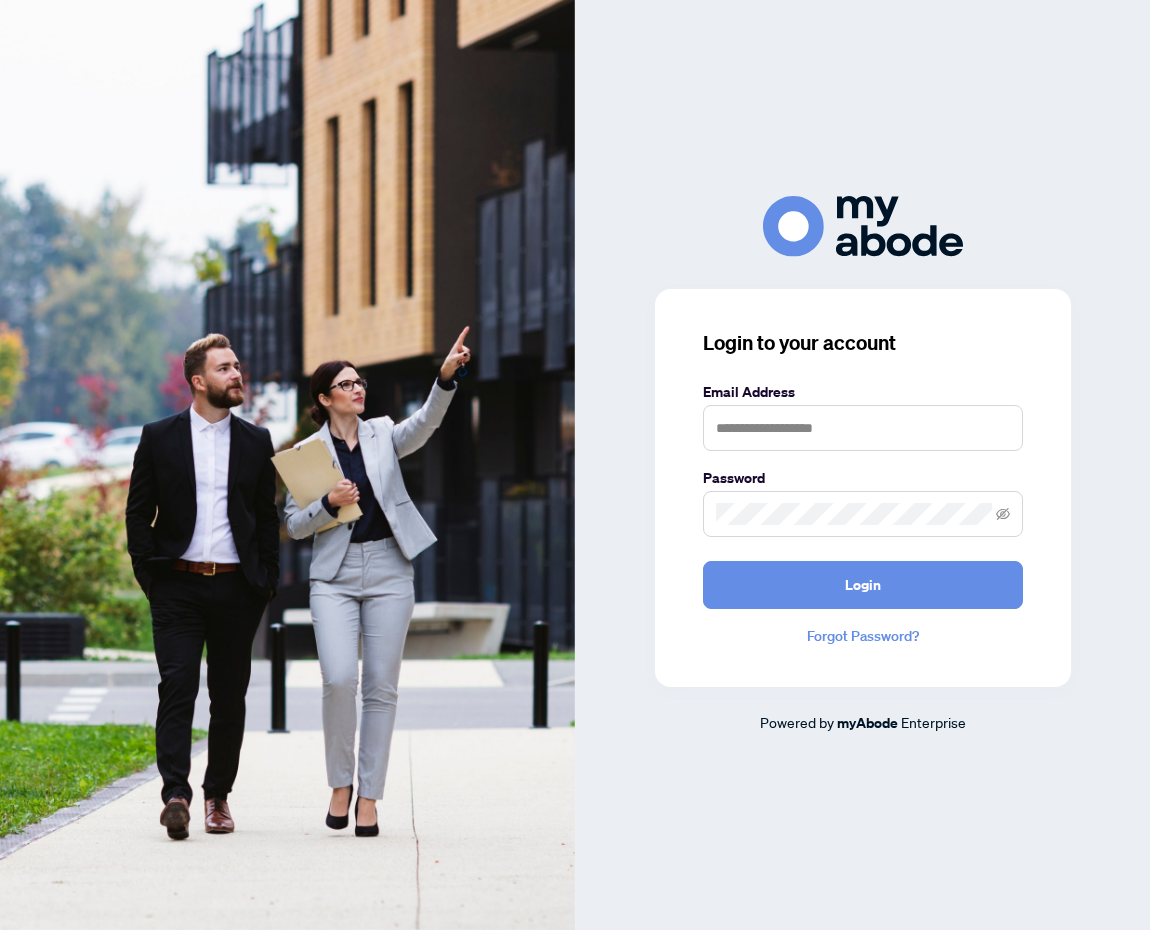 scroll, scrollTop: 0, scrollLeft: 0, axis: both 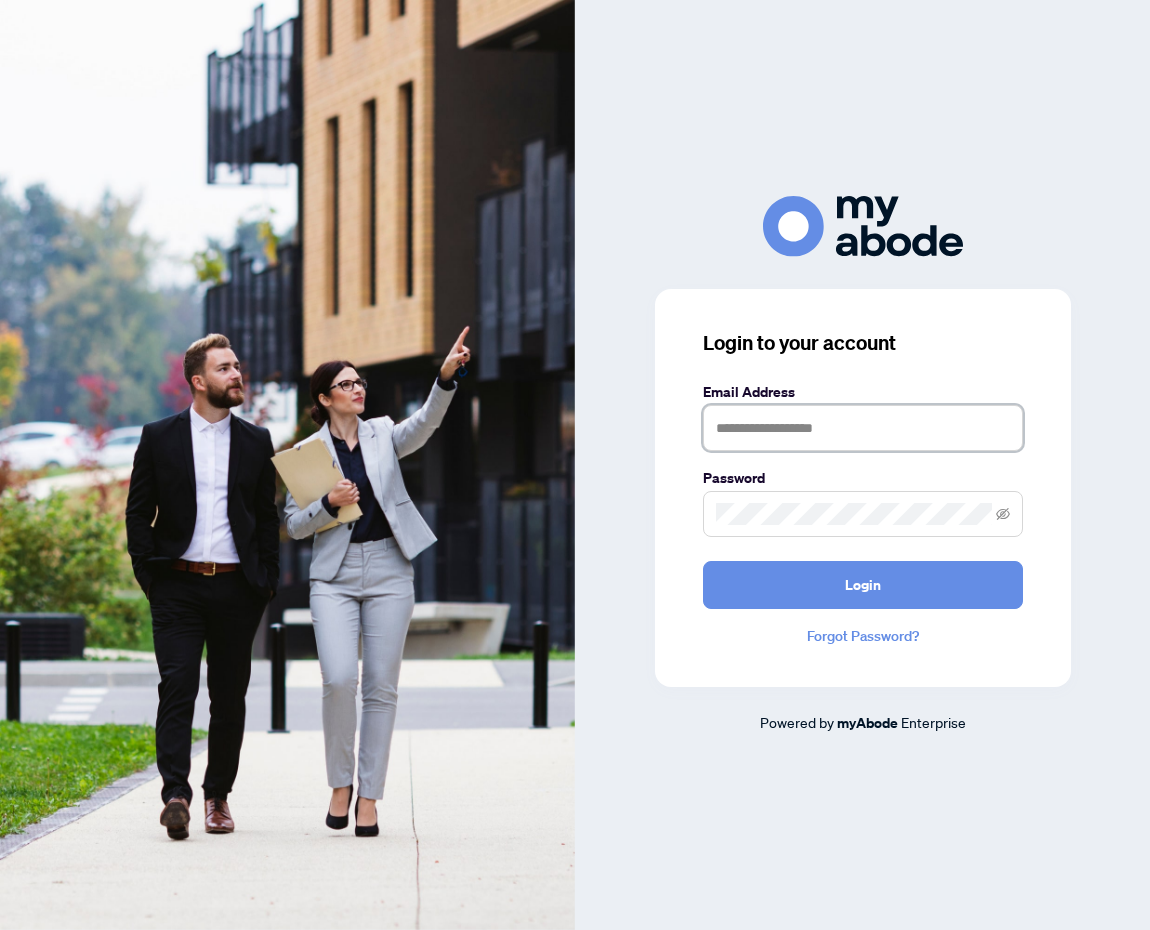 click at bounding box center [863, 428] 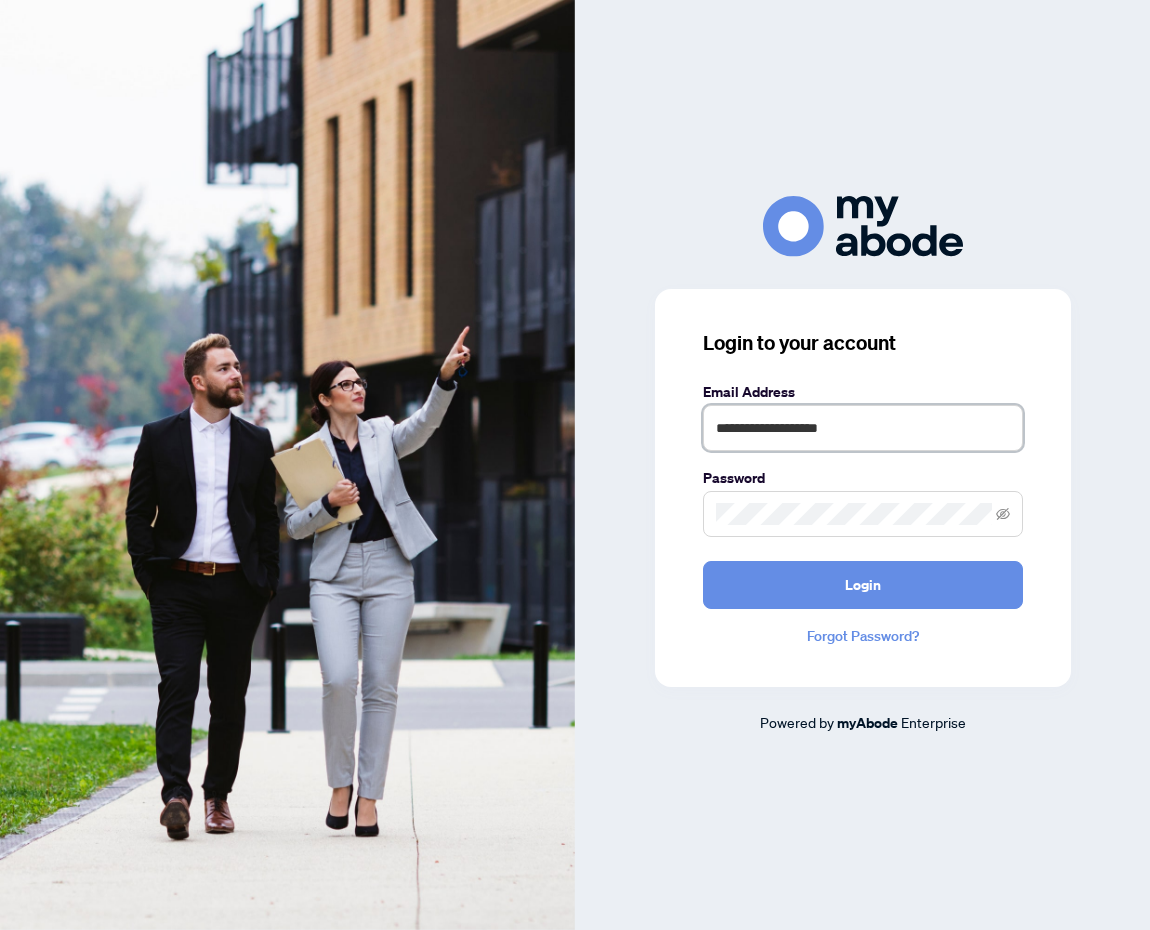 type on "**********" 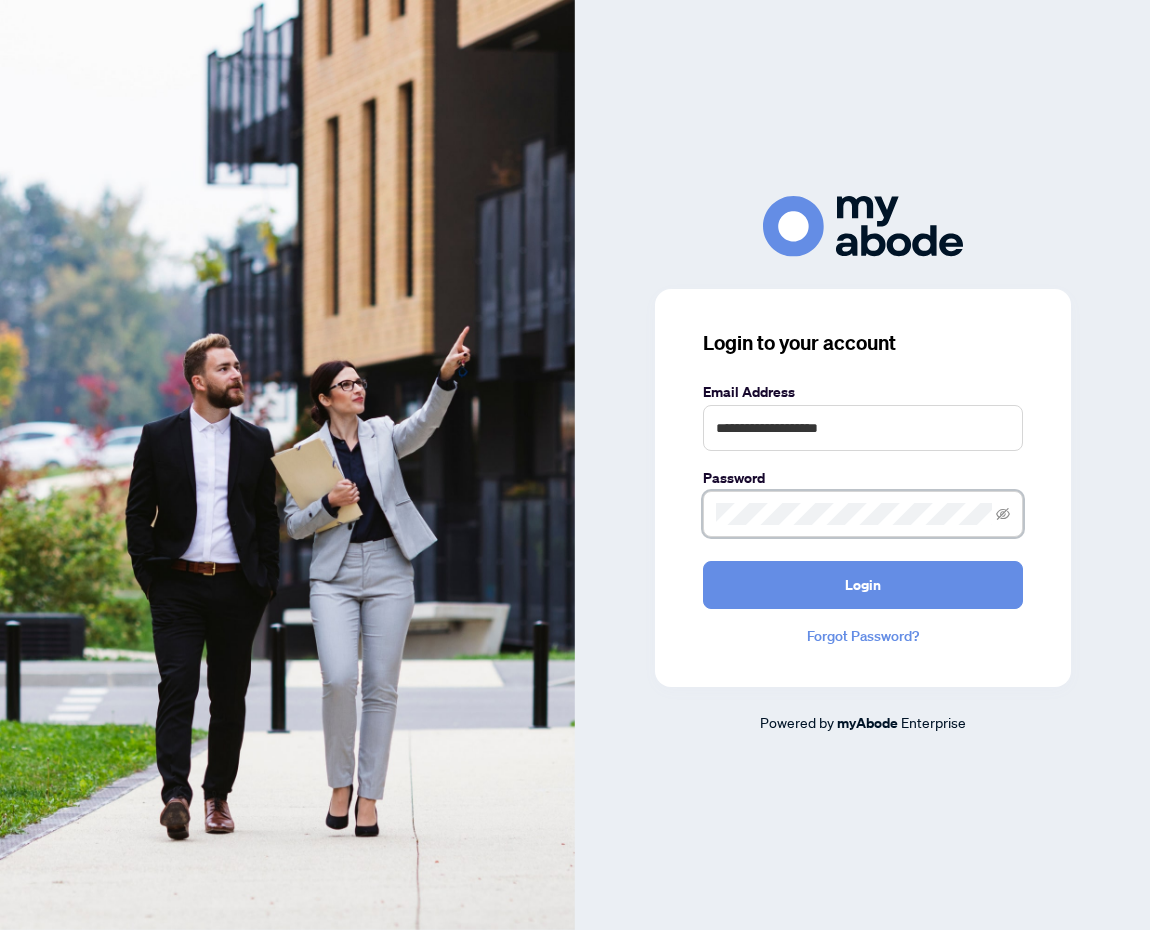 click on "Login" at bounding box center (863, 585) 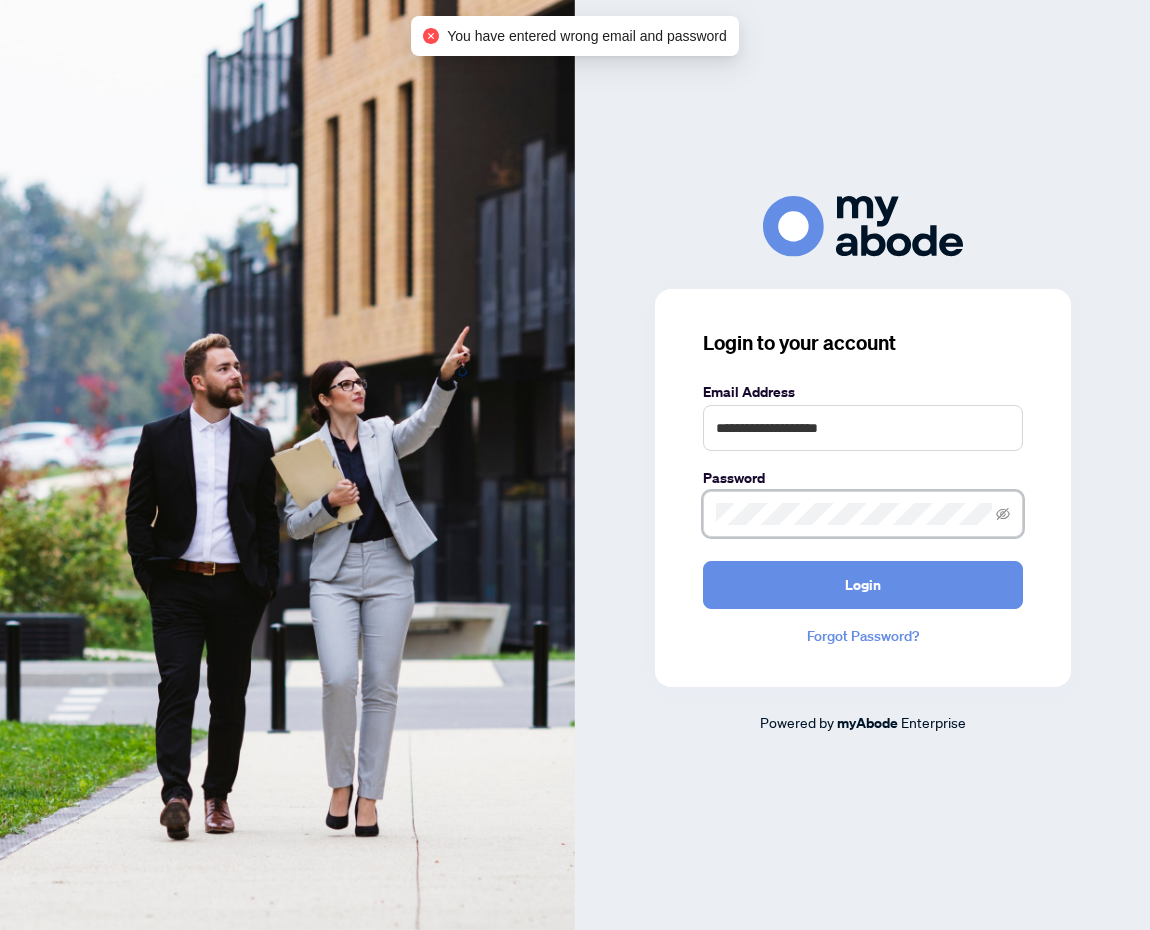 click on "**********" at bounding box center (862, 465) 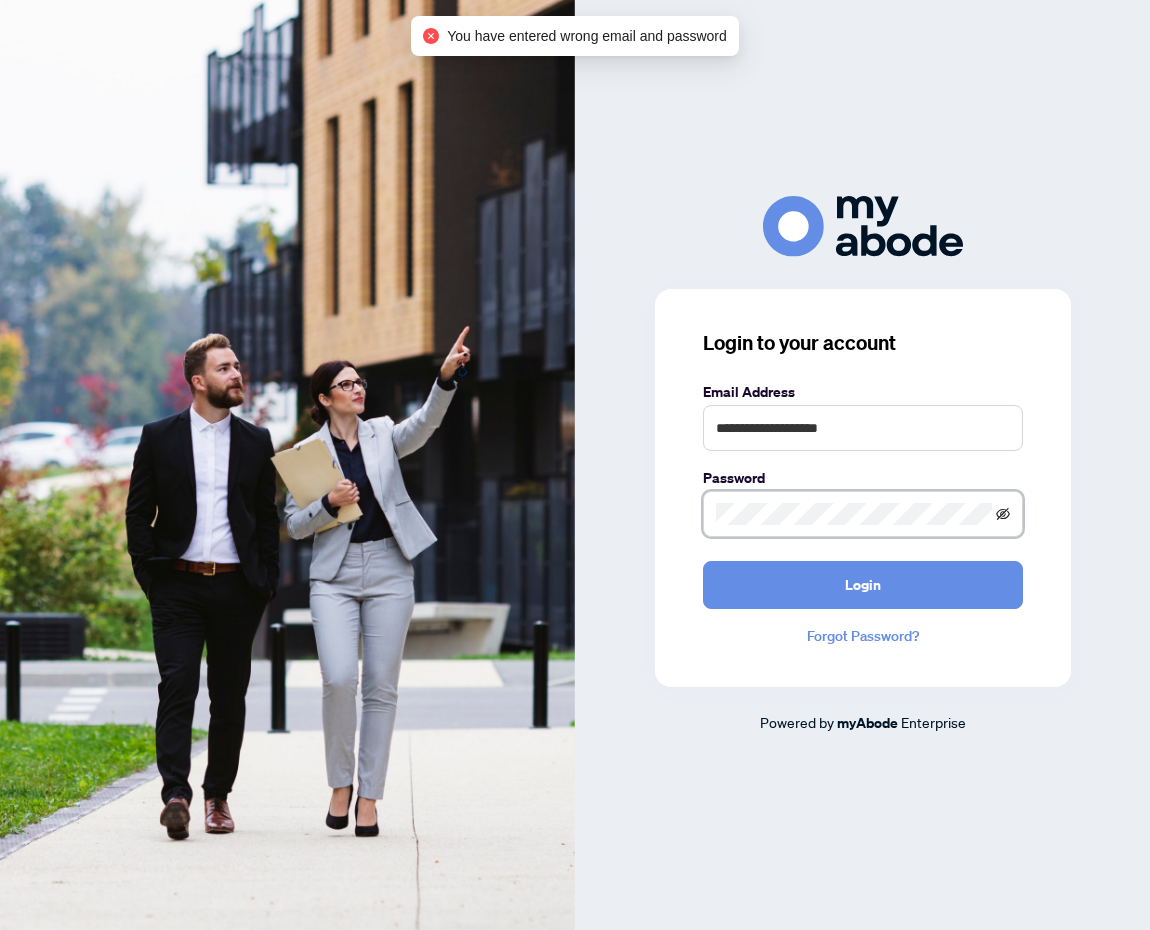 click 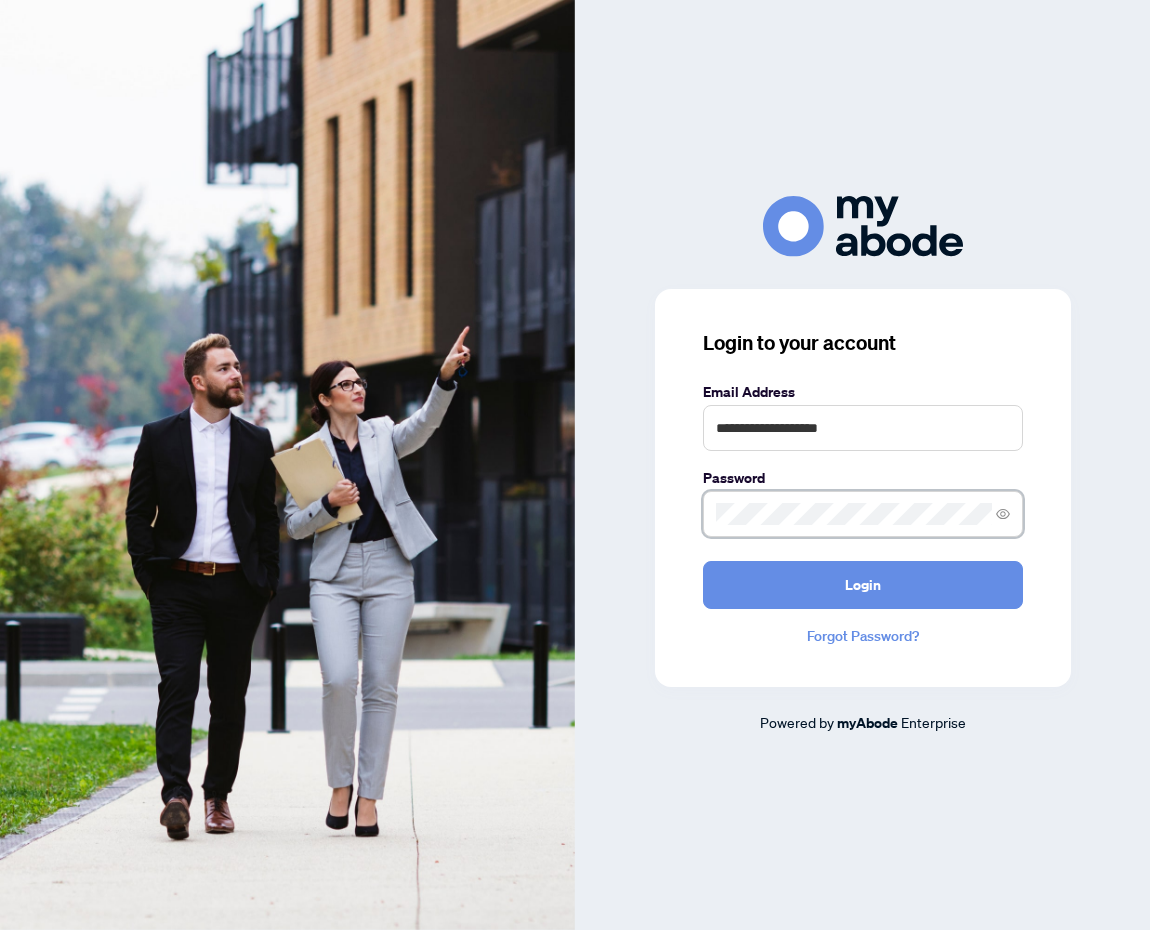 click on "**********" at bounding box center [575, 465] 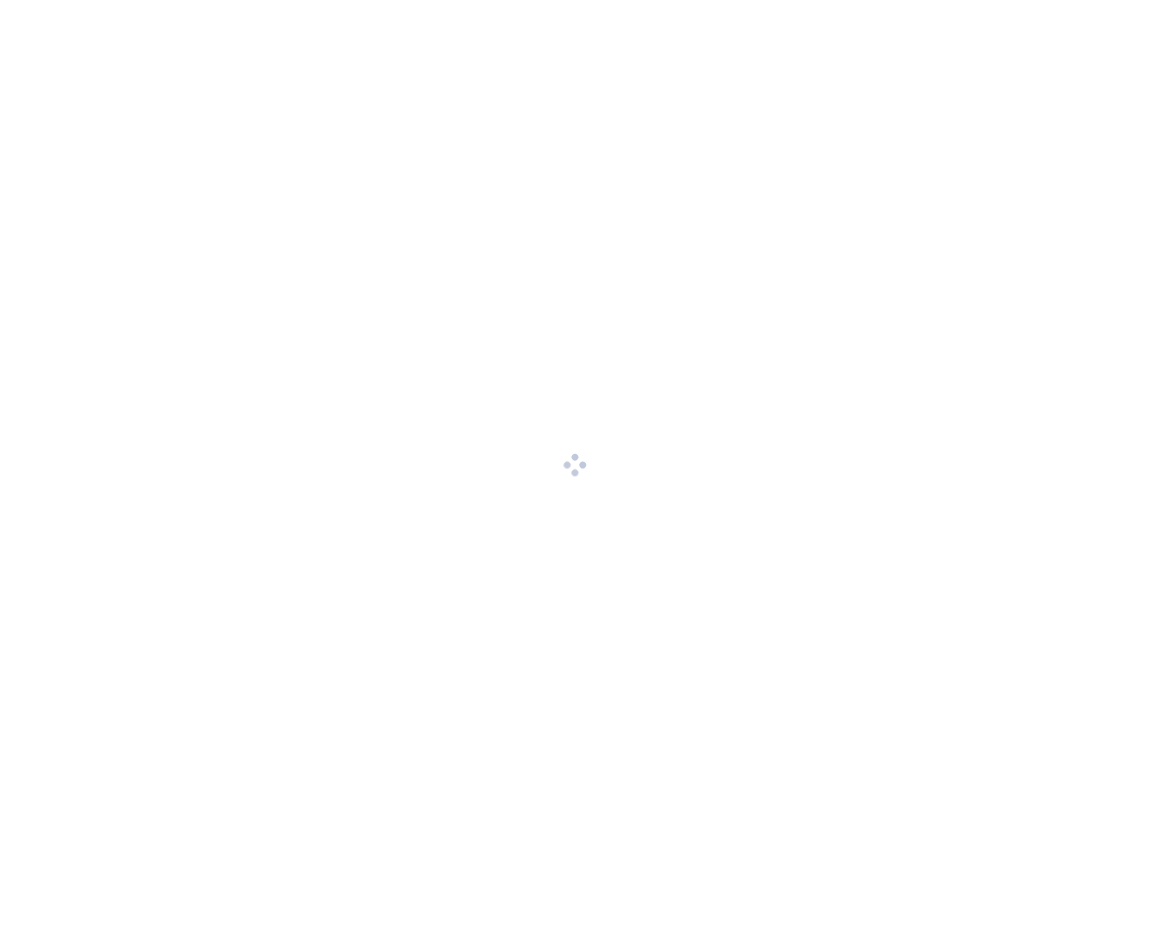 scroll, scrollTop: 0, scrollLeft: 0, axis: both 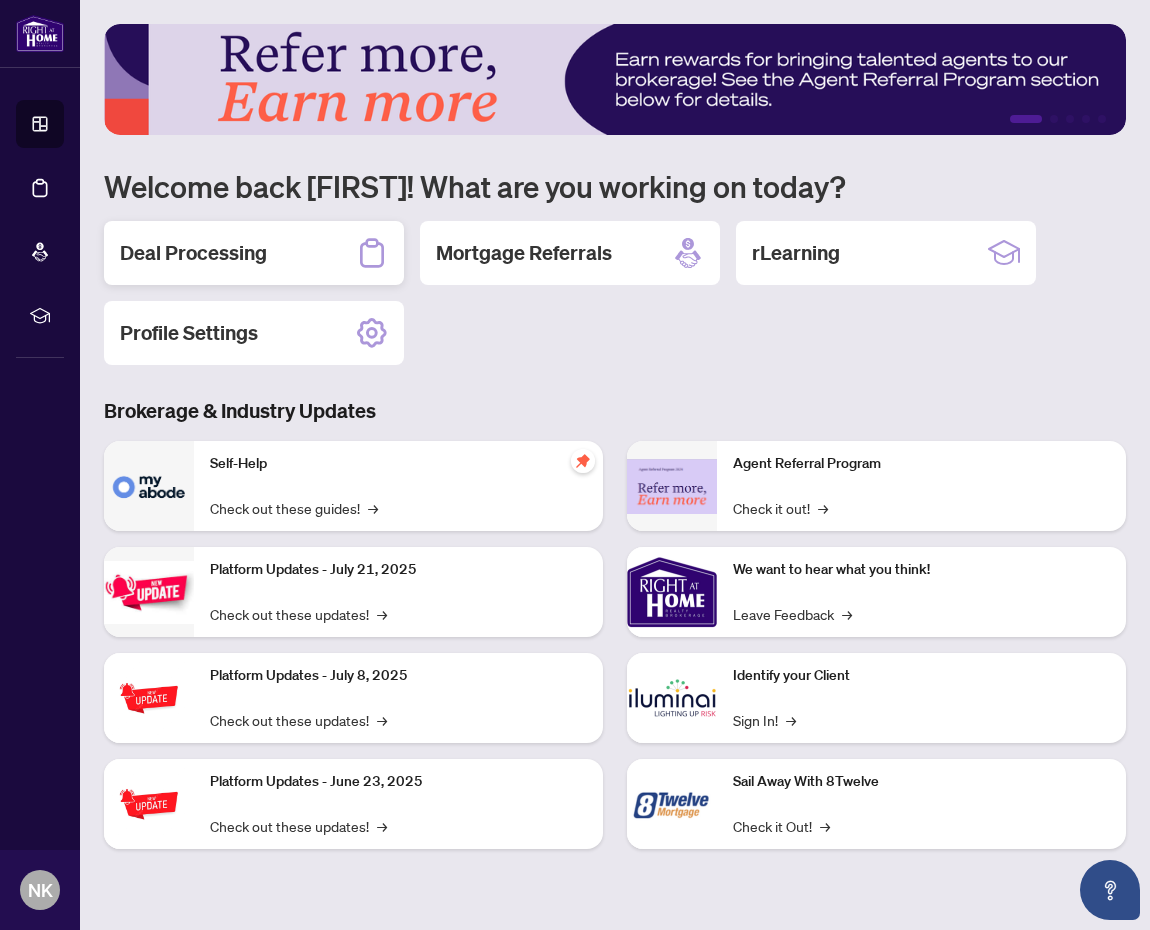 click on "Deal Processing" at bounding box center (193, 253) 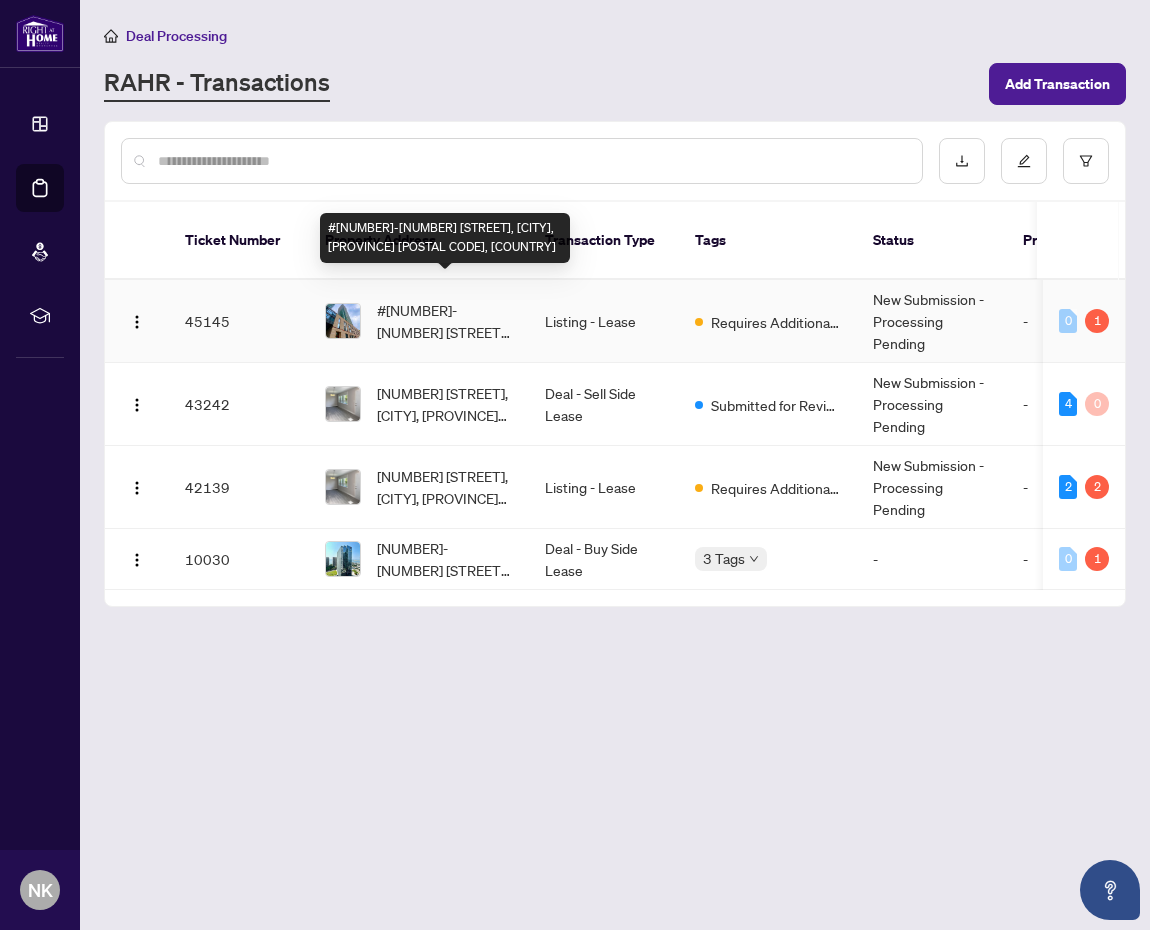 click on "#[NUMBER]-[NUMBER] [STREET], [CITY], [PROVINCE] [POSTAL CODE], [COUNTRY]" at bounding box center (445, 321) 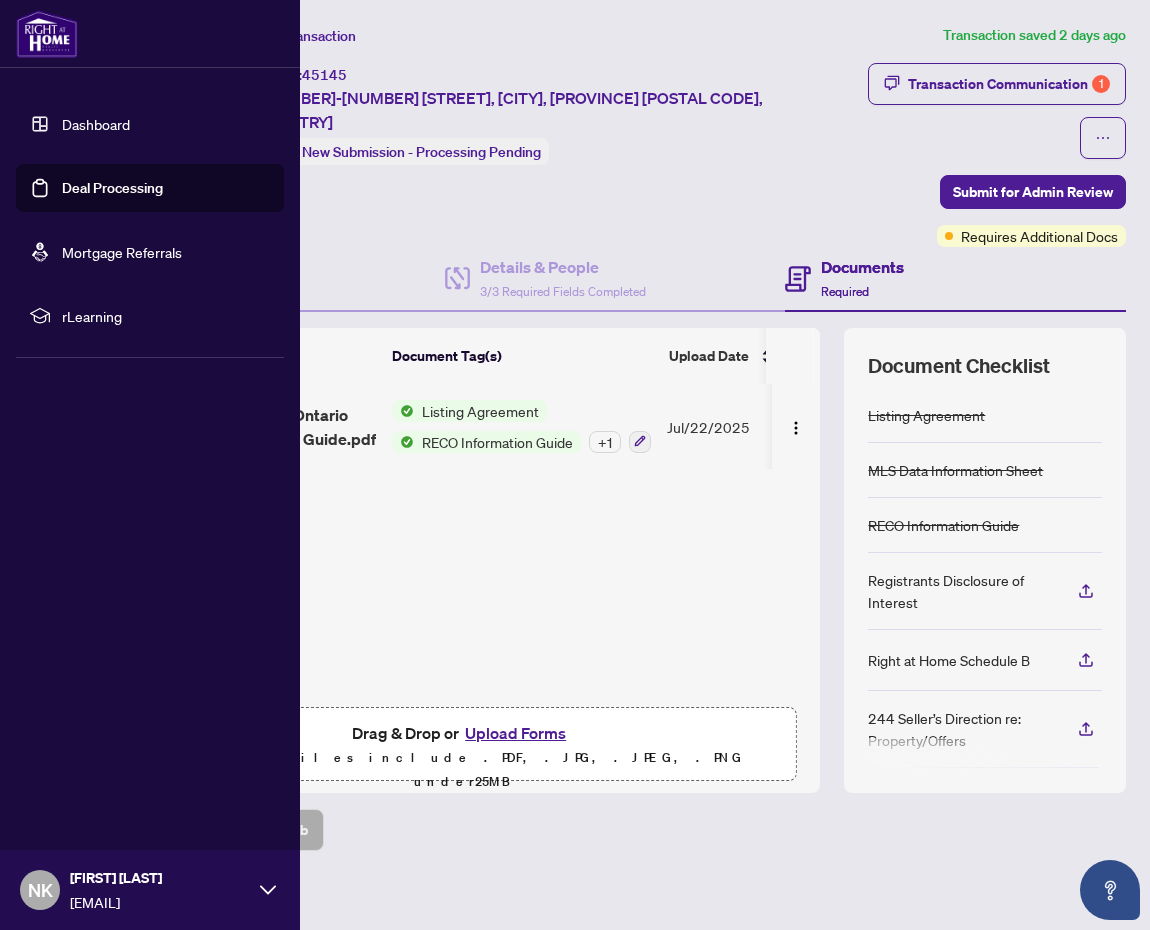 click on "Dashboard" at bounding box center [96, 124] 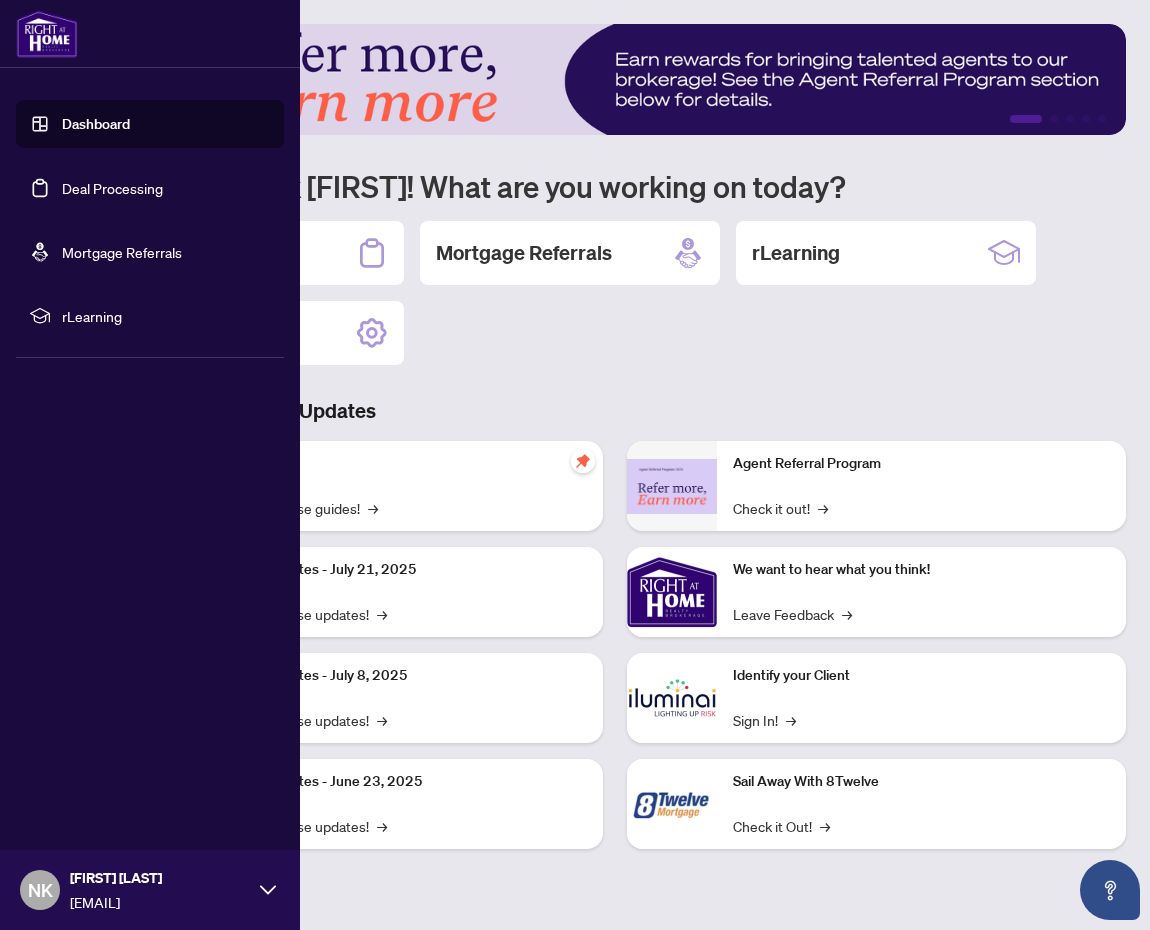 click on "Deal Processing" at bounding box center (112, 188) 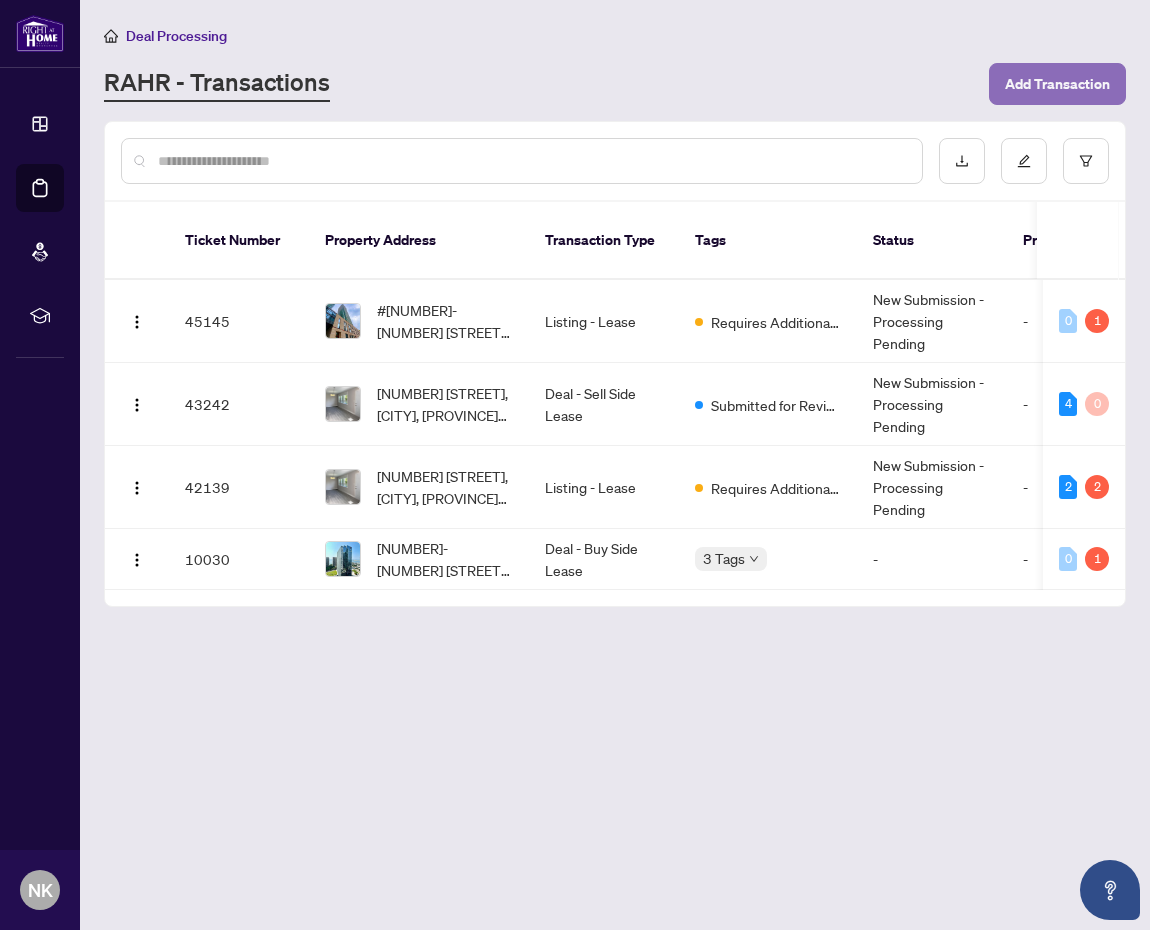 click on "Add Transaction" at bounding box center [1057, 84] 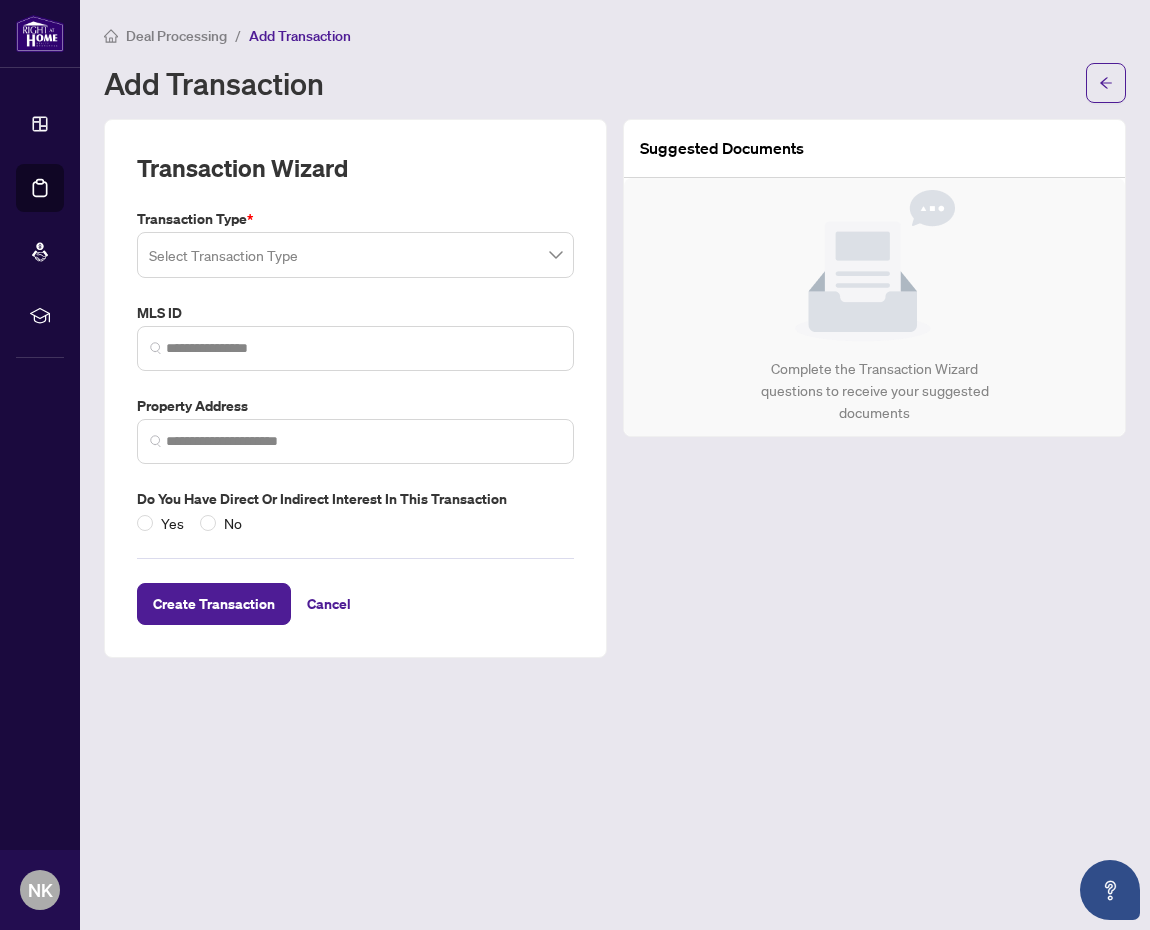 click at bounding box center (355, 255) 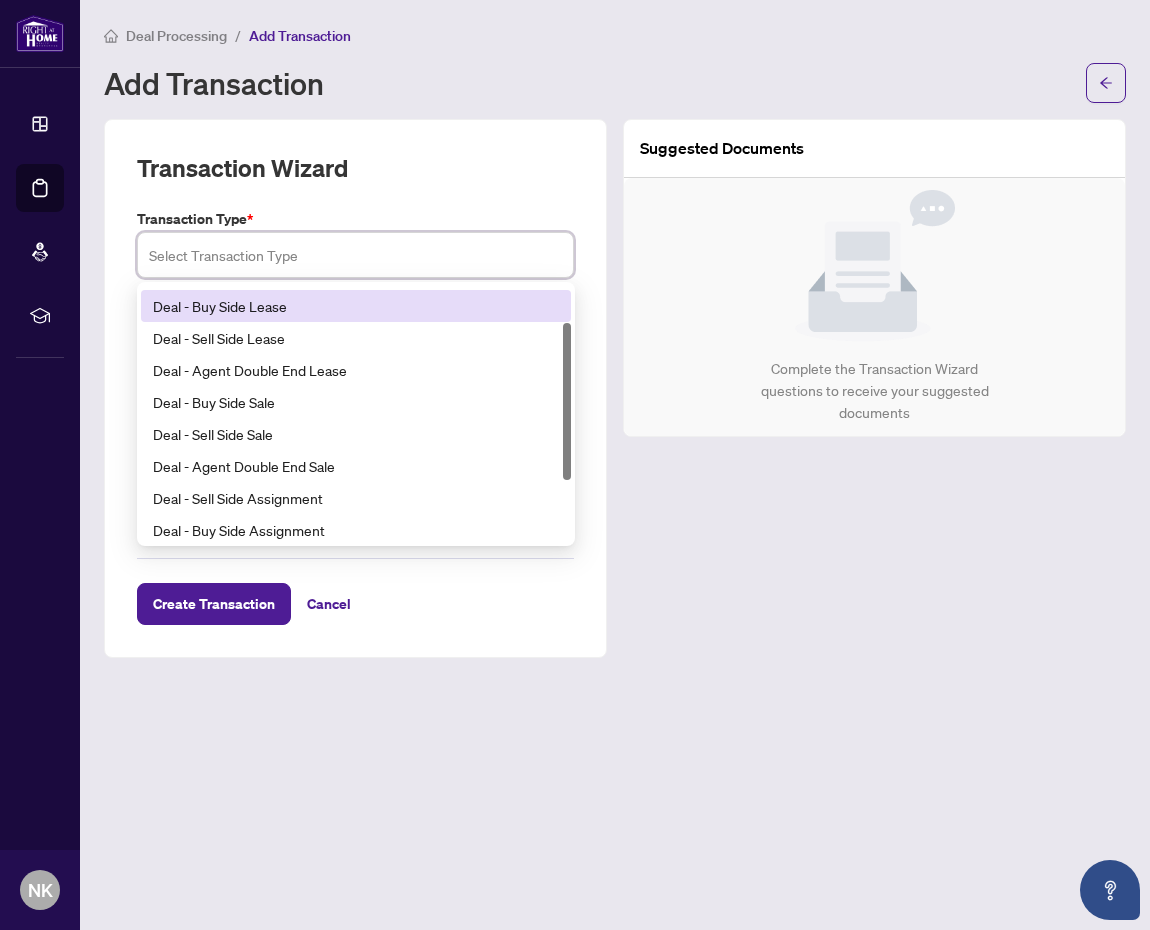 scroll, scrollTop: 0, scrollLeft: 0, axis: both 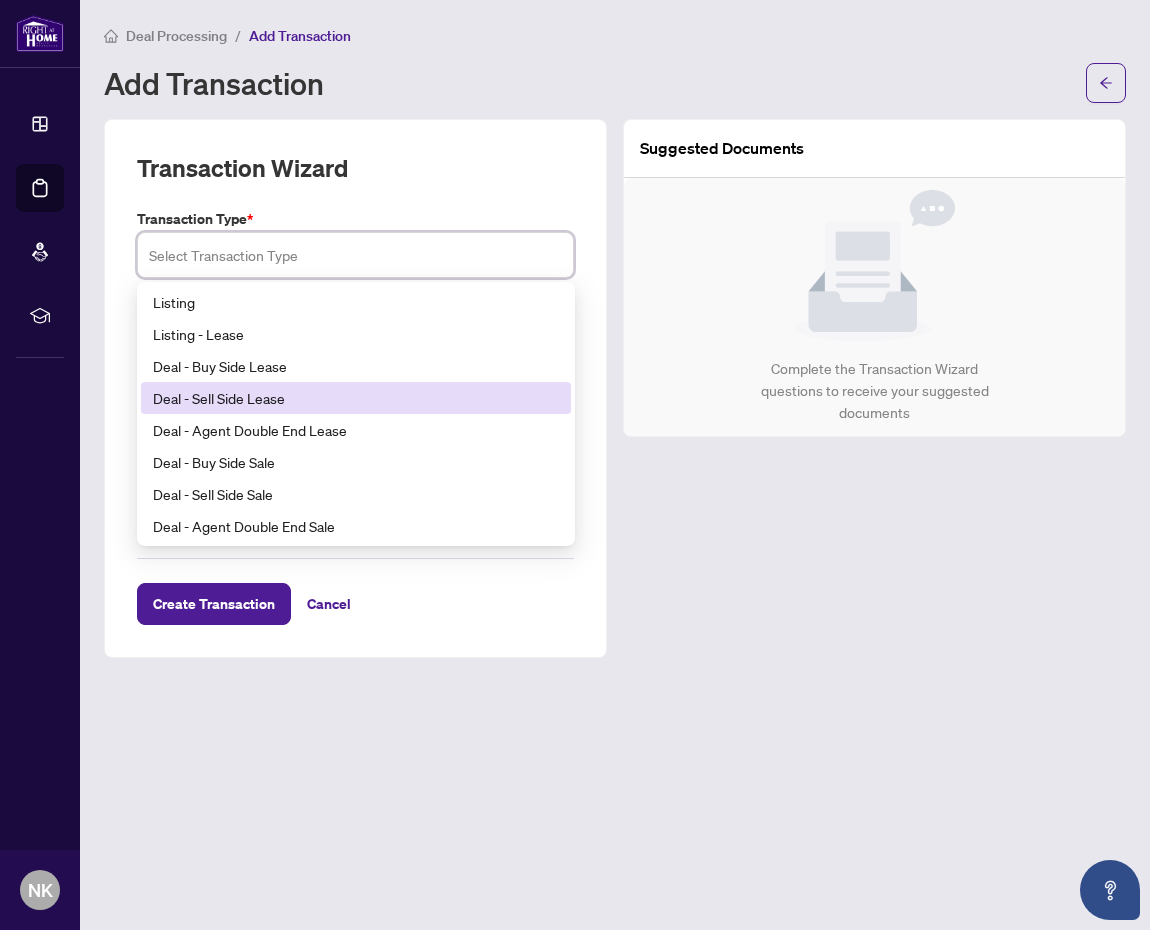 click on "Deal - Sell Side Lease" at bounding box center [356, 398] 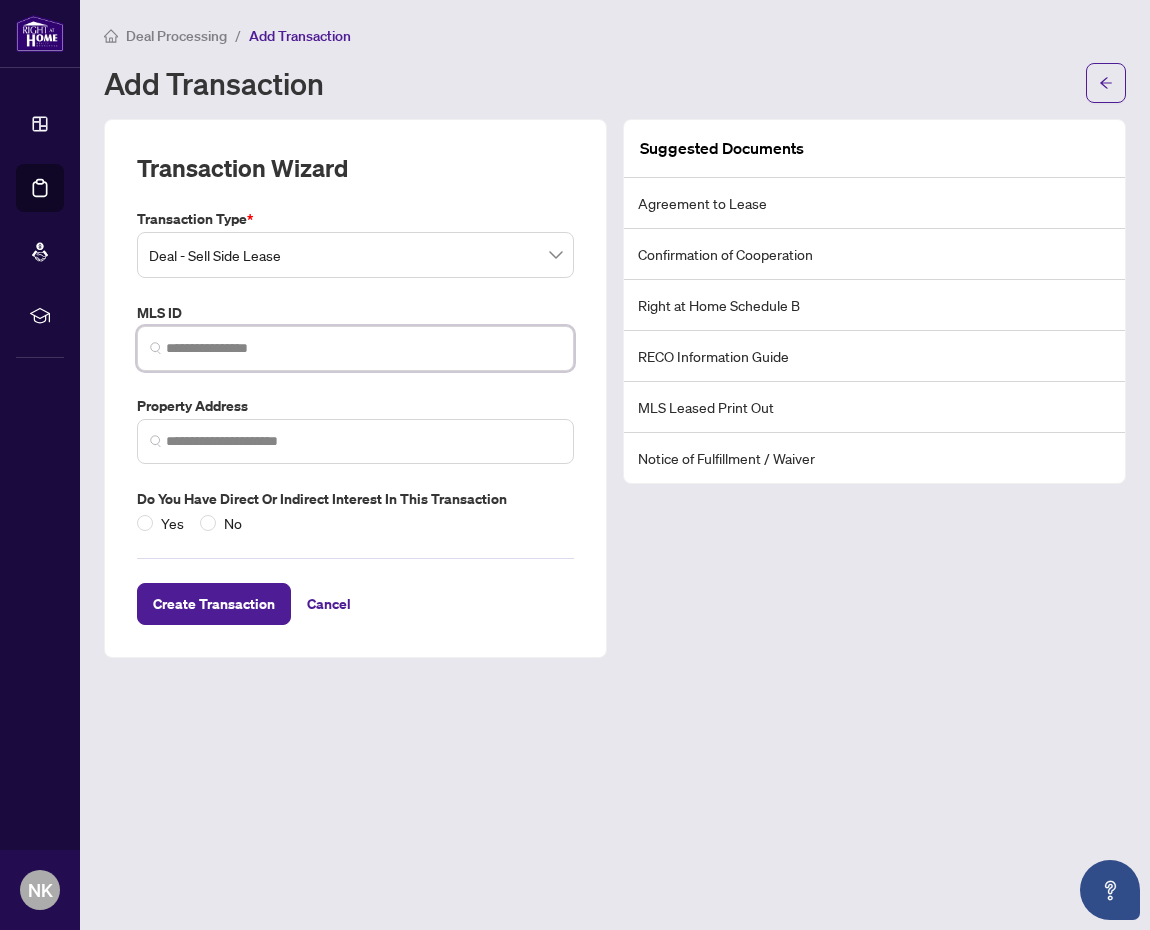 click at bounding box center (363, 348) 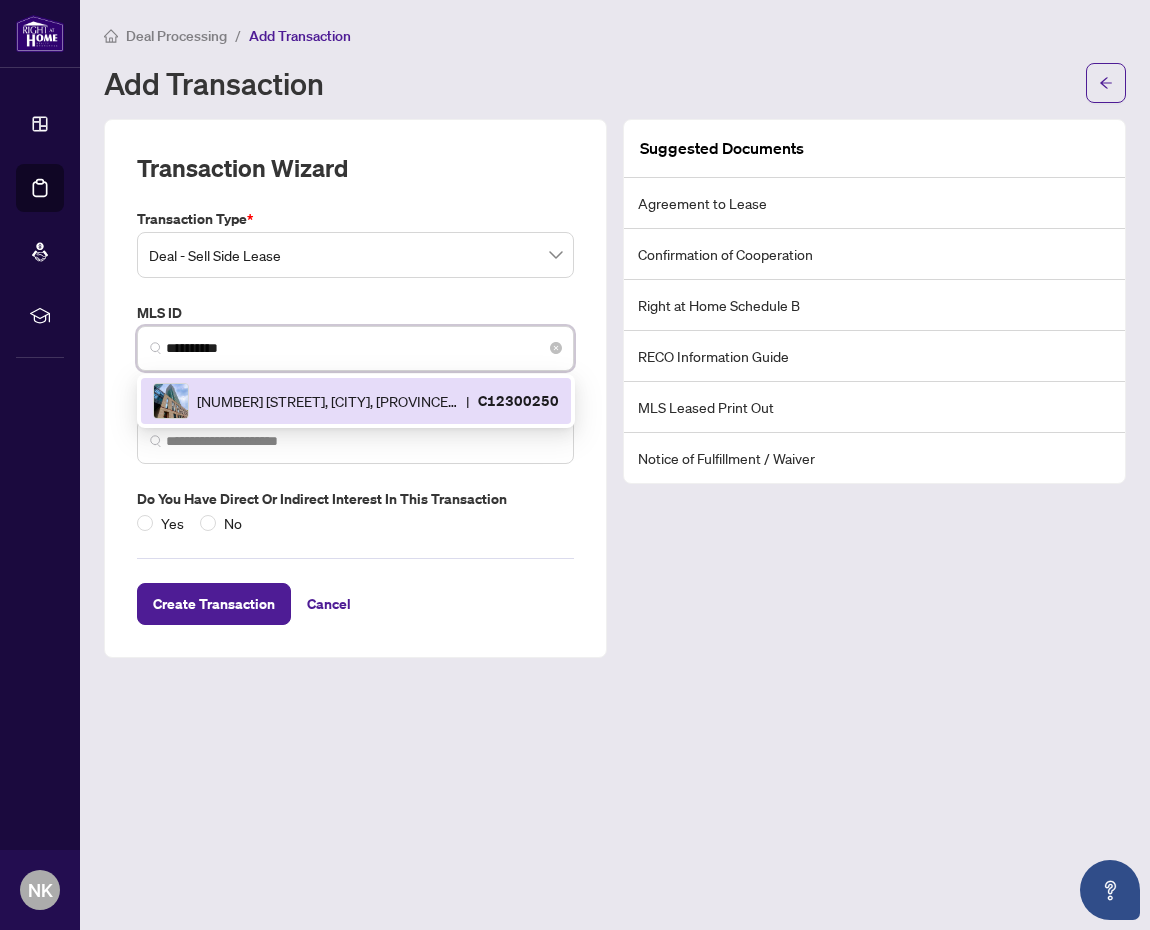 click on "[NUMBER] [STREET], [CITY], [PROVINCE] [POSTAL CODE], [COUNTRY]" at bounding box center (327, 401) 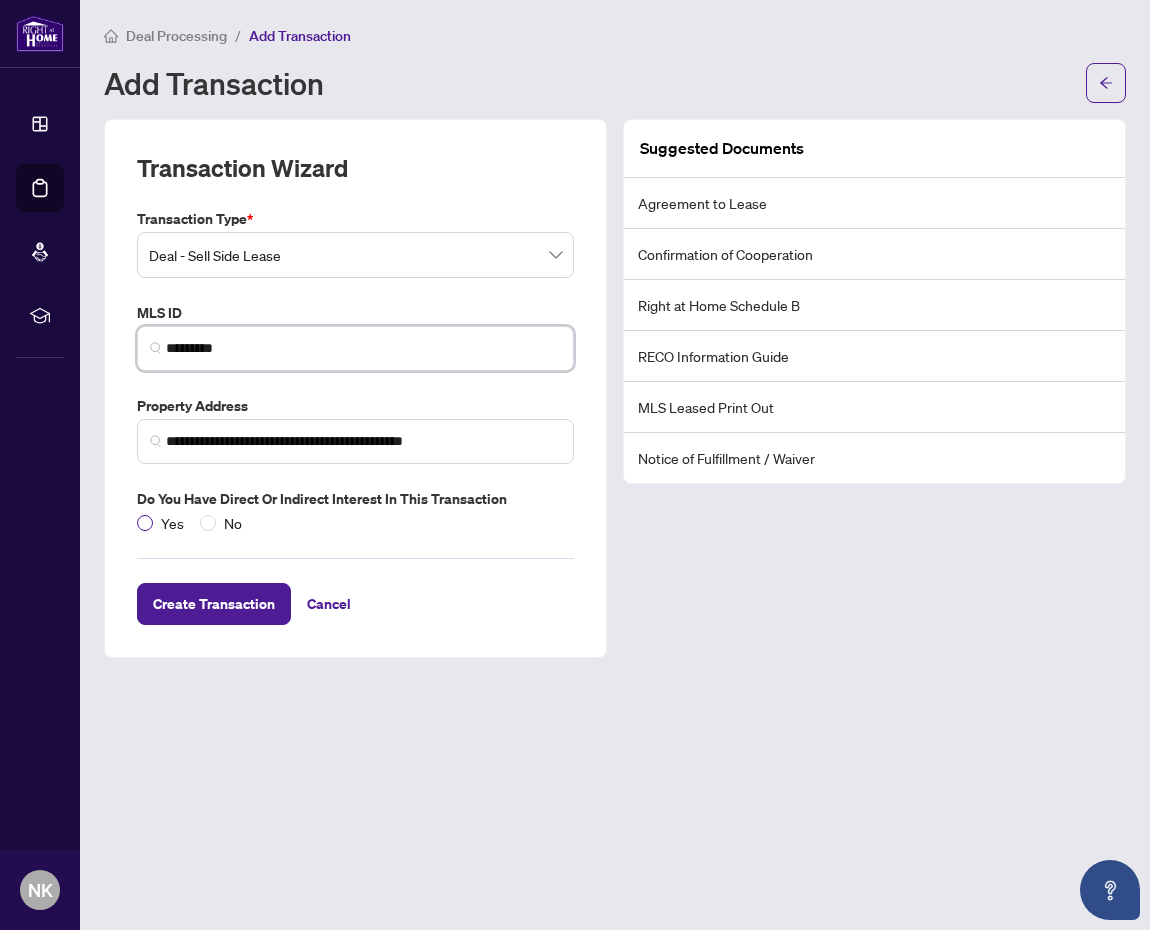 type on "*********" 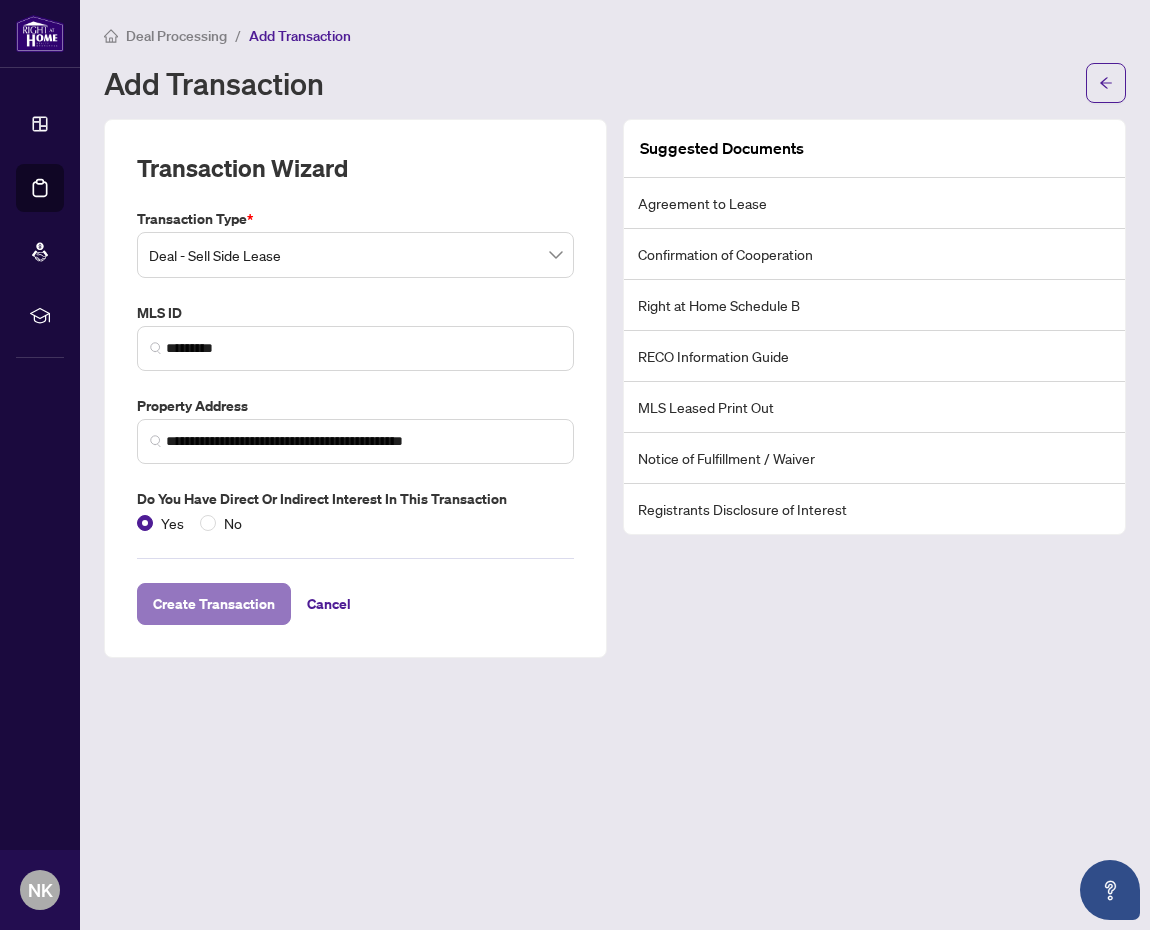 click on "Create Transaction" at bounding box center (214, 604) 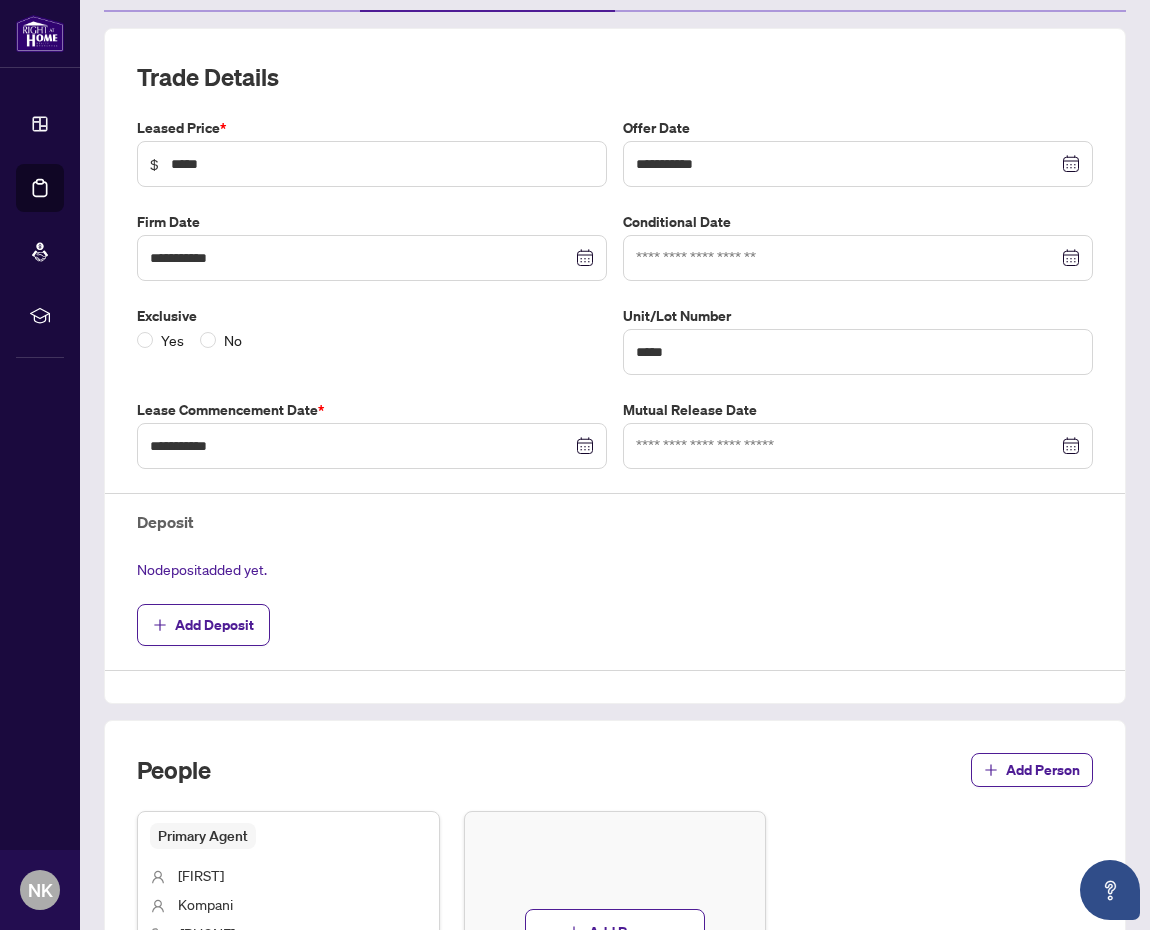 scroll, scrollTop: 500, scrollLeft: 0, axis: vertical 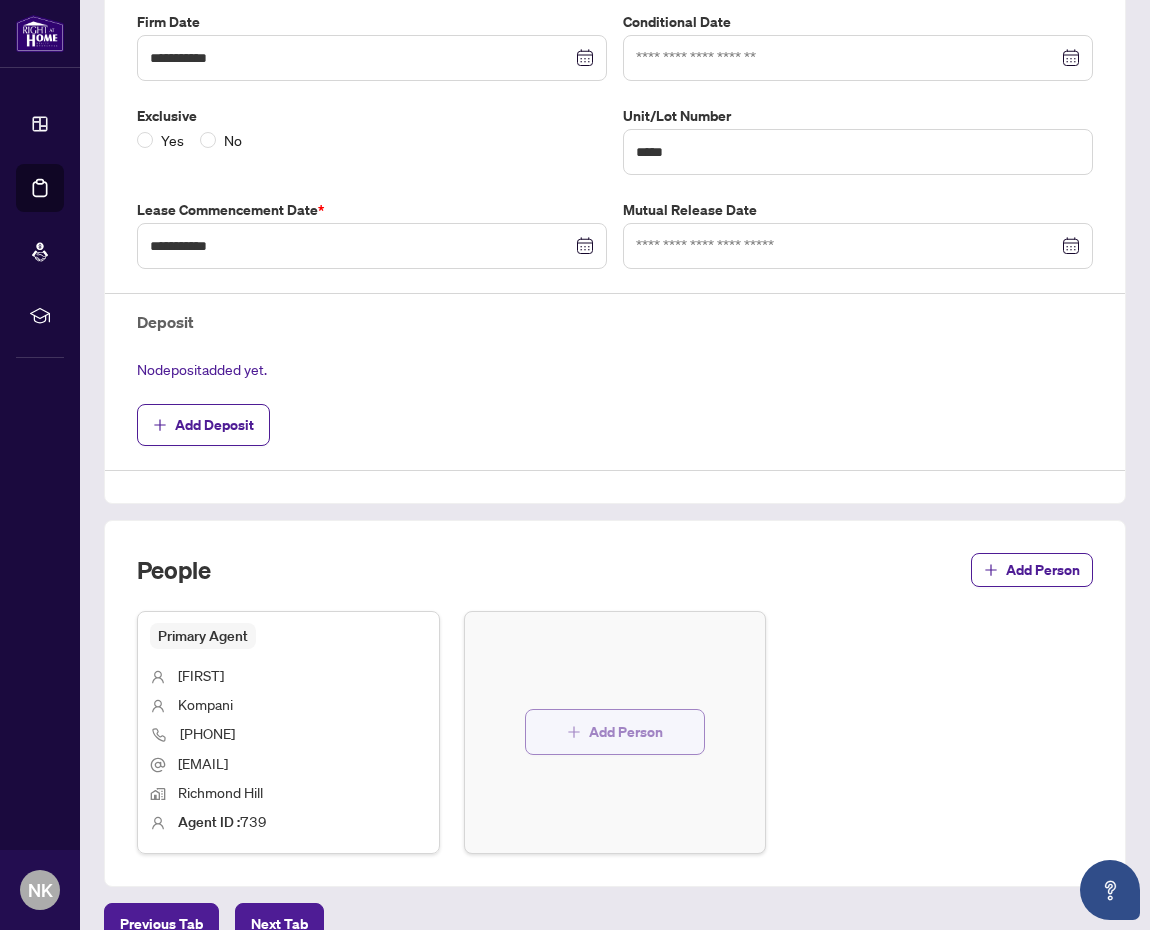 click on "Add Person" at bounding box center [626, 732] 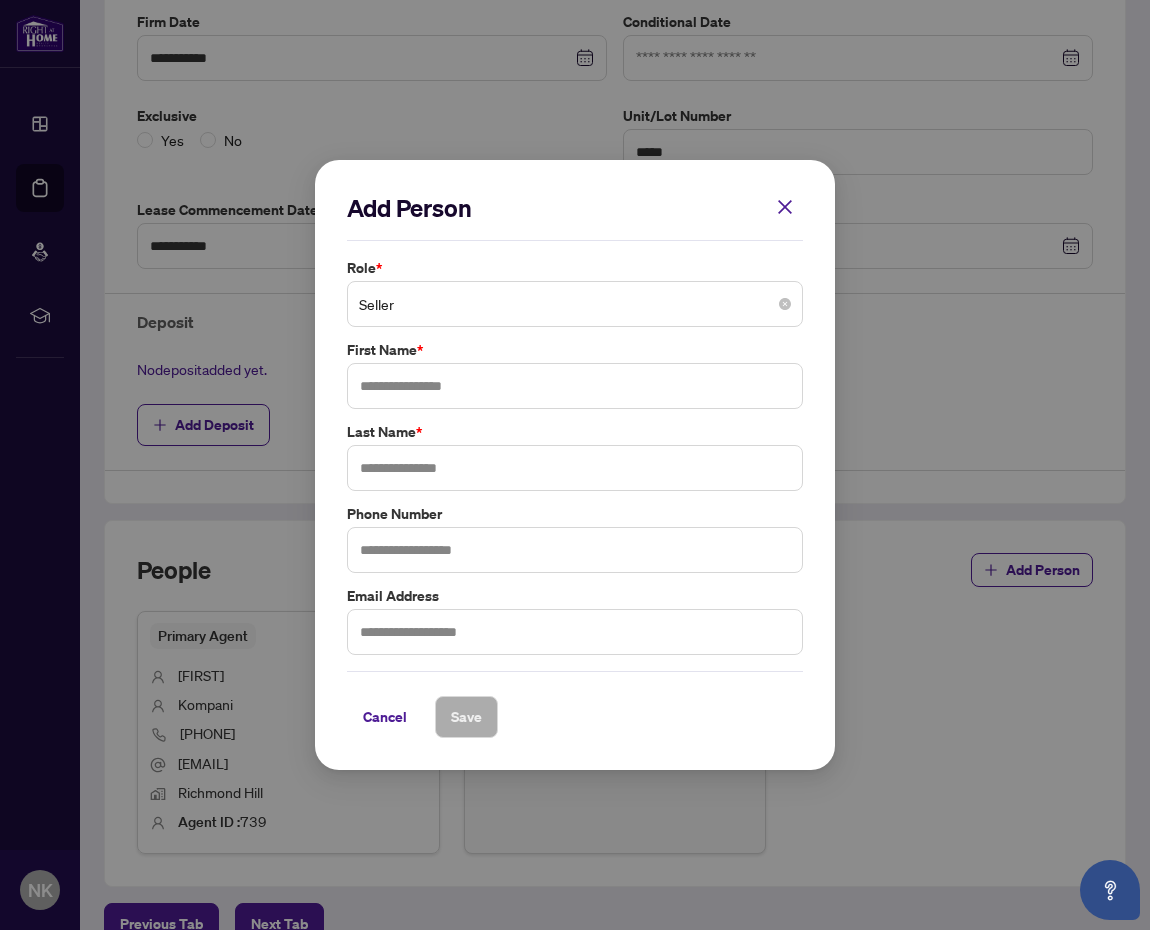 click on "Seller" at bounding box center (575, 304) 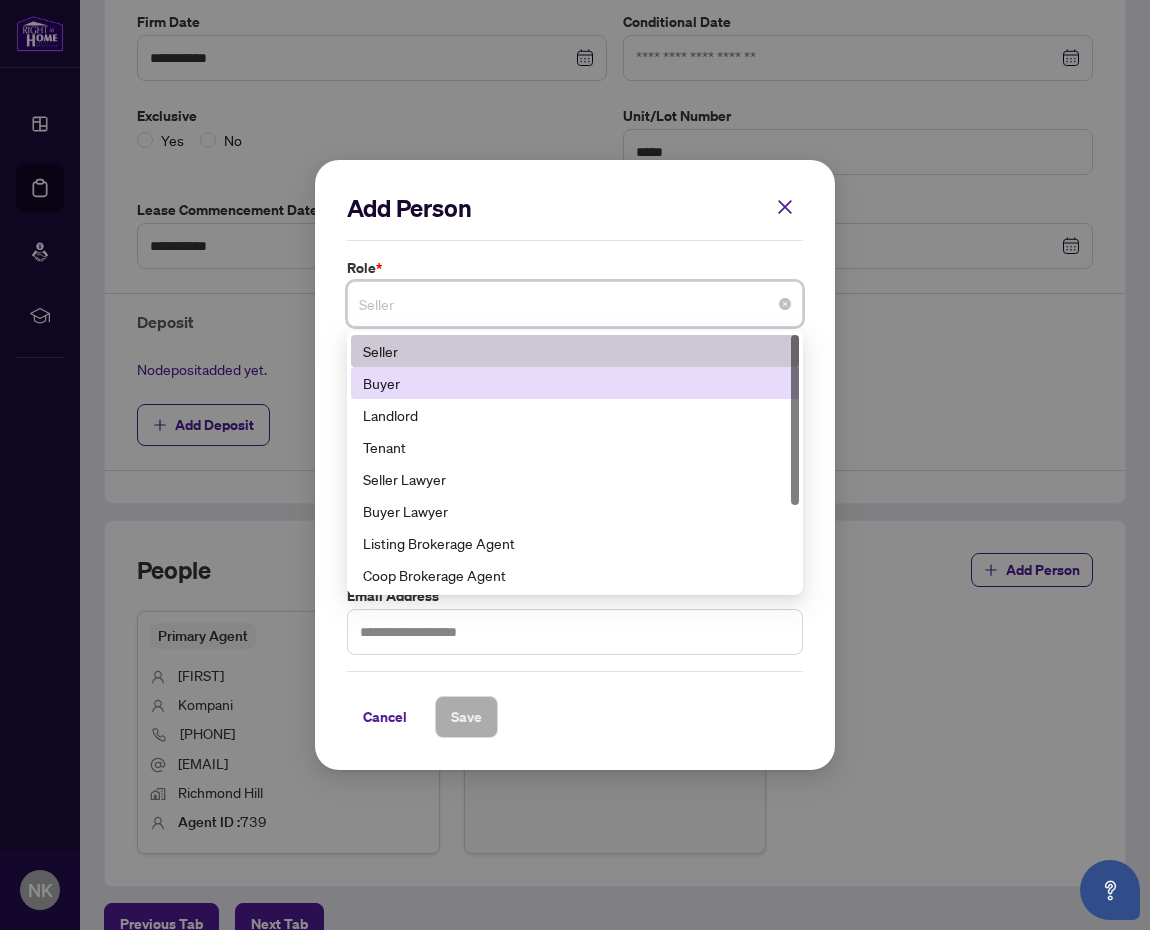 click on "Seller" 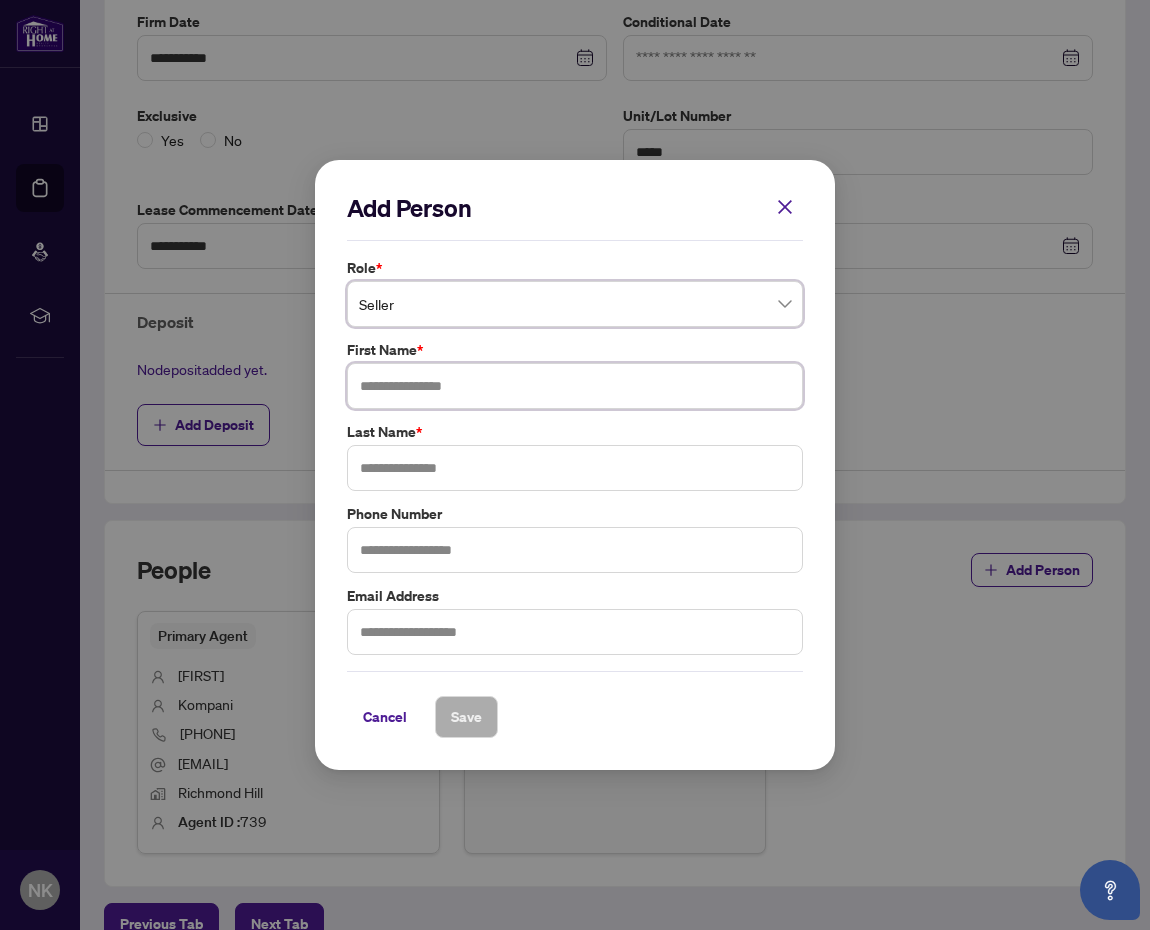 click at bounding box center (575, 386) 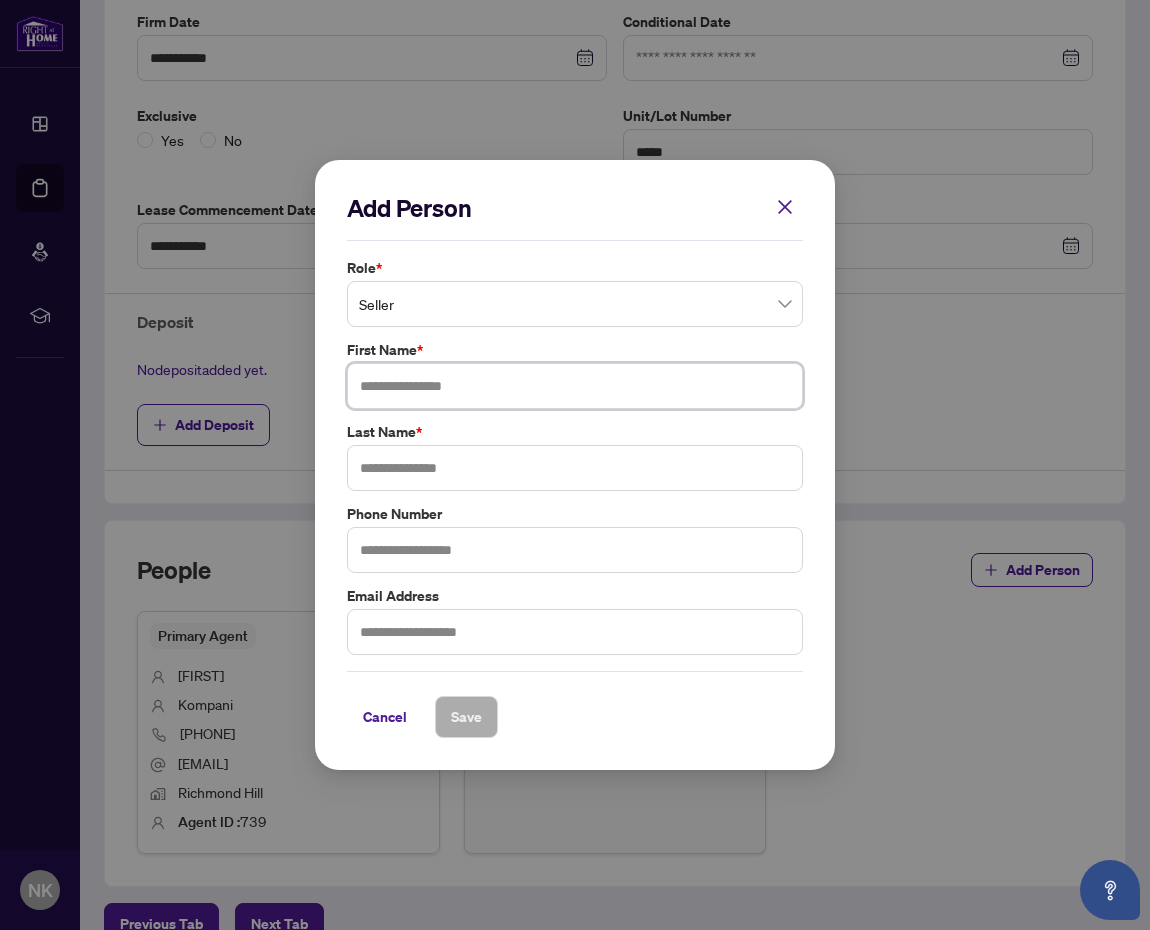 type on "*" 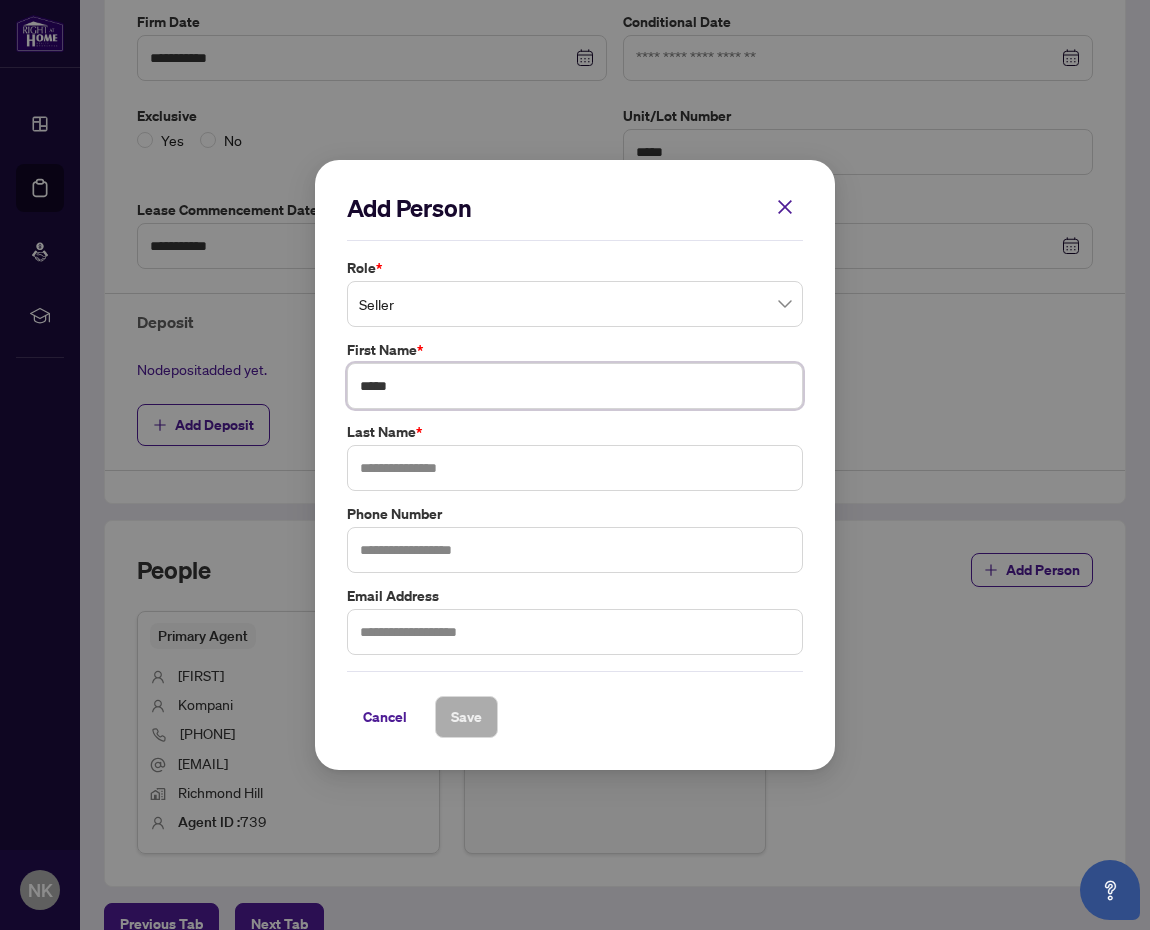 type on "****" 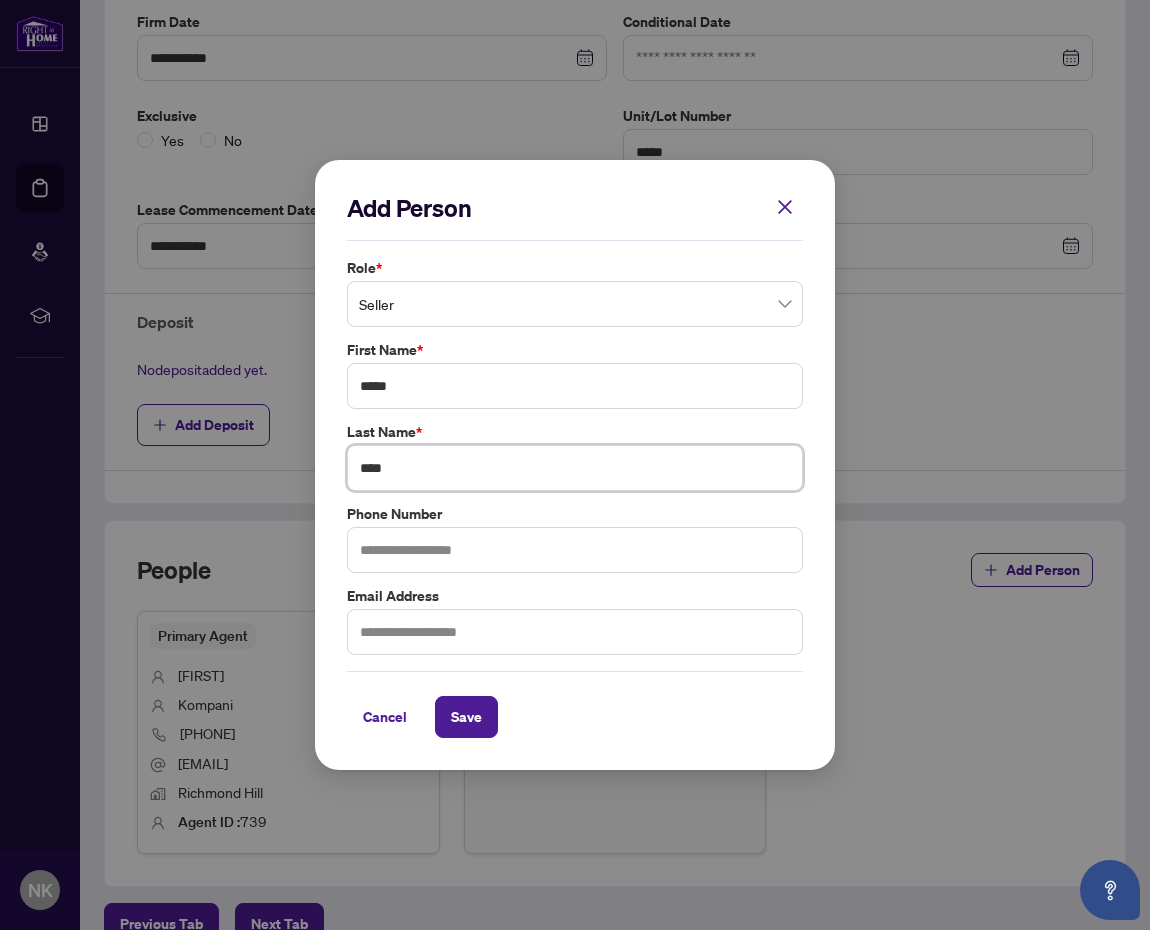 type on "***" 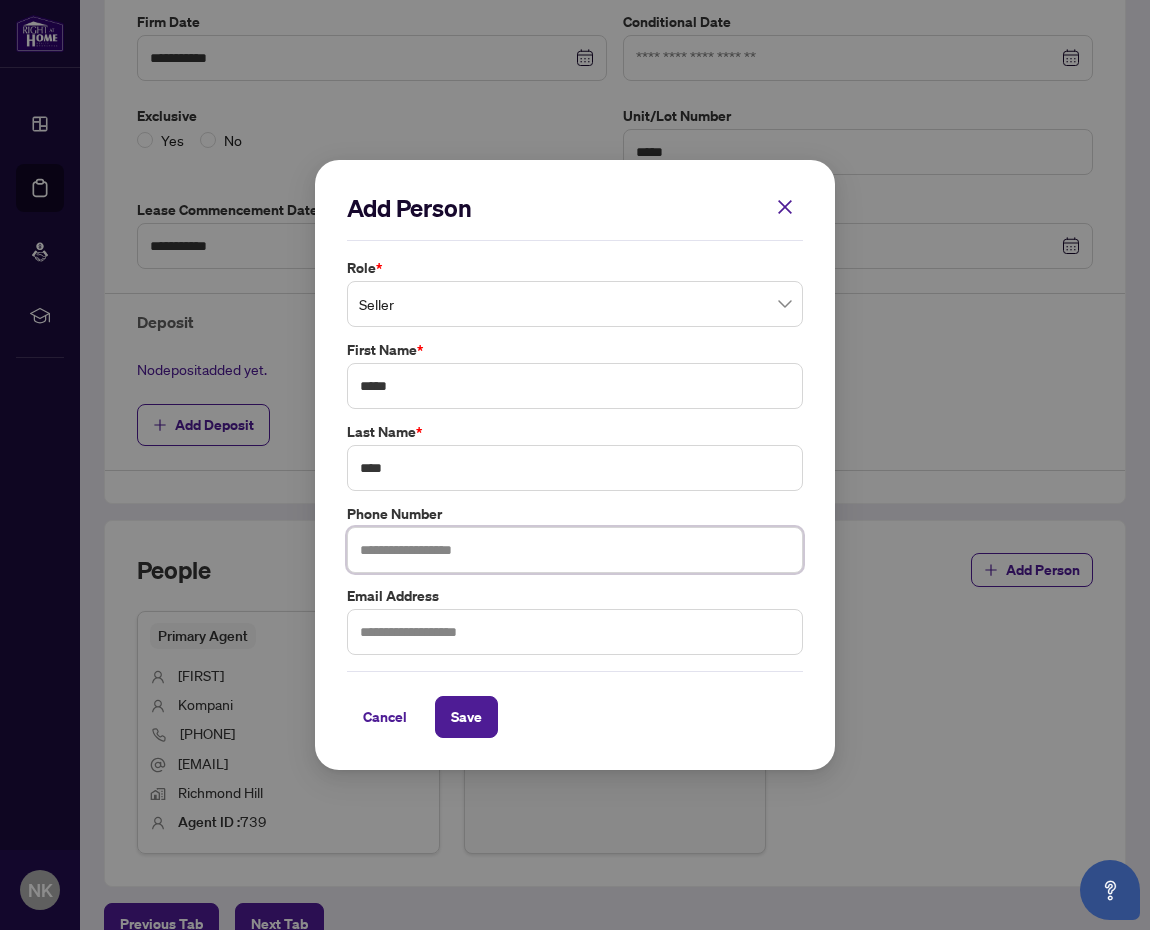 click at bounding box center [575, 550] 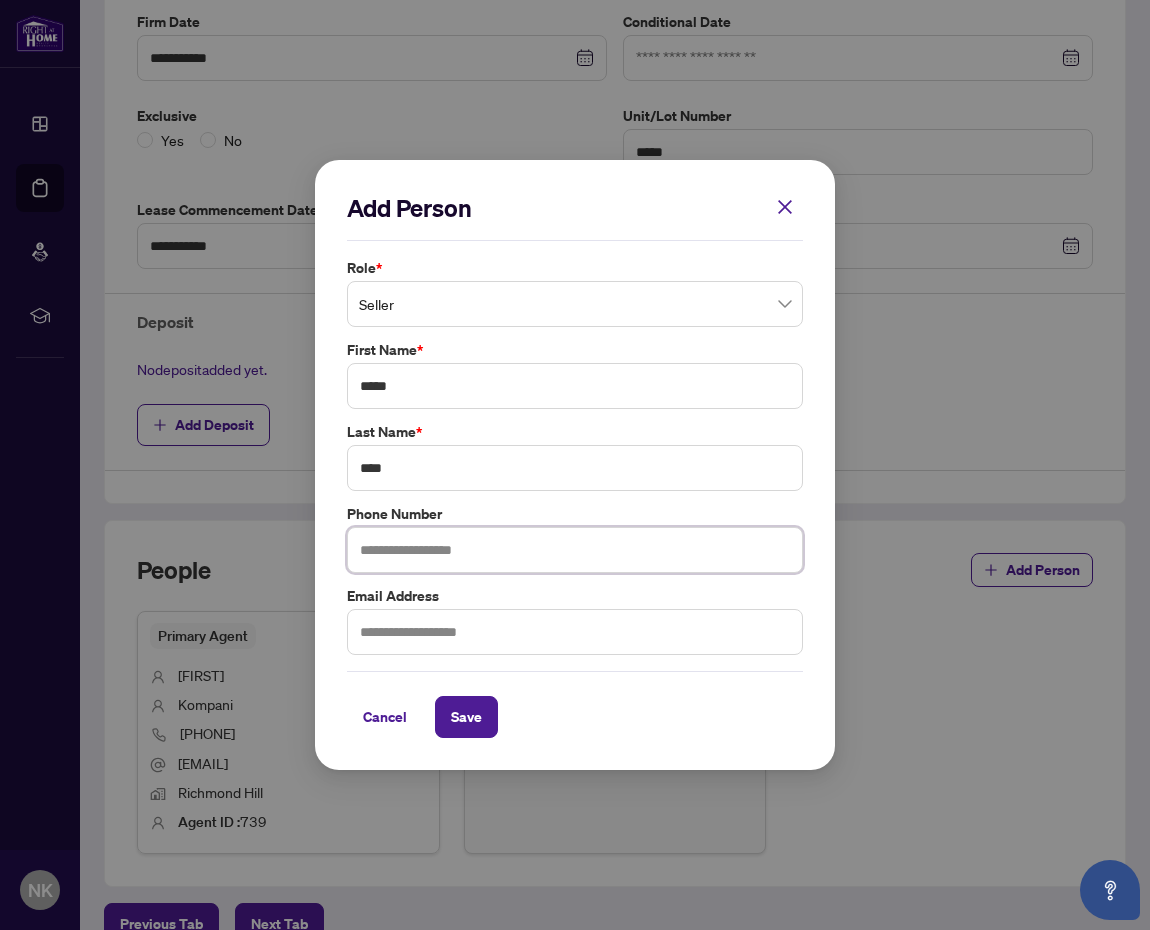 click at bounding box center [575, 550] 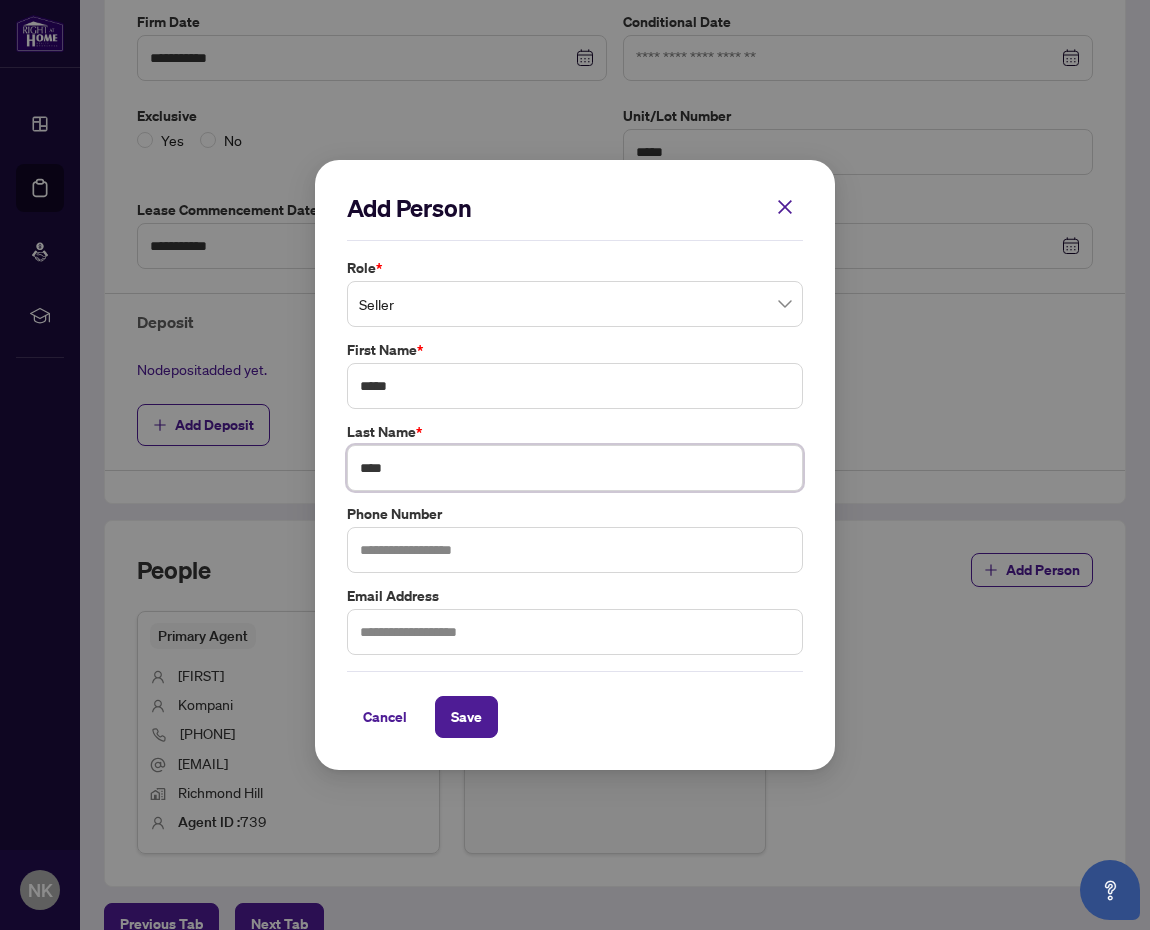 click on "***" at bounding box center [575, 468] 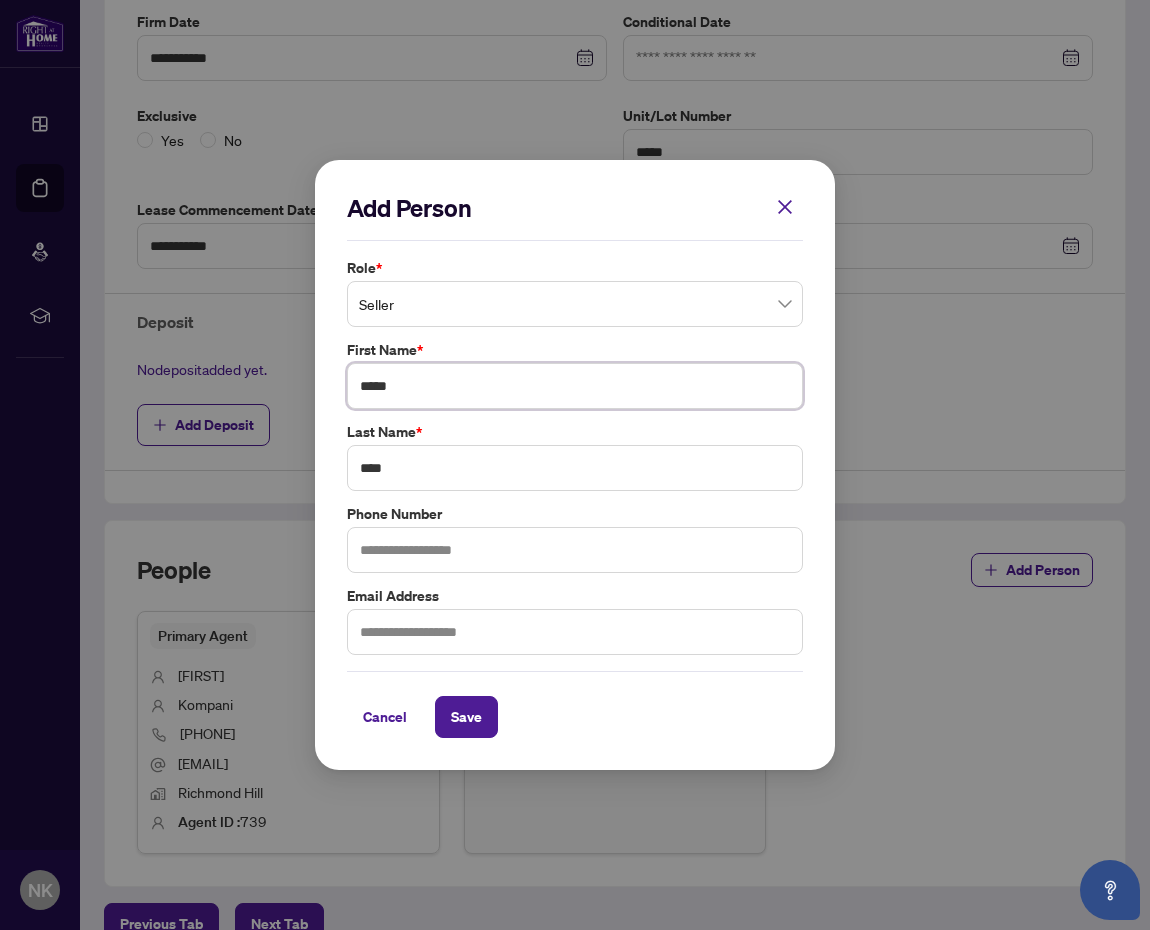 click on "****" at bounding box center (575, 386) 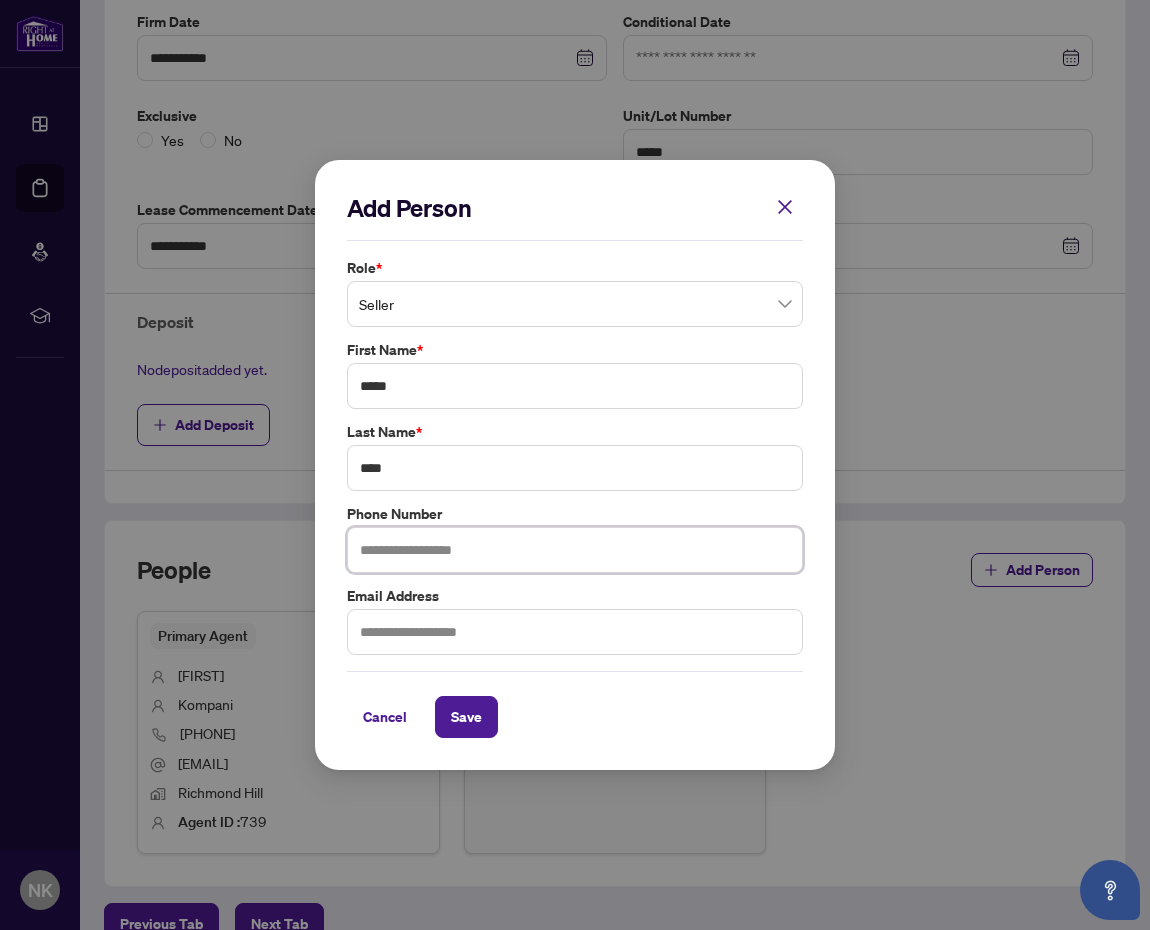 click at bounding box center [575, 550] 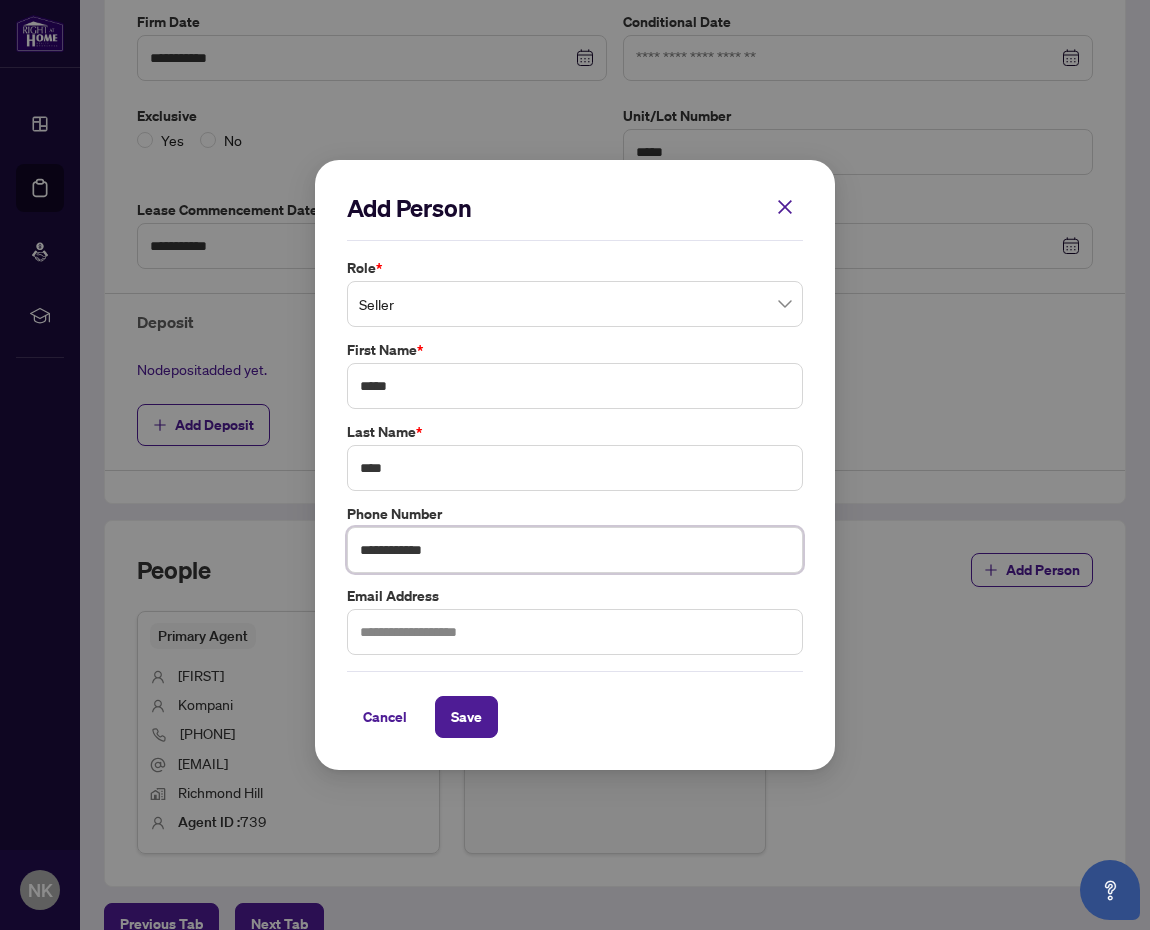 type on "**********" 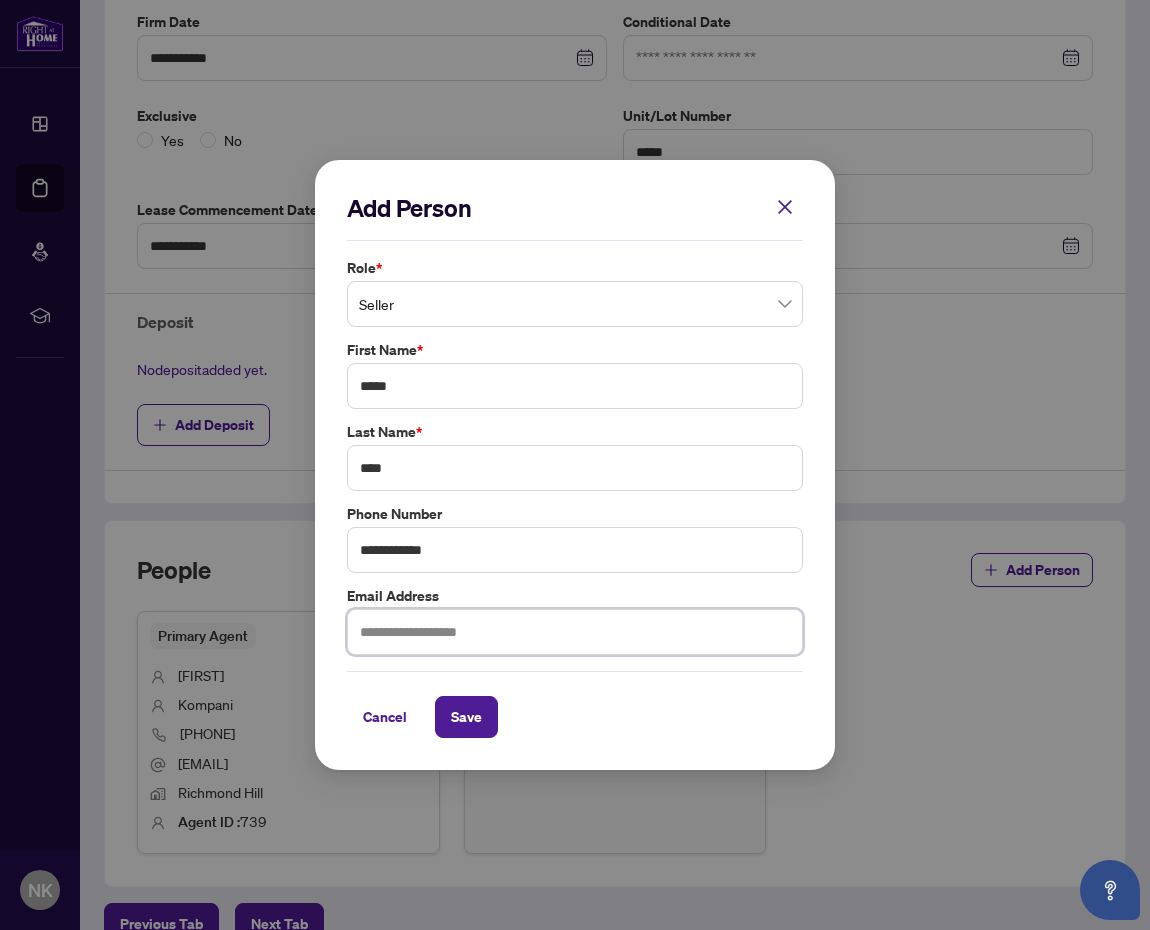 click at bounding box center (575, 632) 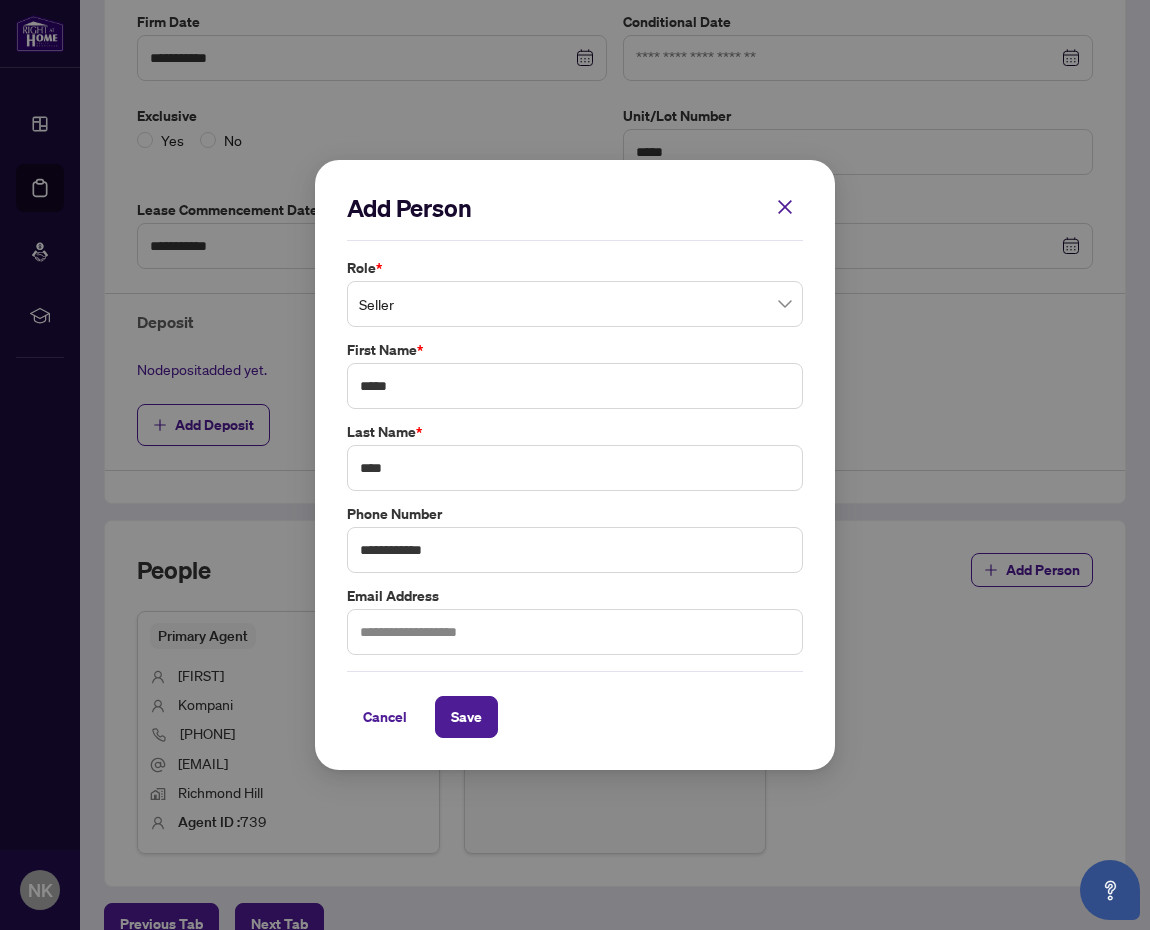 click on "**********" at bounding box center (575, 465) 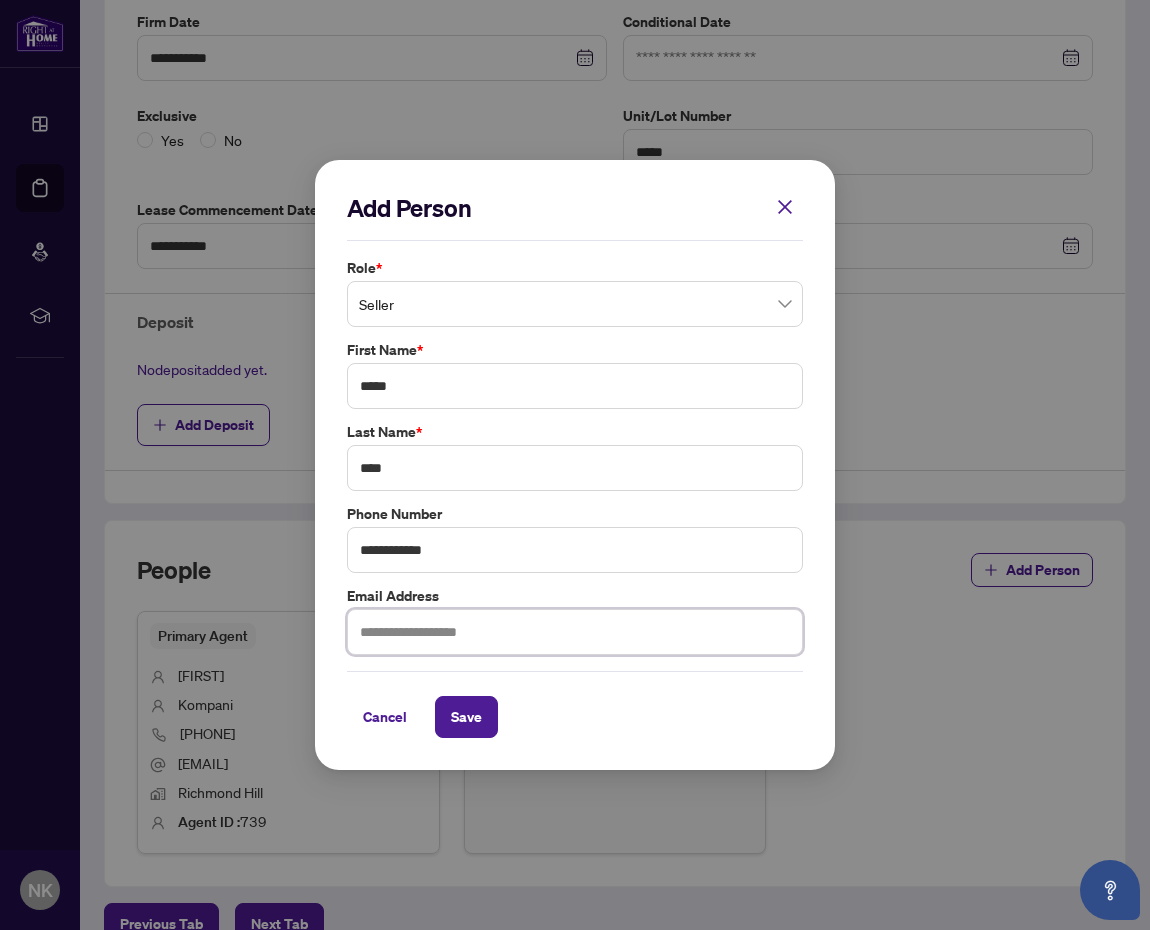 click at bounding box center [575, 632] 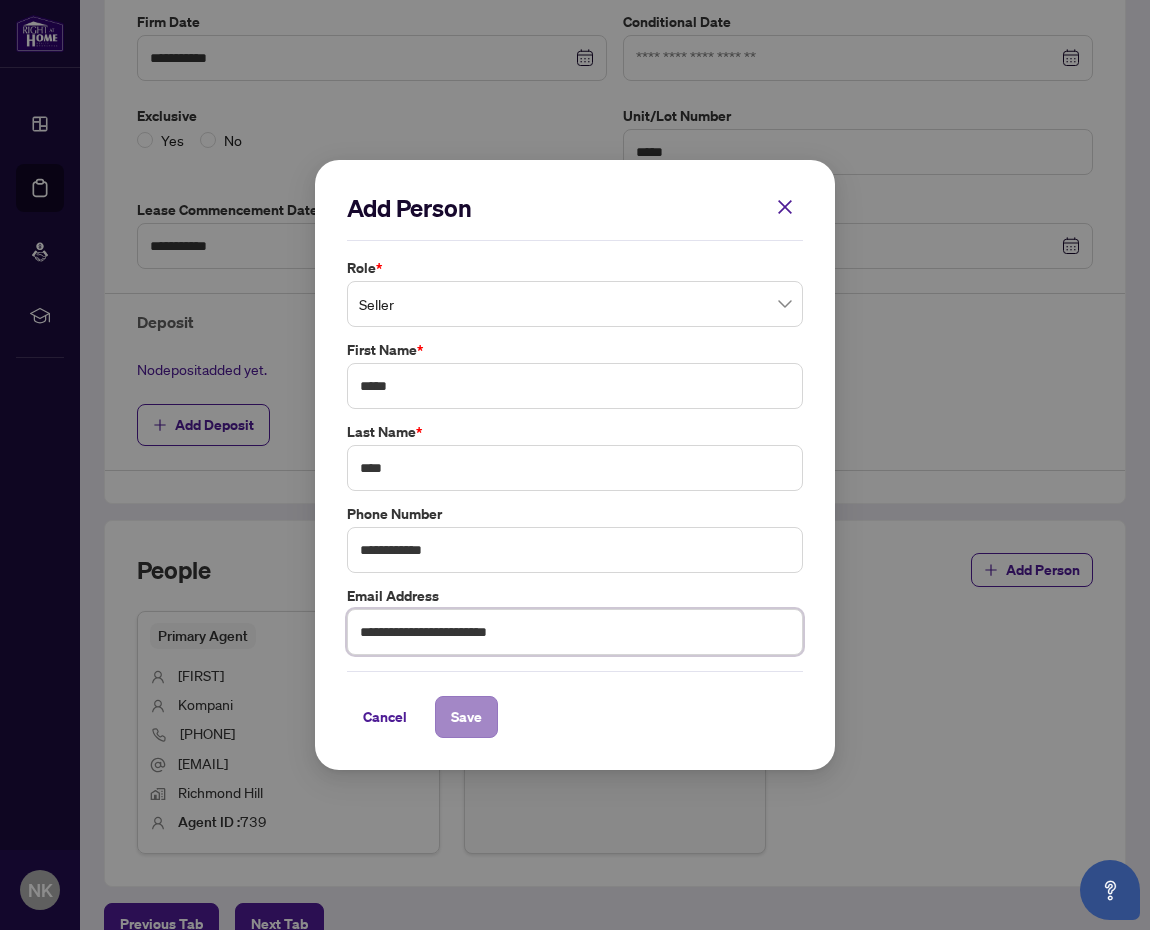 type on "**********" 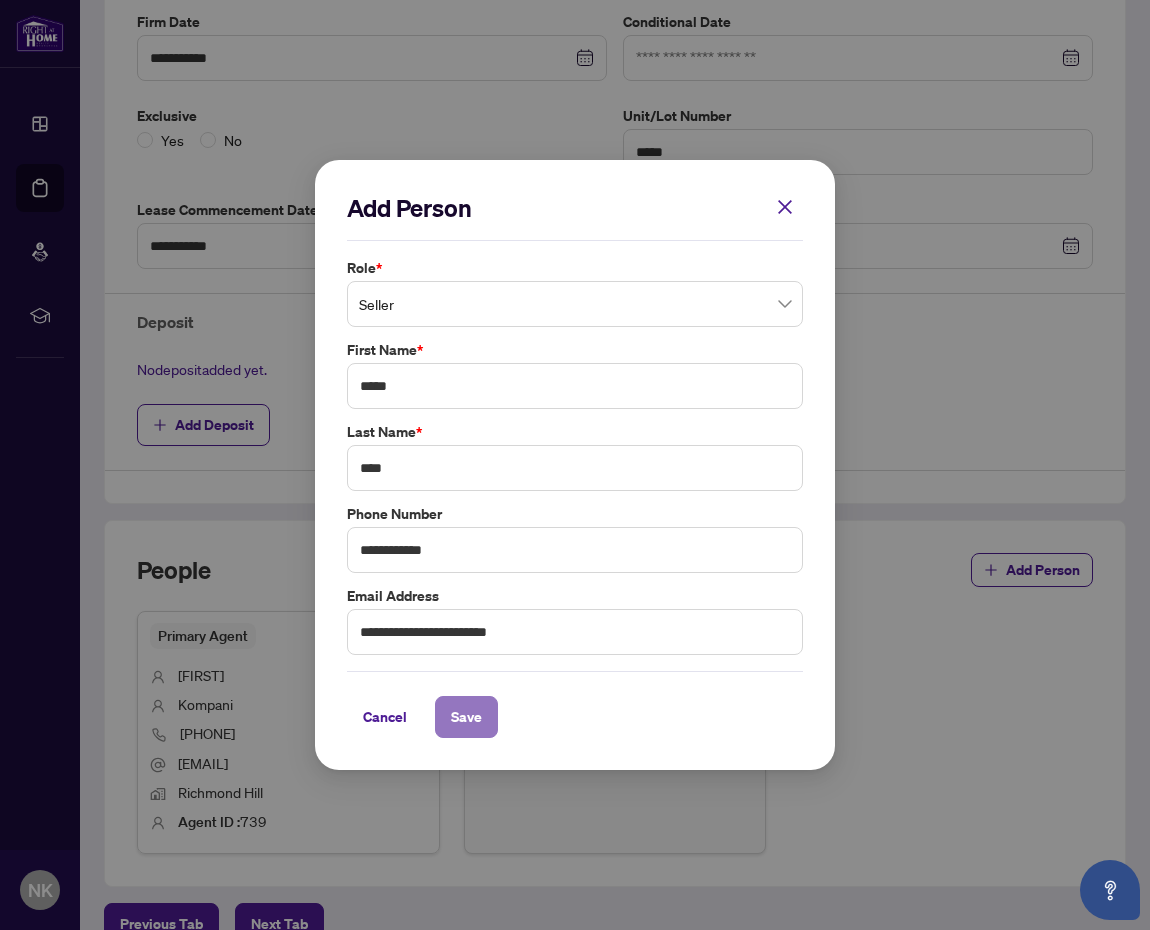 click on "Save" at bounding box center (466, 717) 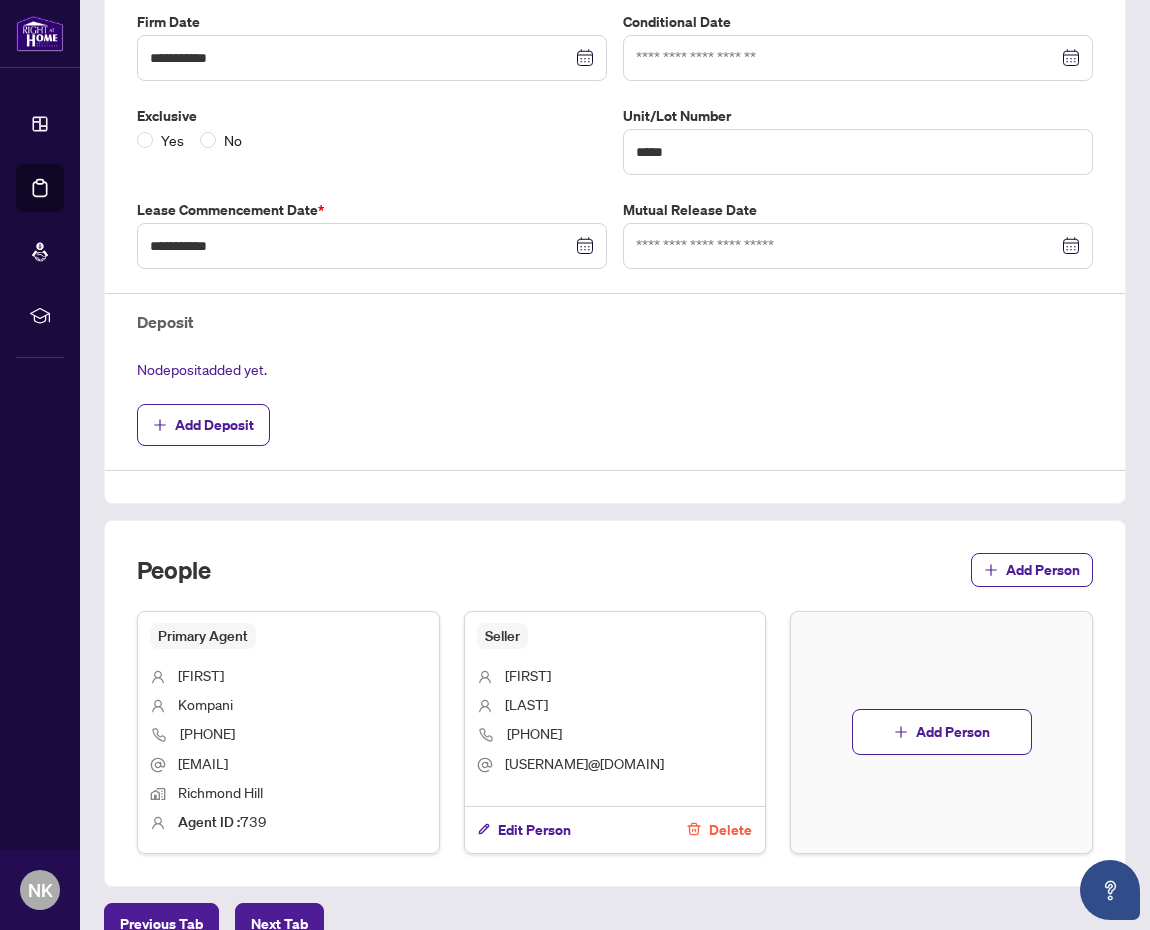 click on "Delete" at bounding box center (730, 830) 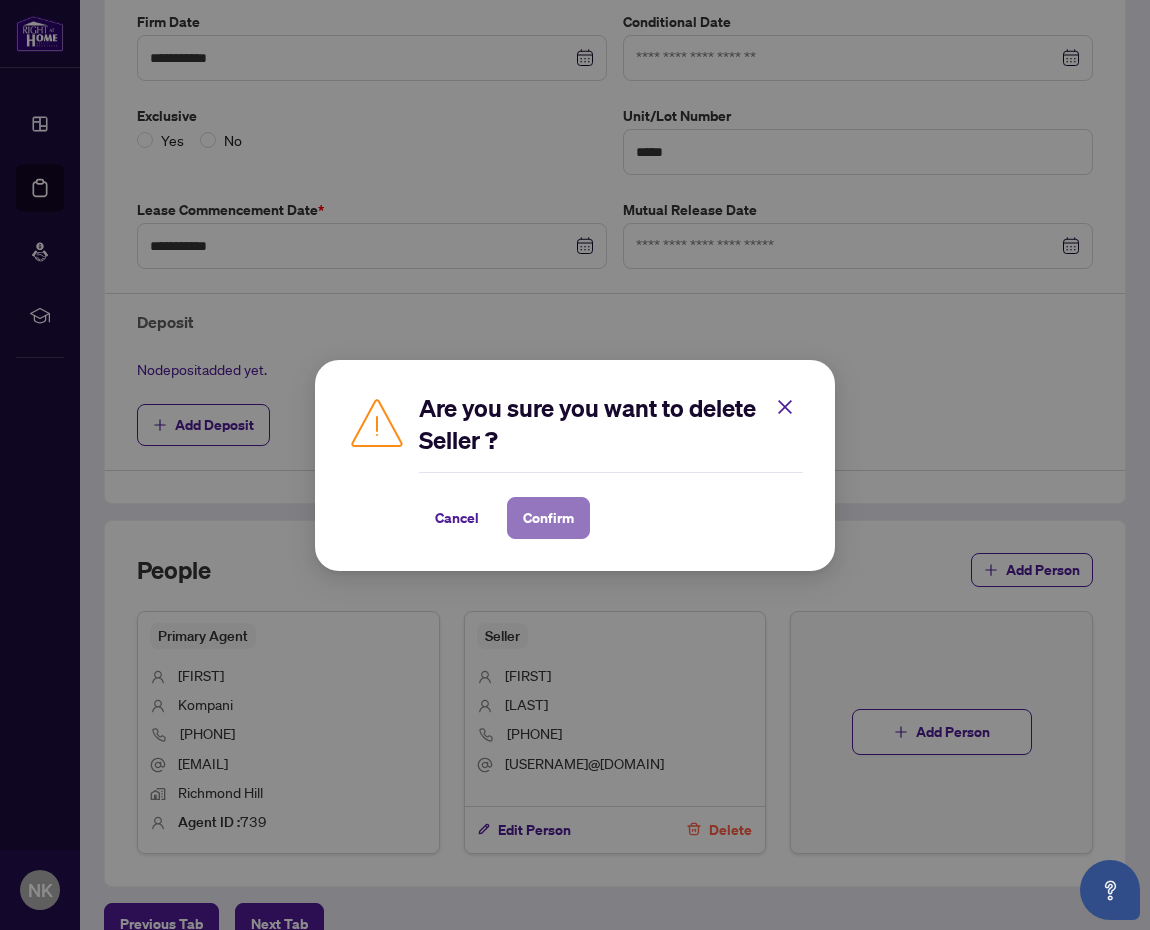 click on "Confirm" at bounding box center (548, 518) 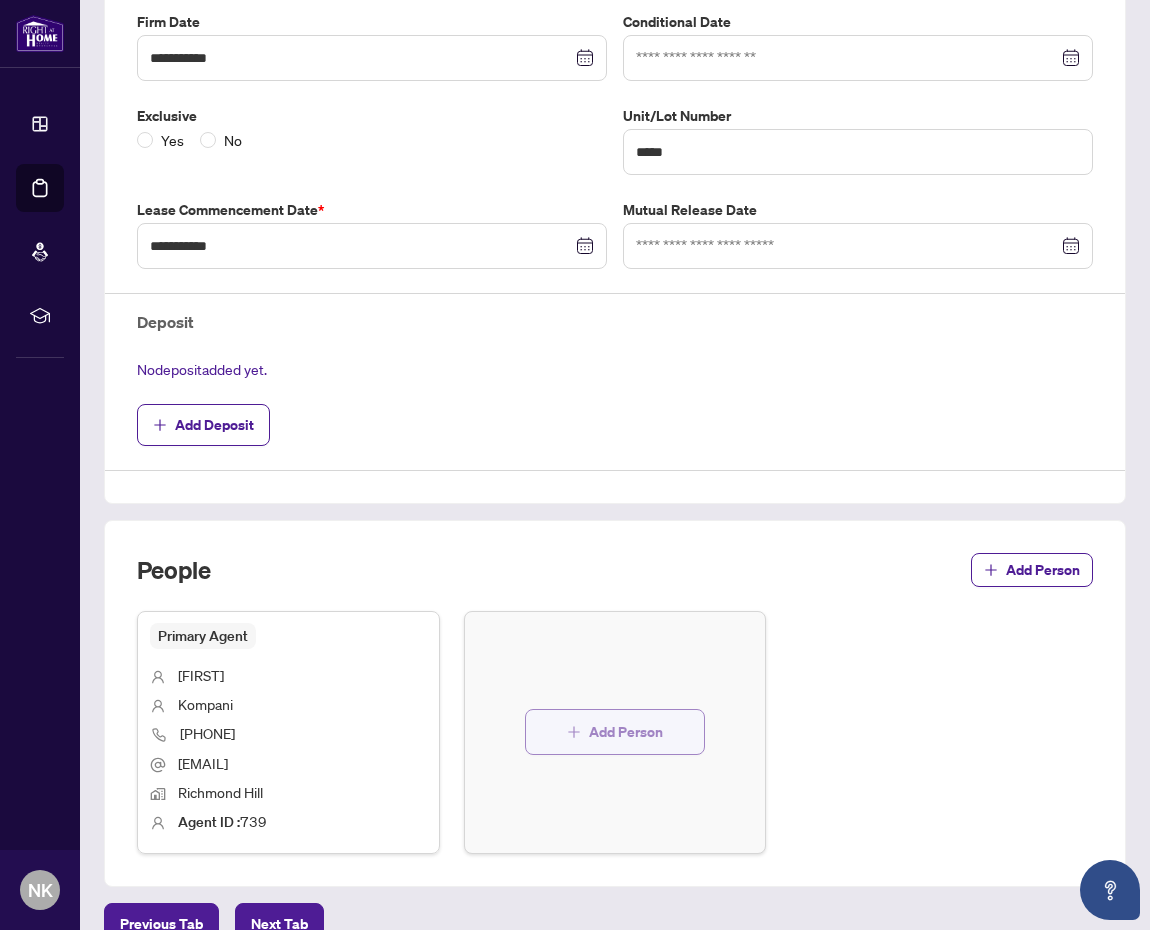click on "Add Person" at bounding box center [615, 732] 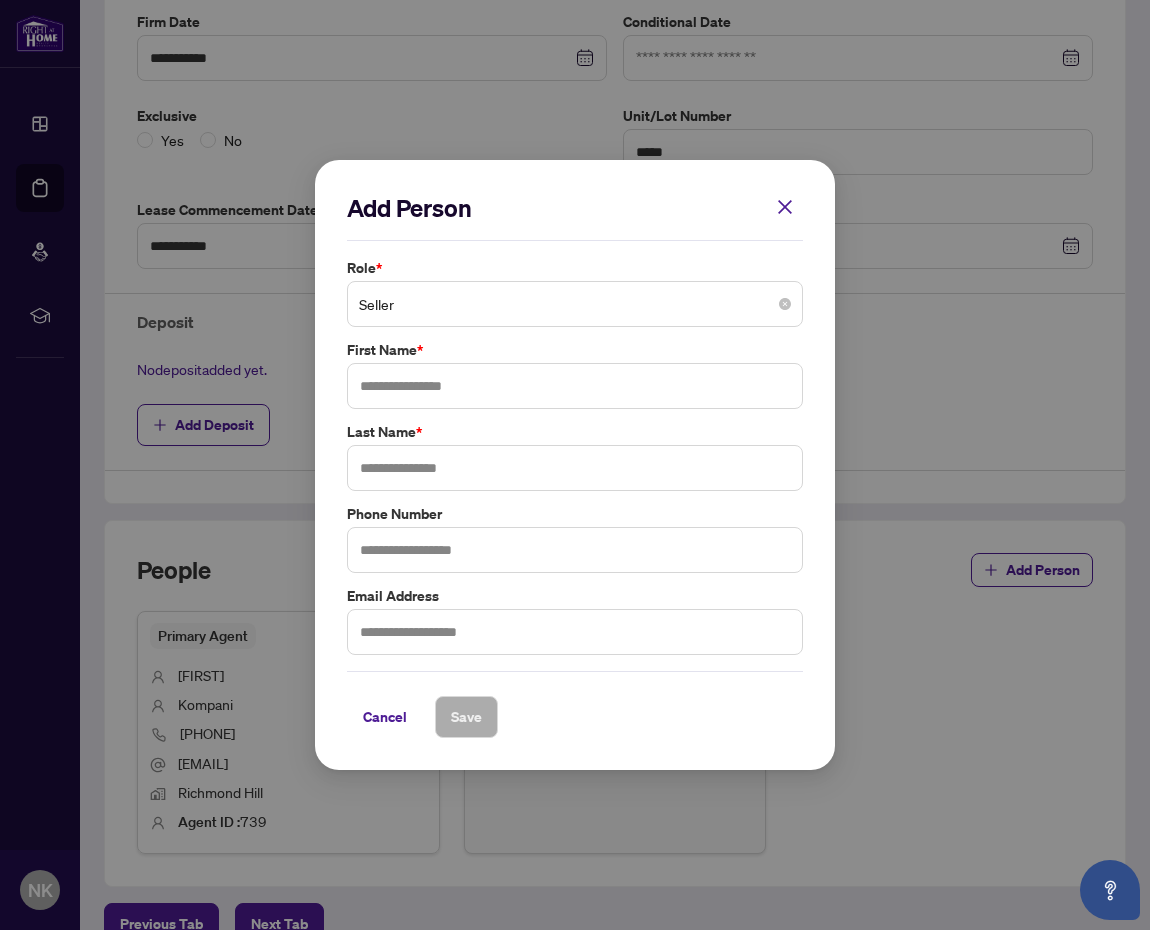click on "Seller" at bounding box center [575, 304] 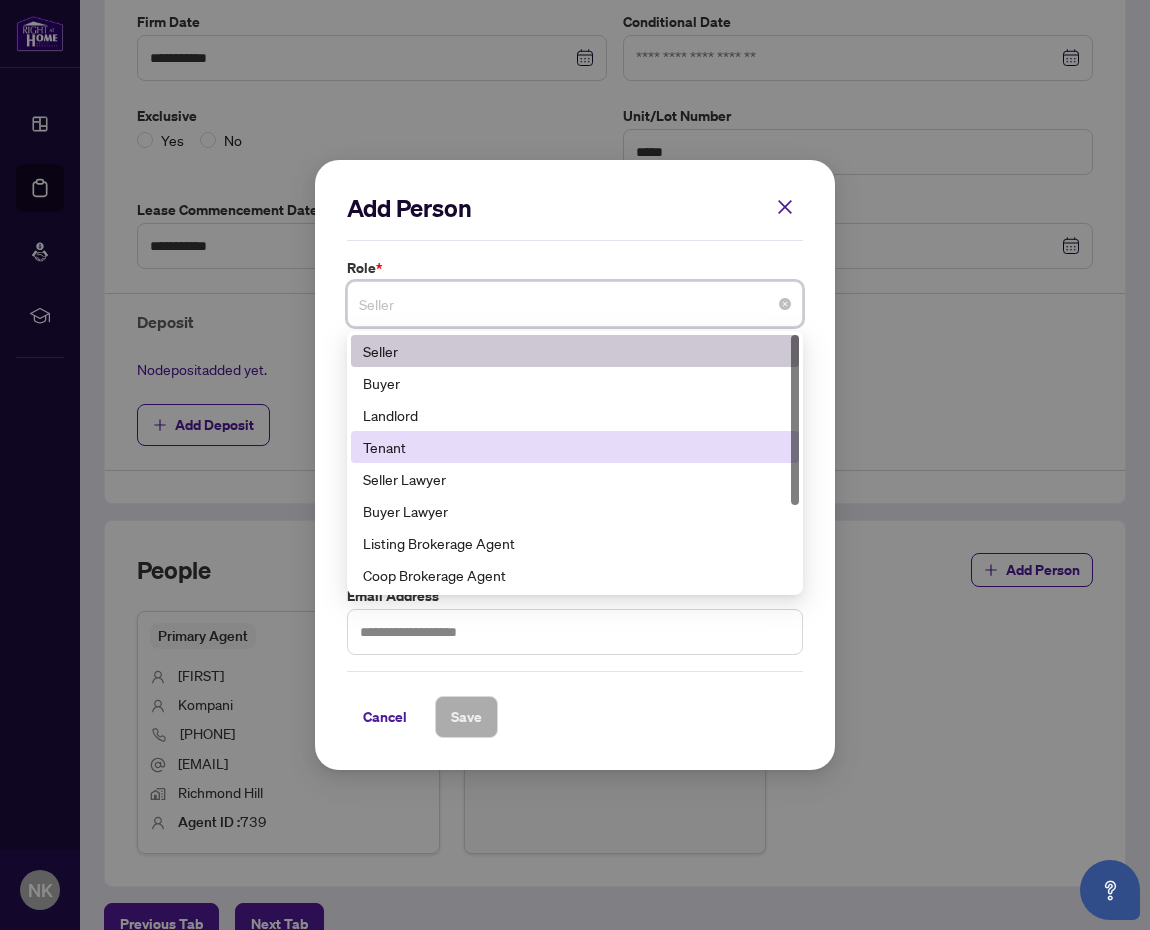 scroll, scrollTop: 128, scrollLeft: 0, axis: vertical 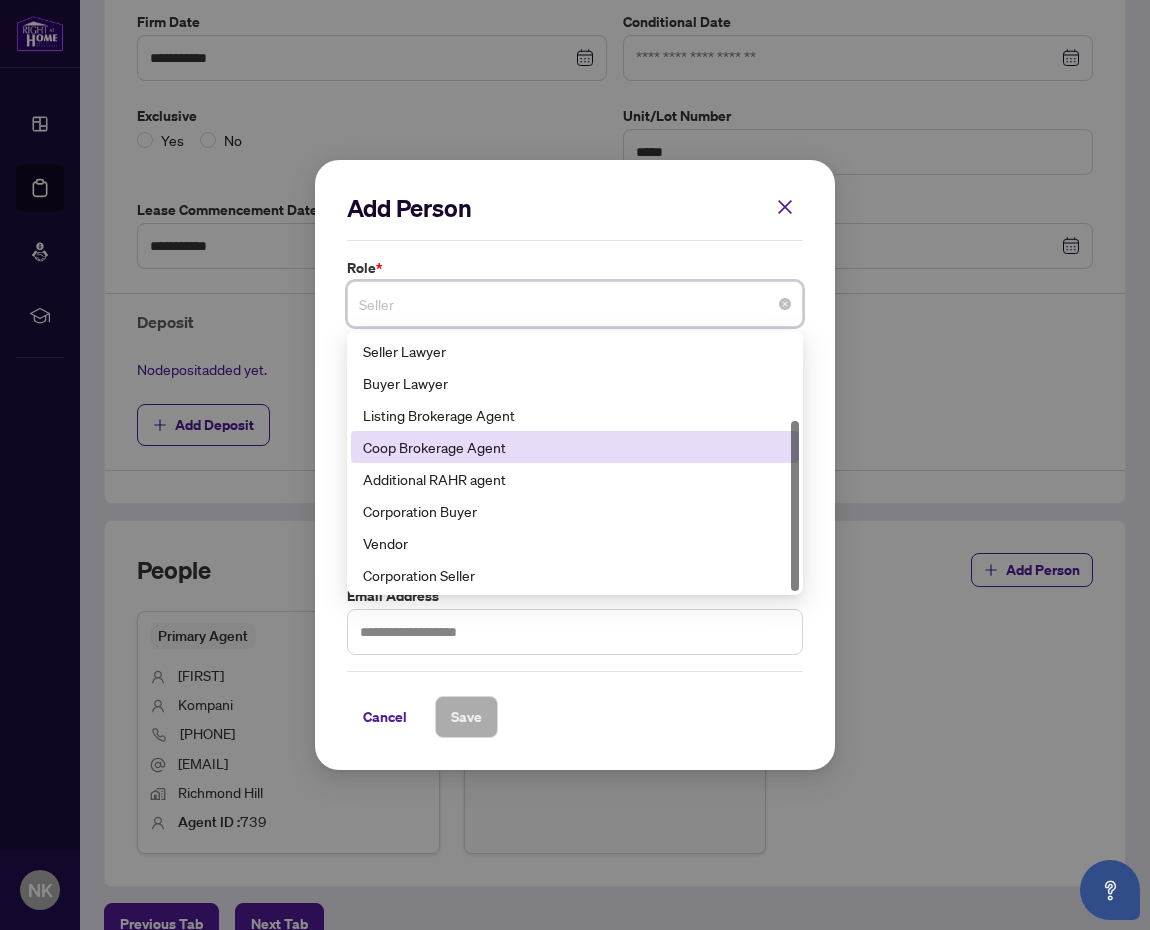 click on "Coop Brokerage Agent" at bounding box center [575, 447] 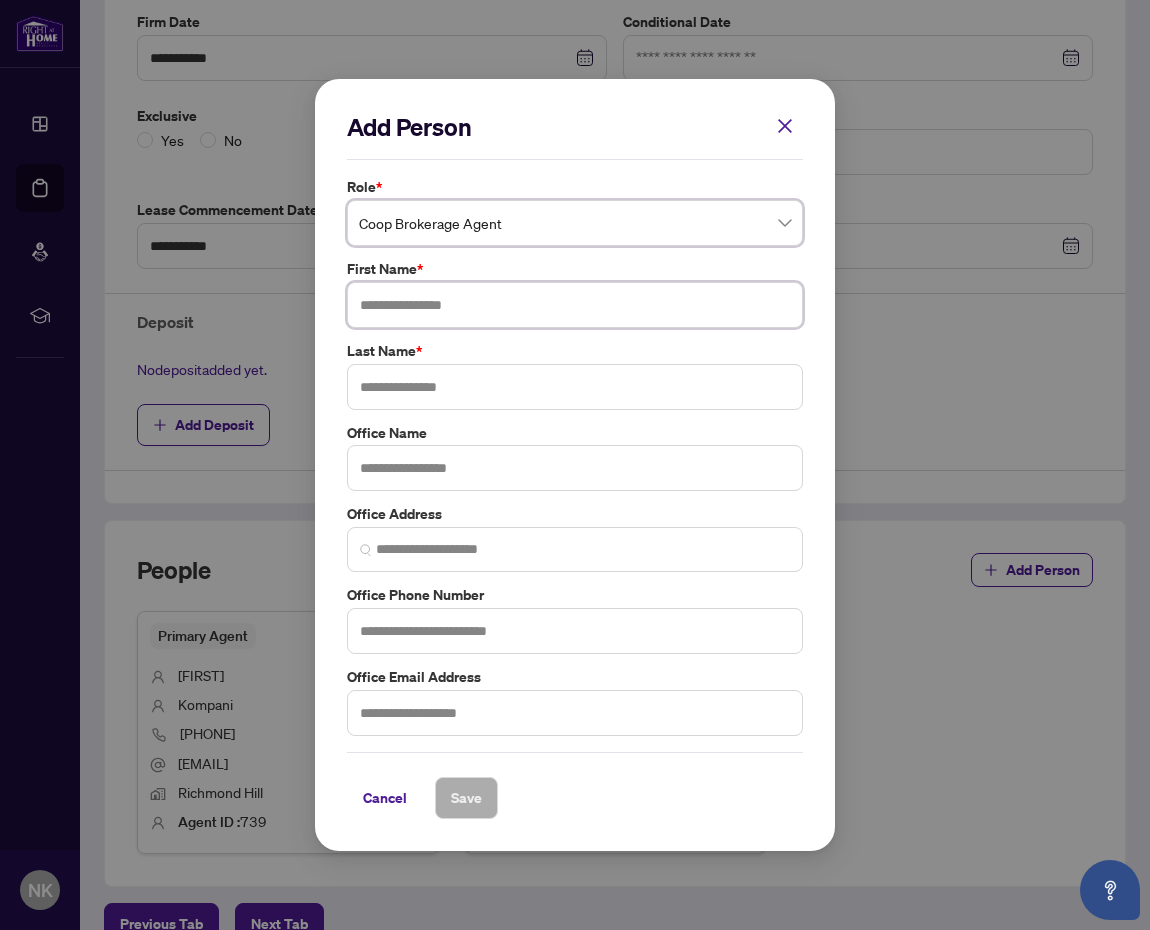 click at bounding box center (575, 305) 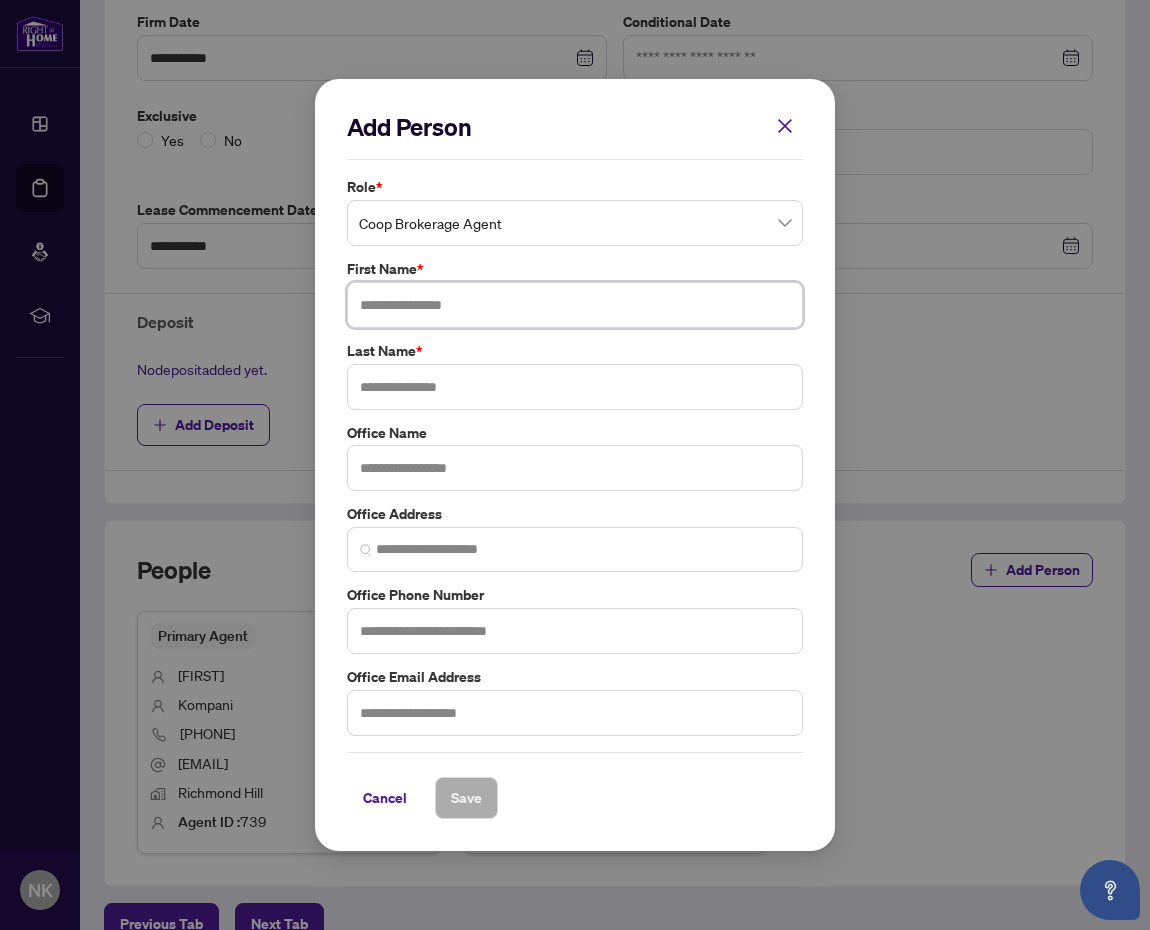 type on "*" 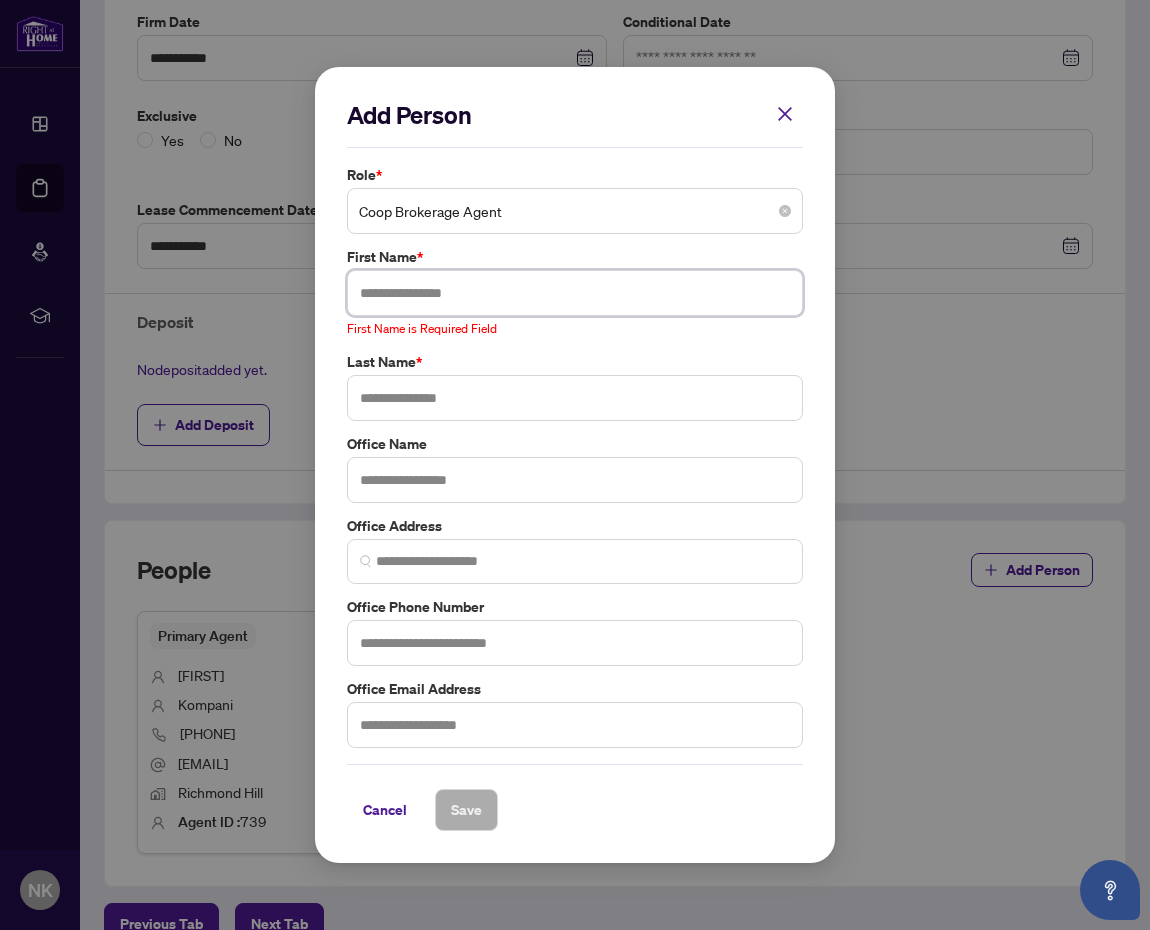 click on "Coop Brokerage Agent" at bounding box center (575, 211) 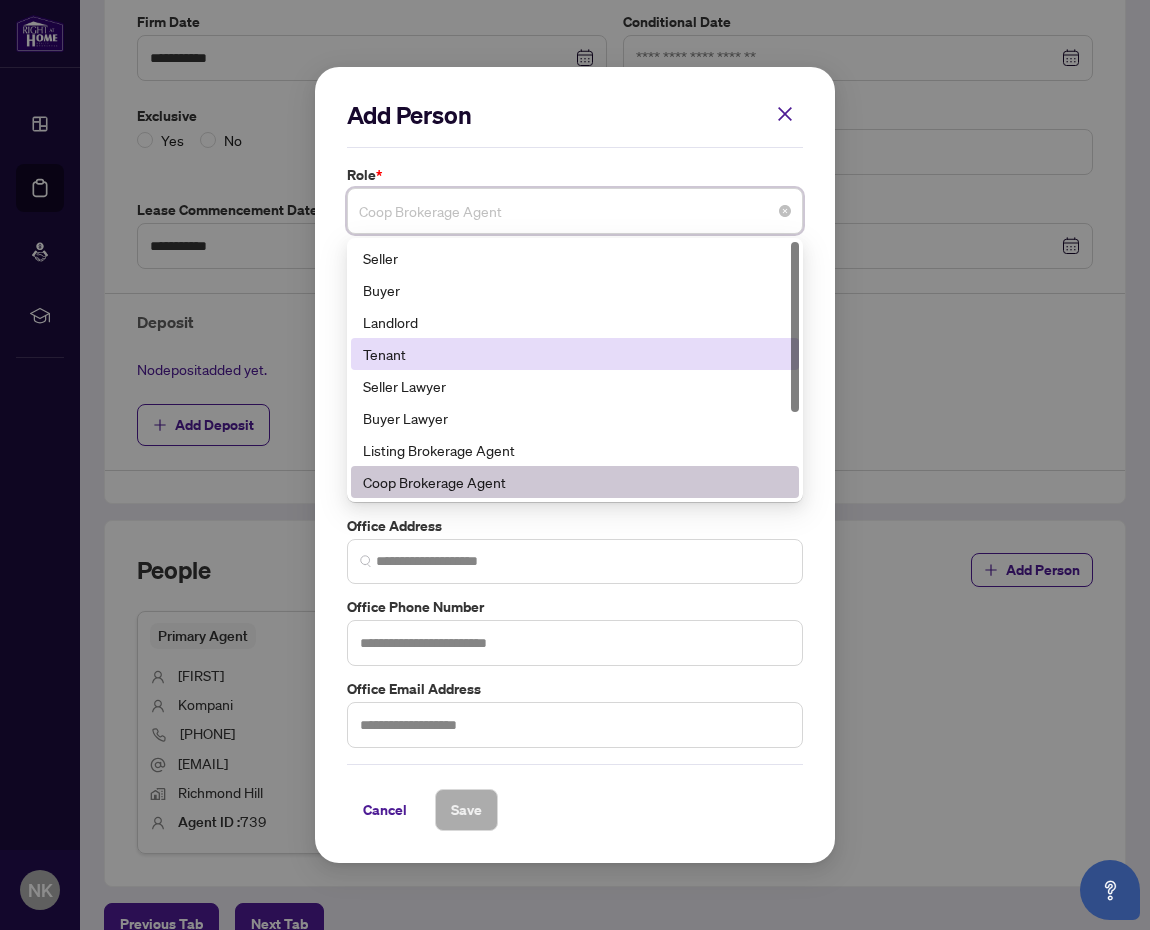 scroll, scrollTop: 128, scrollLeft: 0, axis: vertical 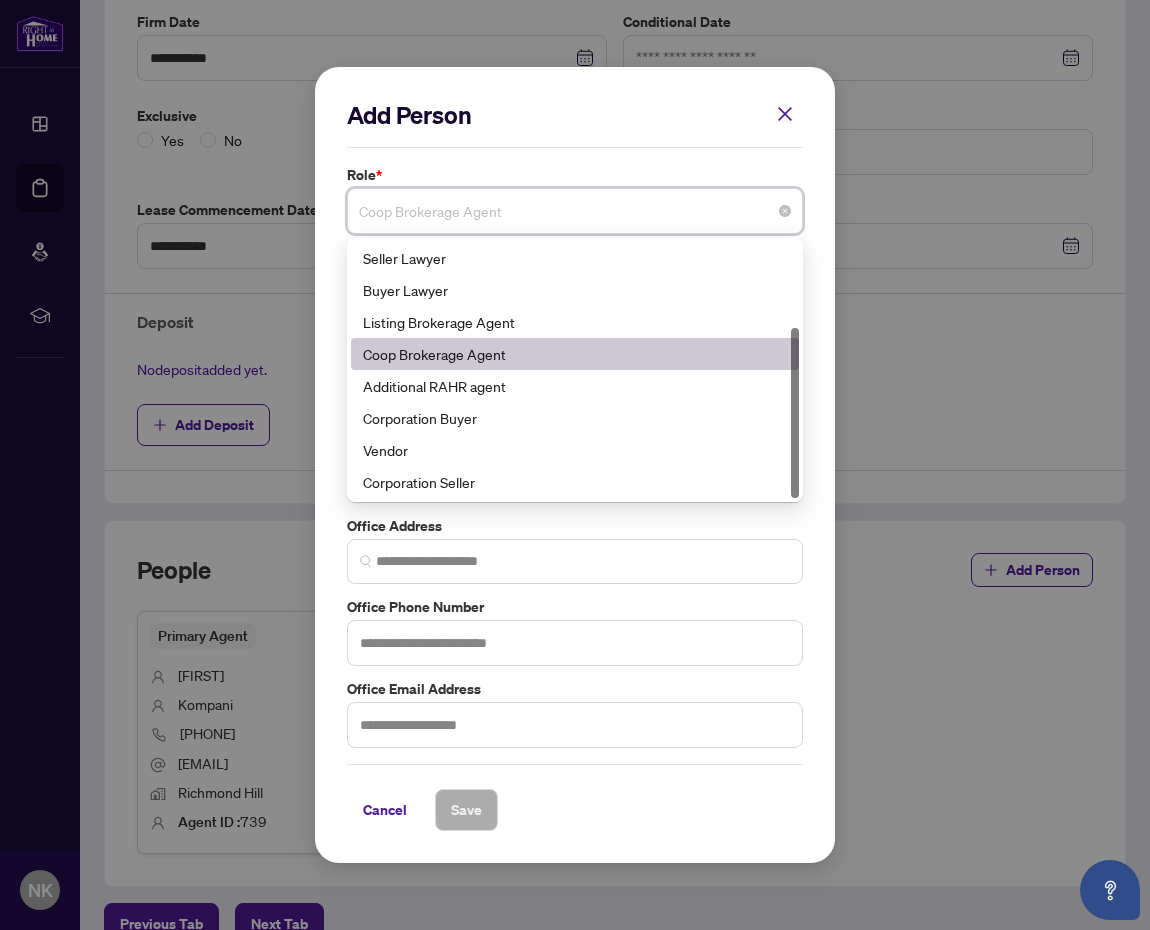 click on "Coop Brokerage Agent" at bounding box center [575, 354] 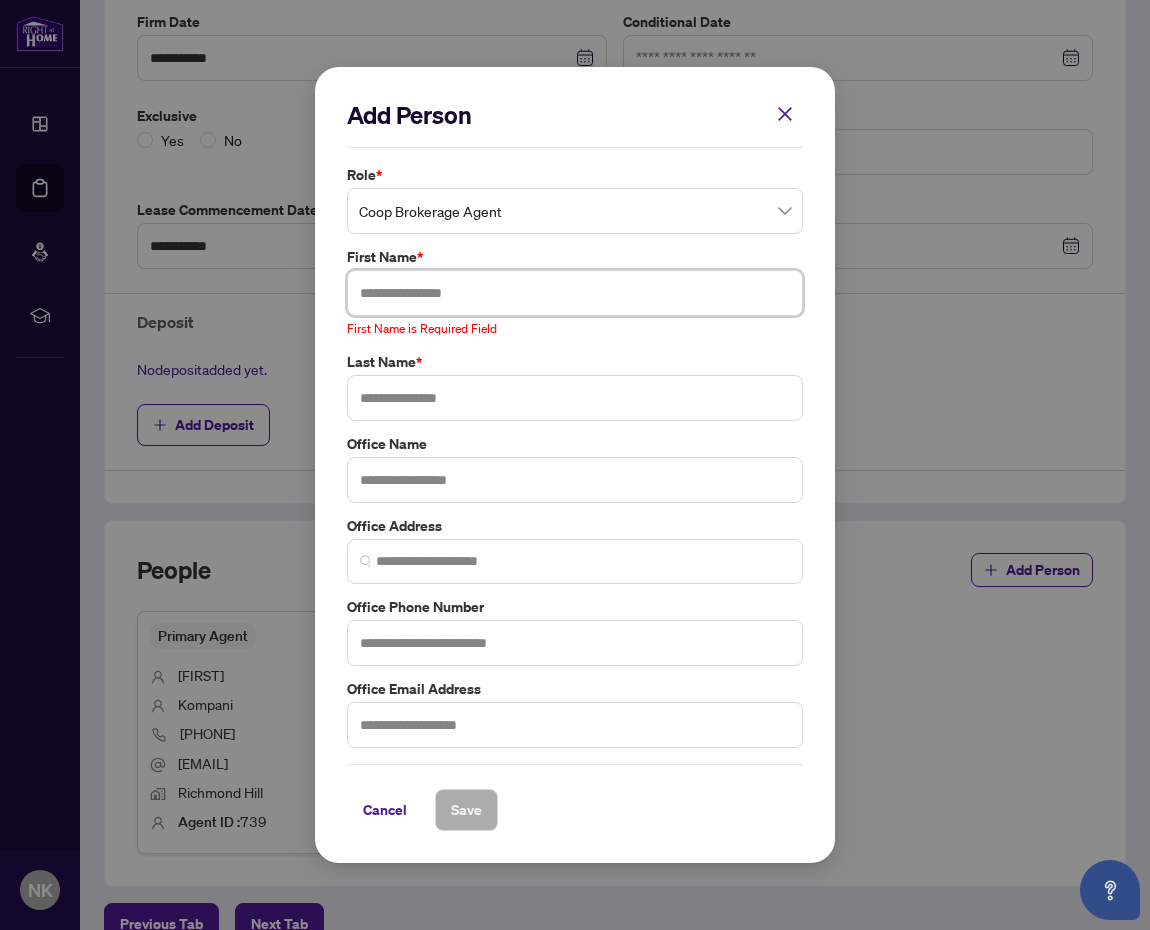 click at bounding box center [575, 293] 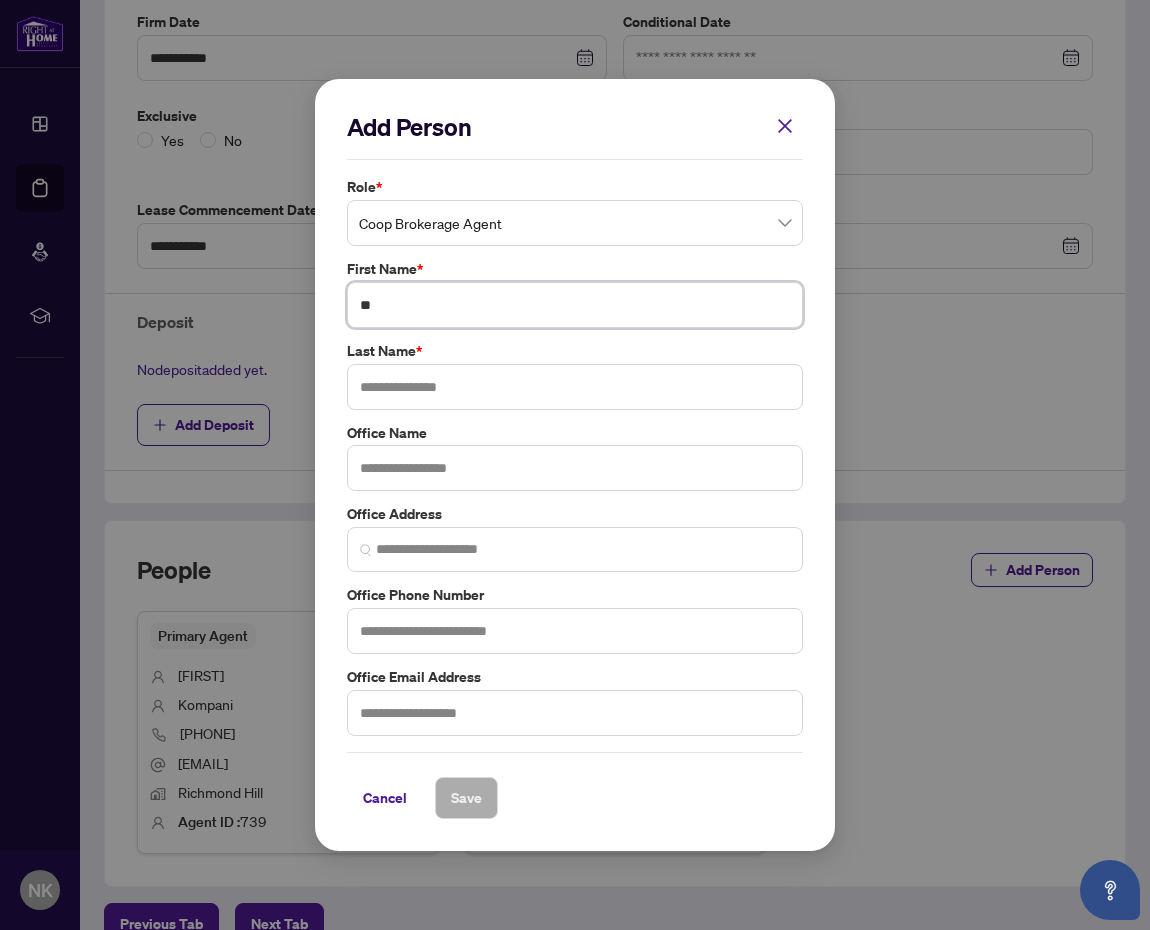 type on "*" 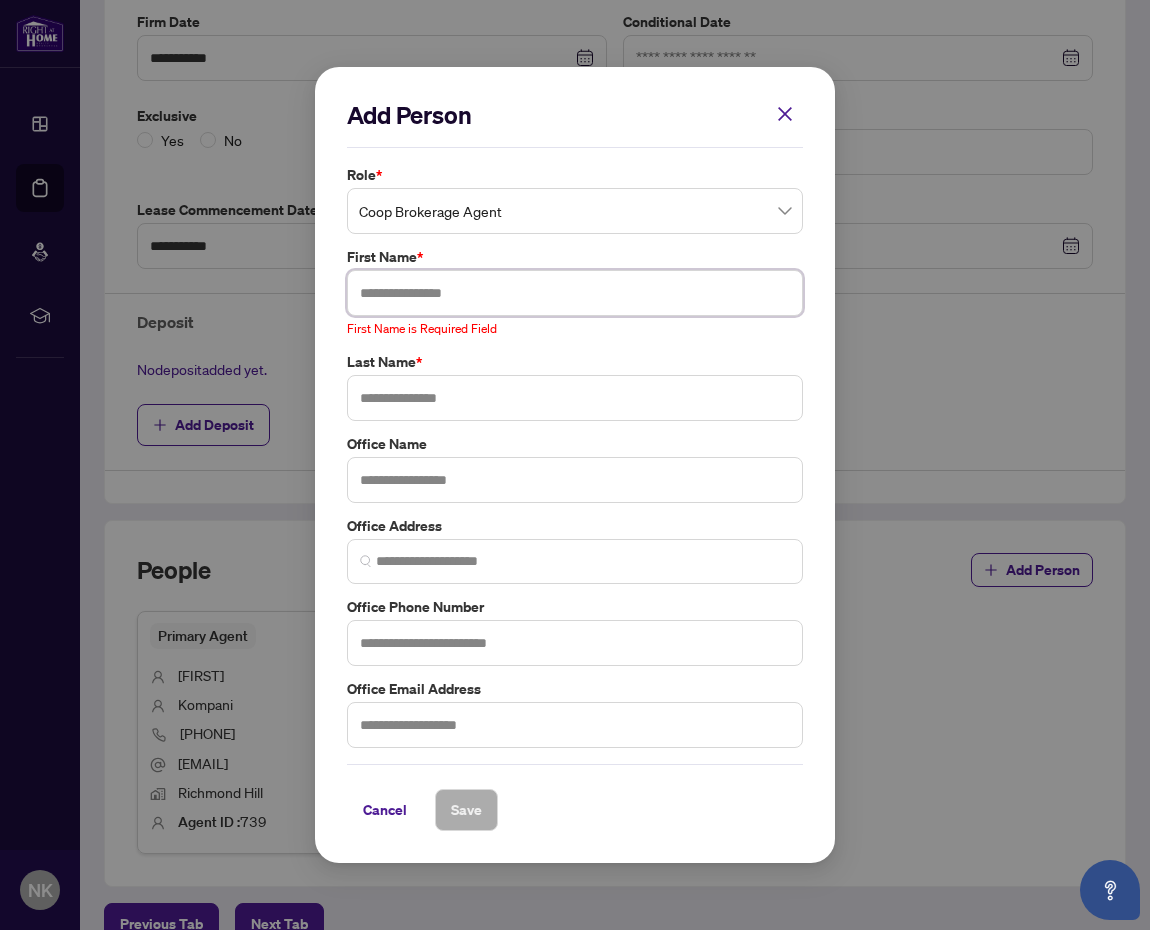 type on "*" 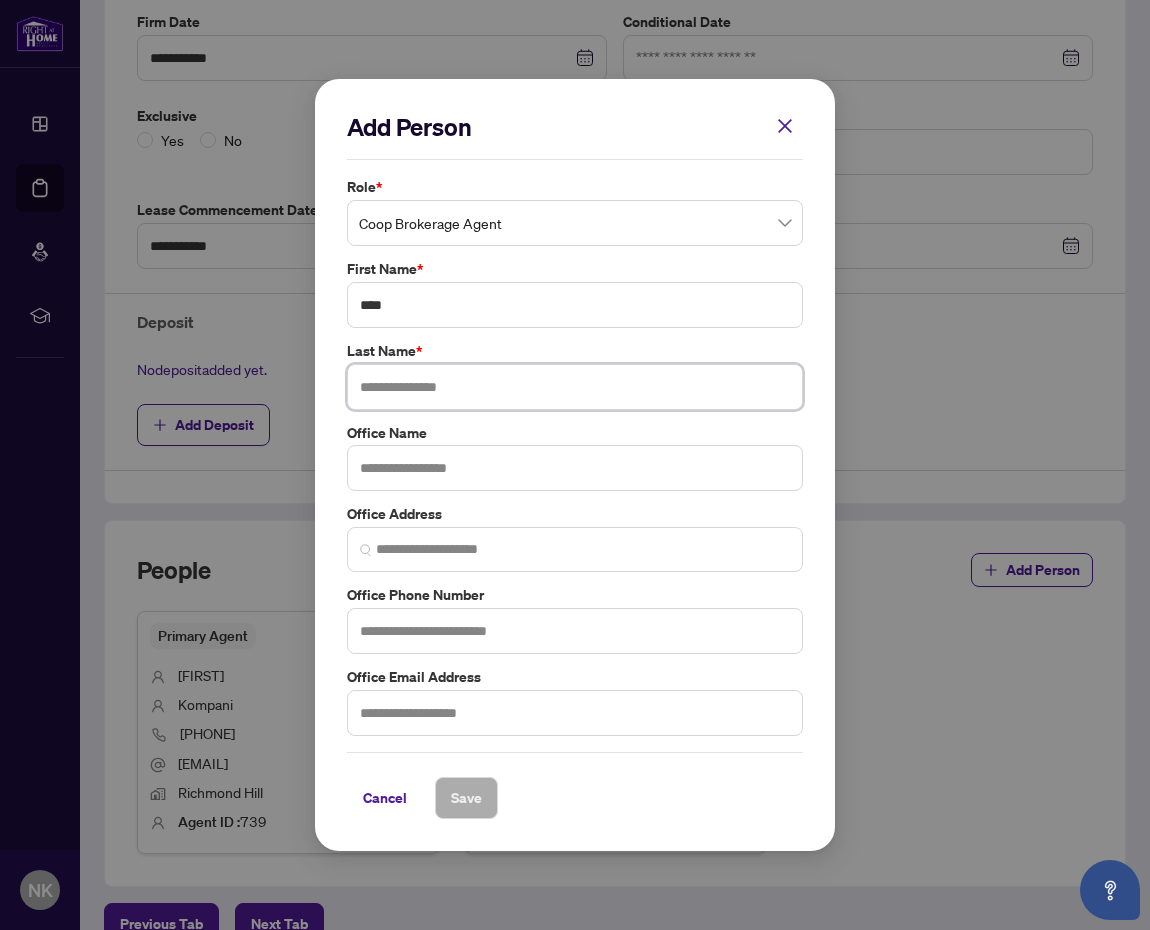 click at bounding box center [575, 387] 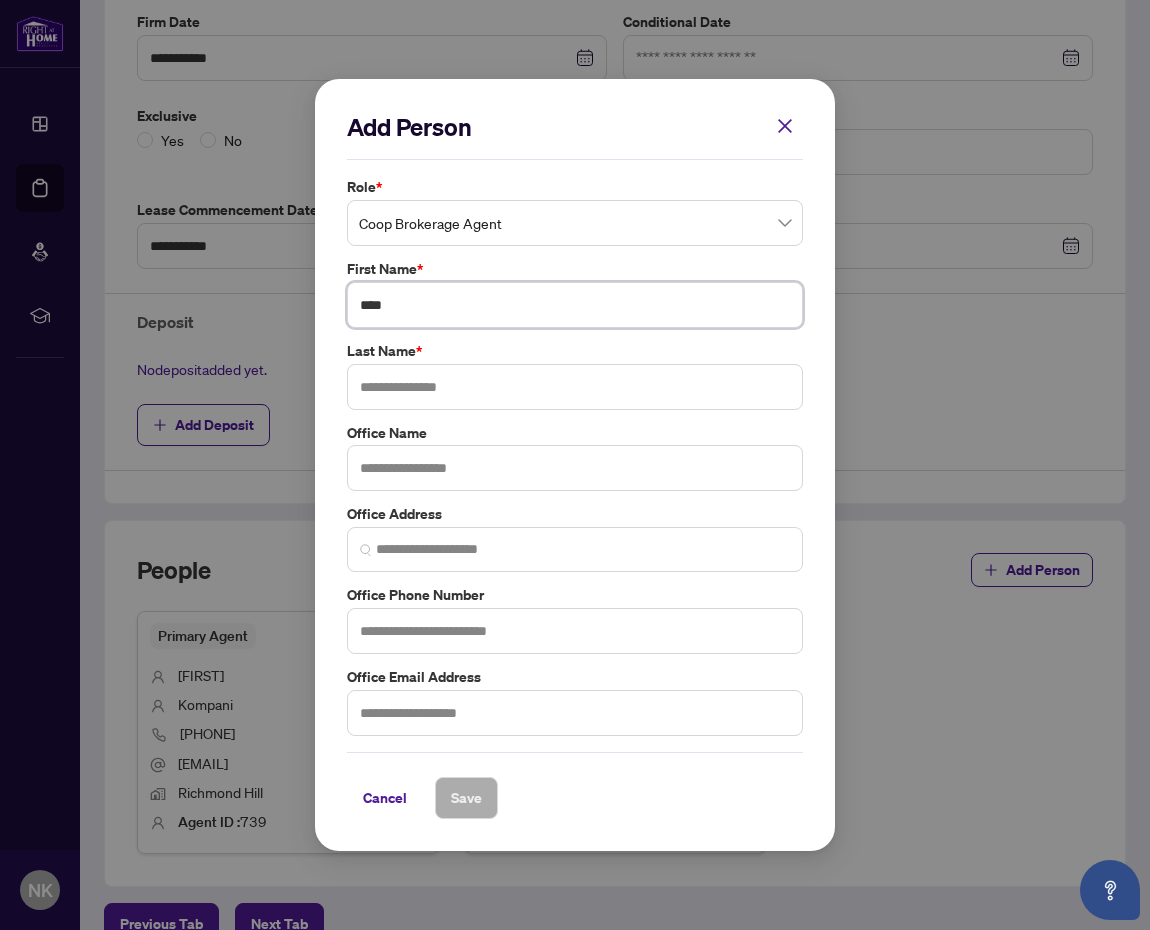 drag, startPoint x: 424, startPoint y: 313, endPoint x: 272, endPoint y: 283, distance: 154.93224 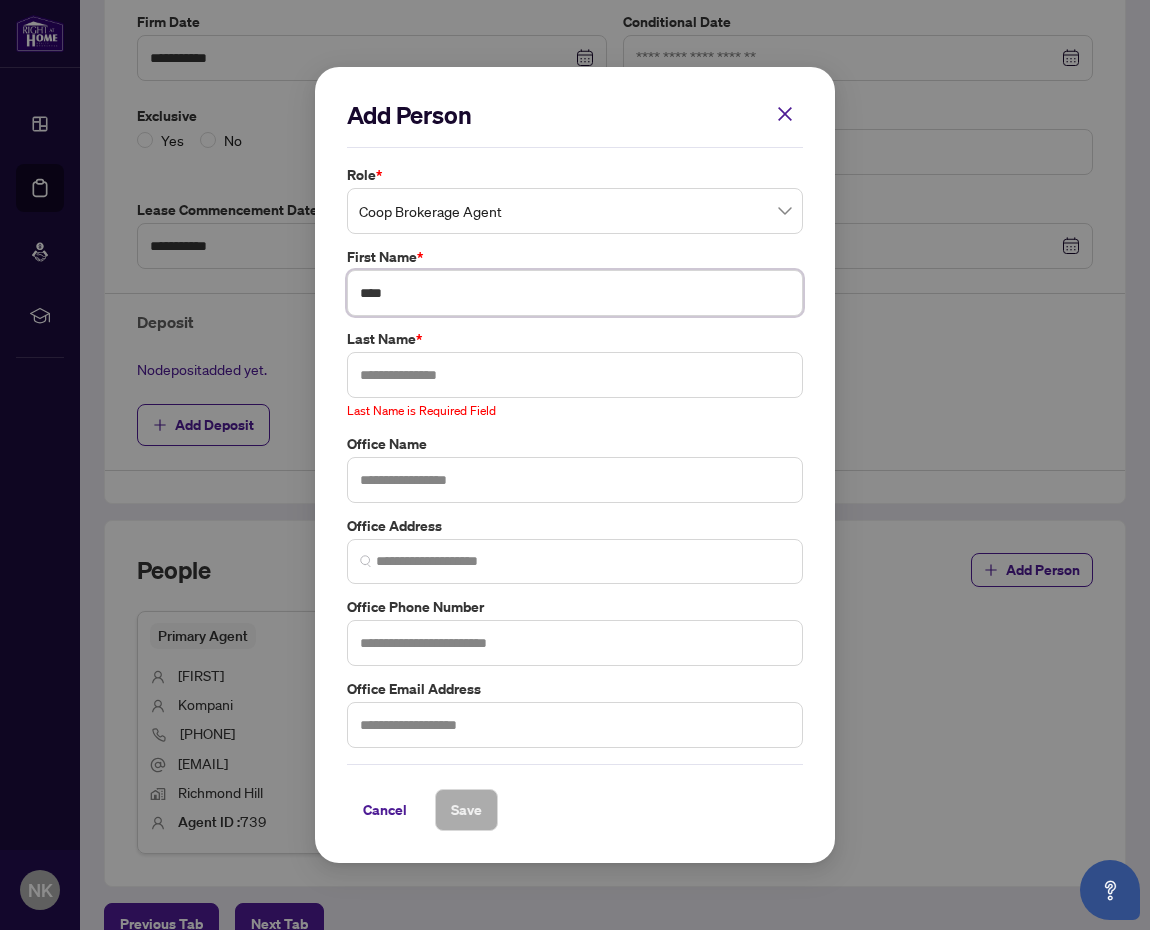 type on "****" 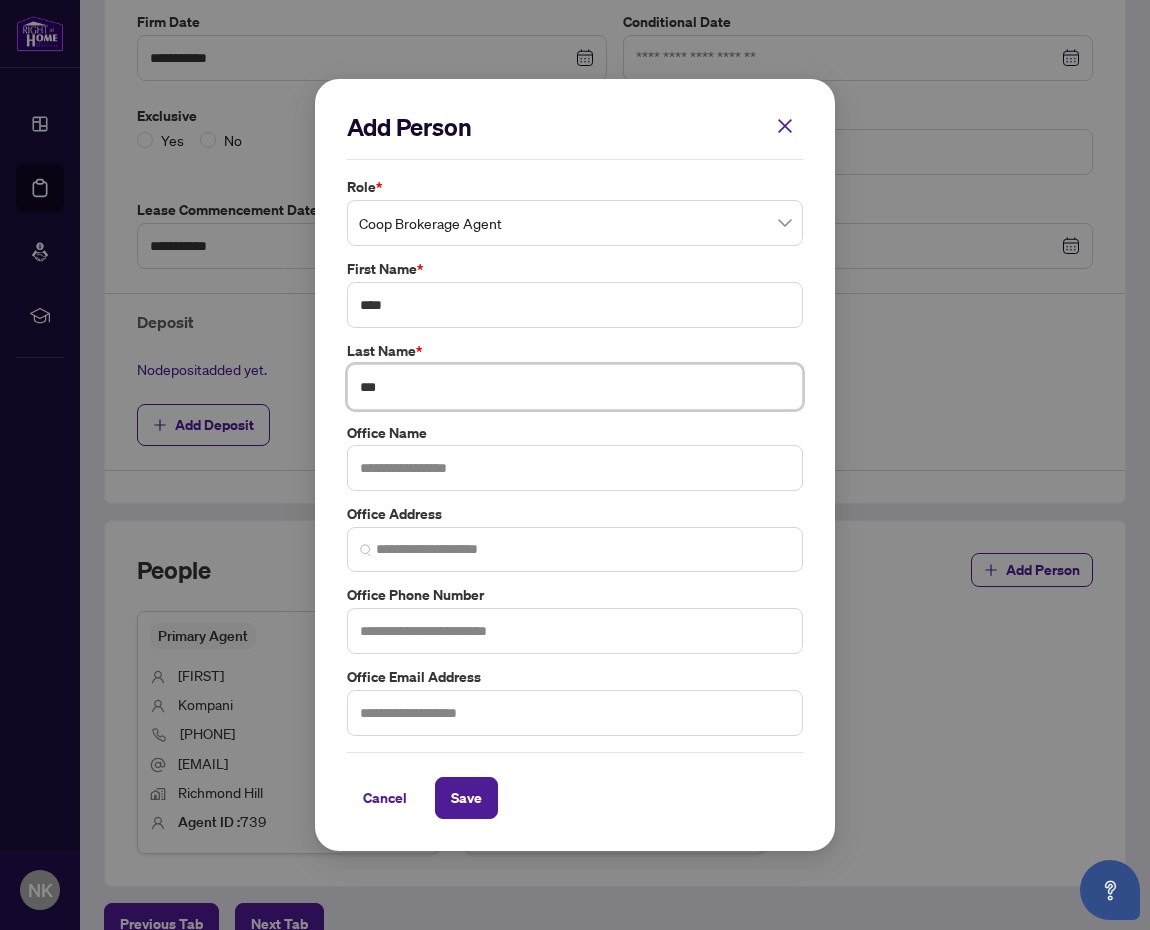 type on "***" 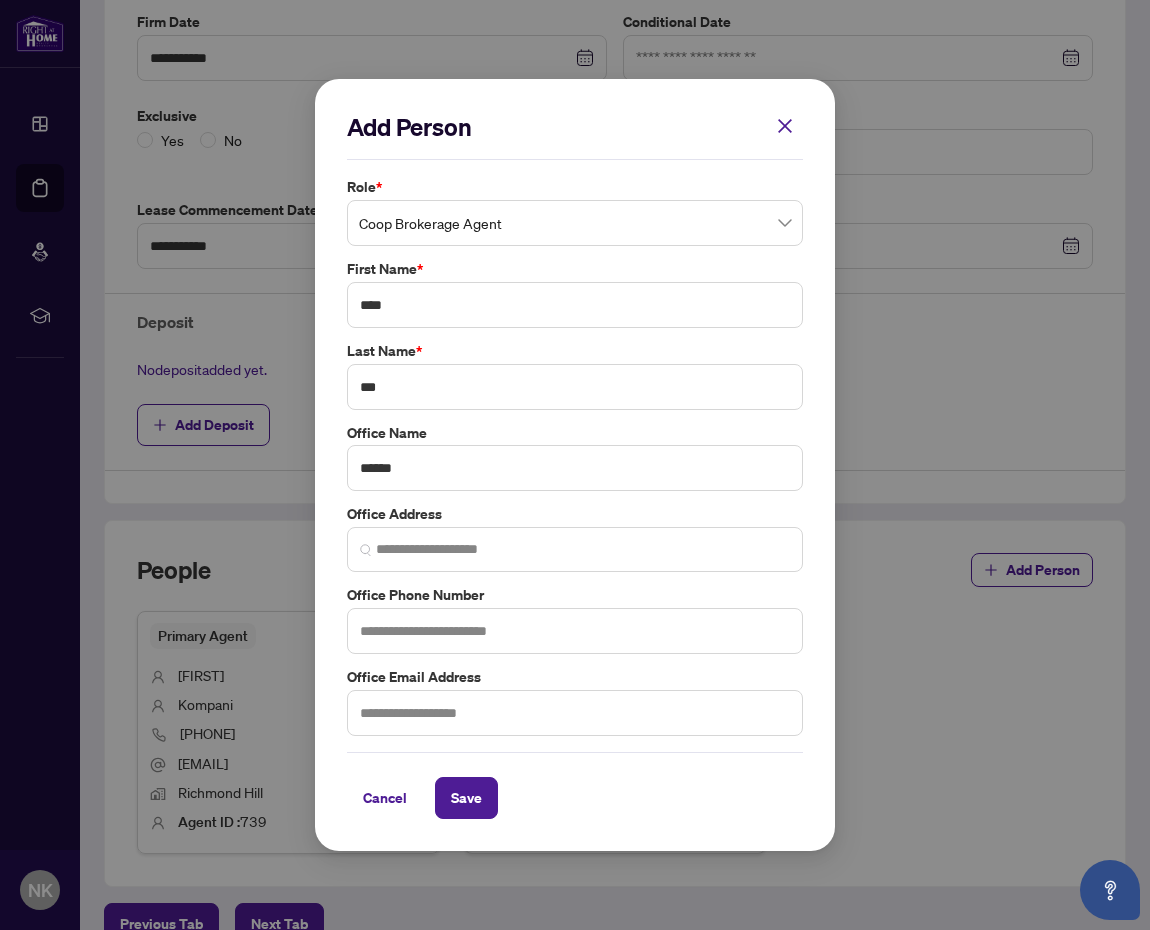 click on "Add Person Role * Coop Brokerage Agent 8 9 10 Tenant Seller Lawyer Buyer Lawyer Listing Brokerage Agent Coop Brokerage Agent Additional RAHR agent Corporation Buyer Vendor Corporation Seller First Name * **** Last Name * *** Office Name ****** Office Address Office Phone Number Office Email Address Cancel Save Cancel OK" at bounding box center [575, 465] 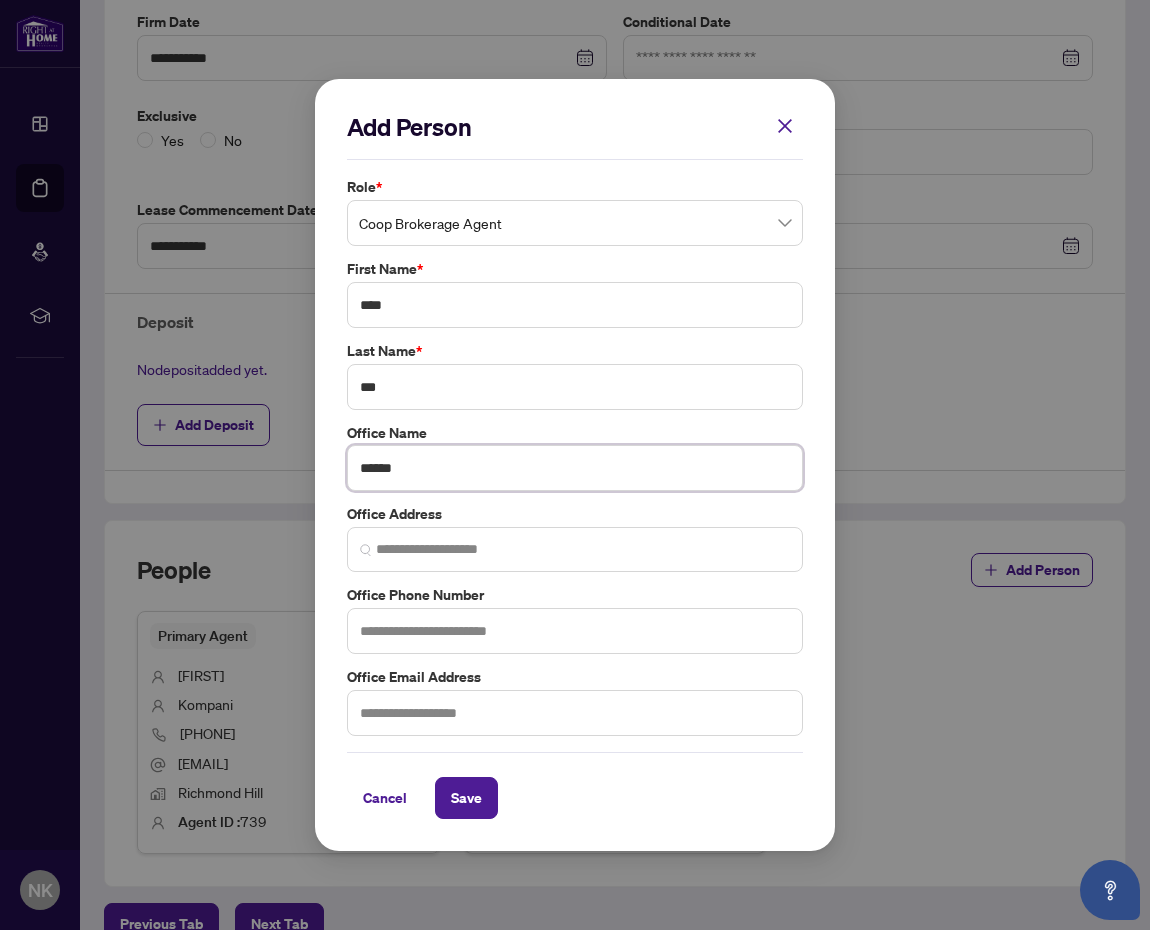 drag, startPoint x: 430, startPoint y: 479, endPoint x: 449, endPoint y: 465, distance: 23.600847 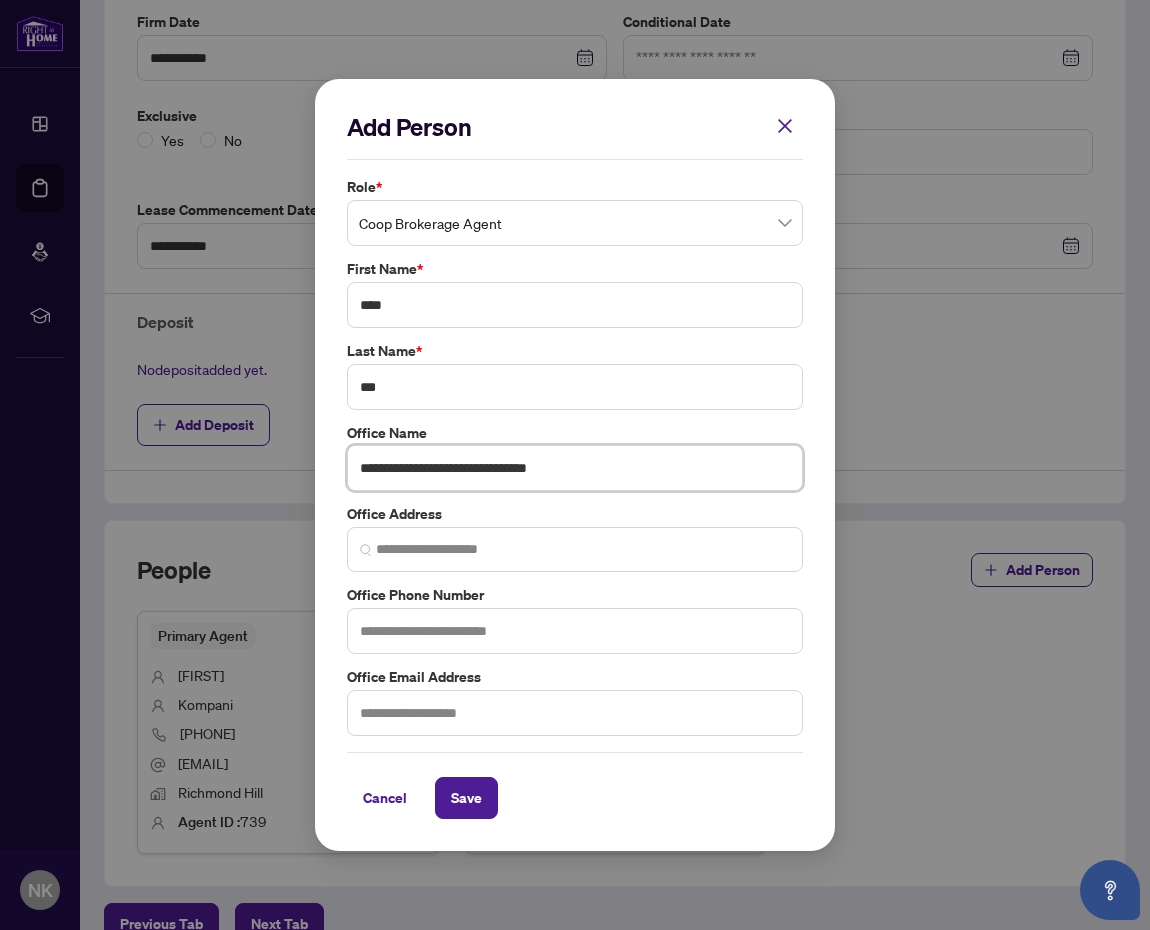 type on "**********" 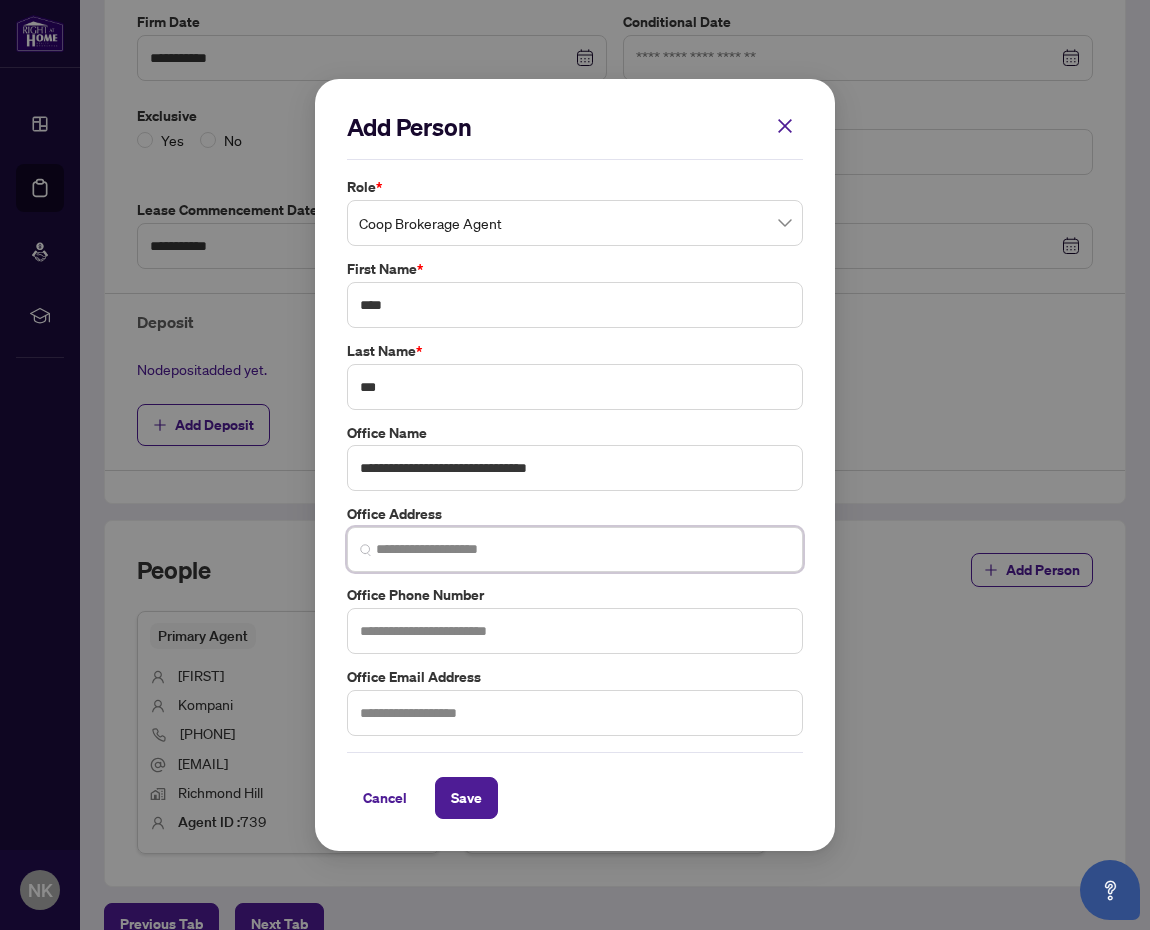 click at bounding box center (583, 549) 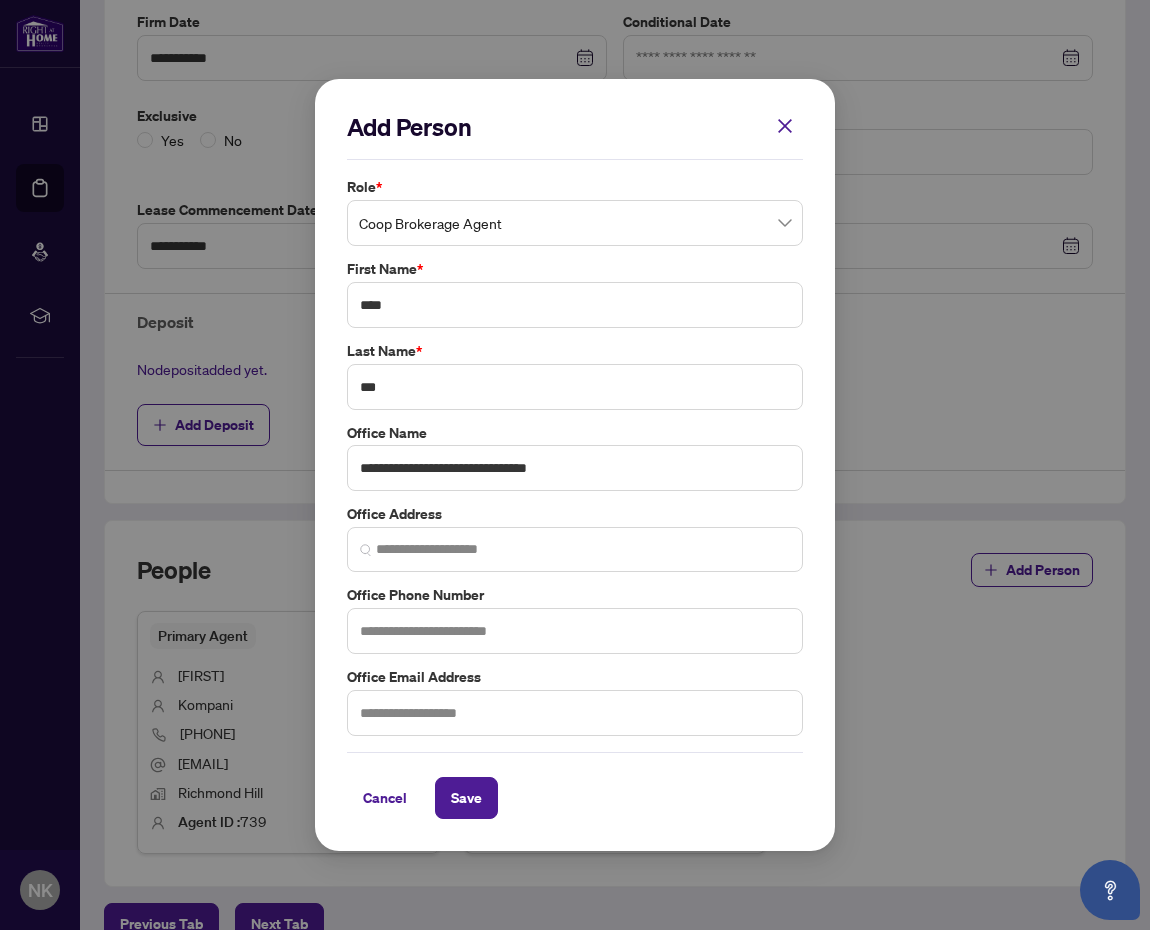 drag, startPoint x: 902, startPoint y: 679, endPoint x: 834, endPoint y: 653, distance: 72.8011 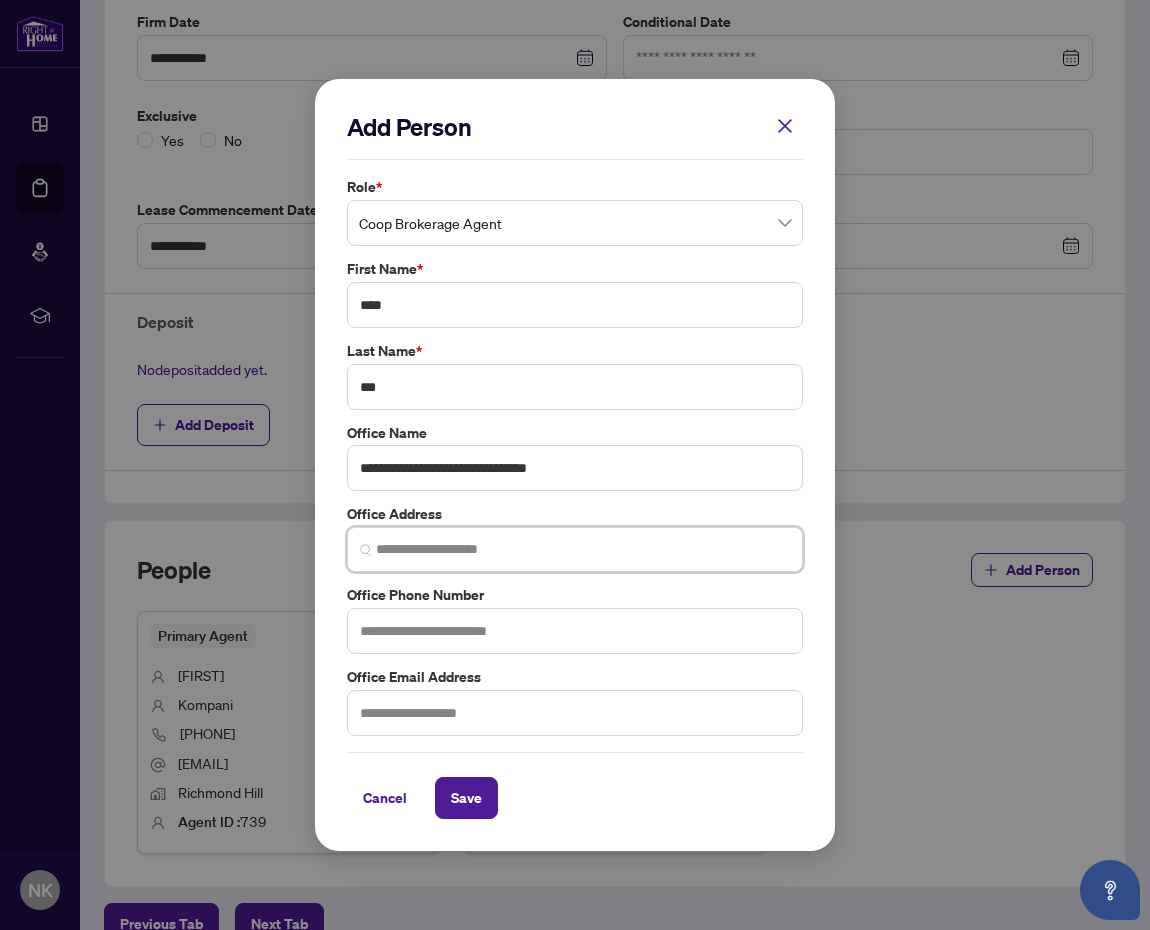 click at bounding box center [583, 549] 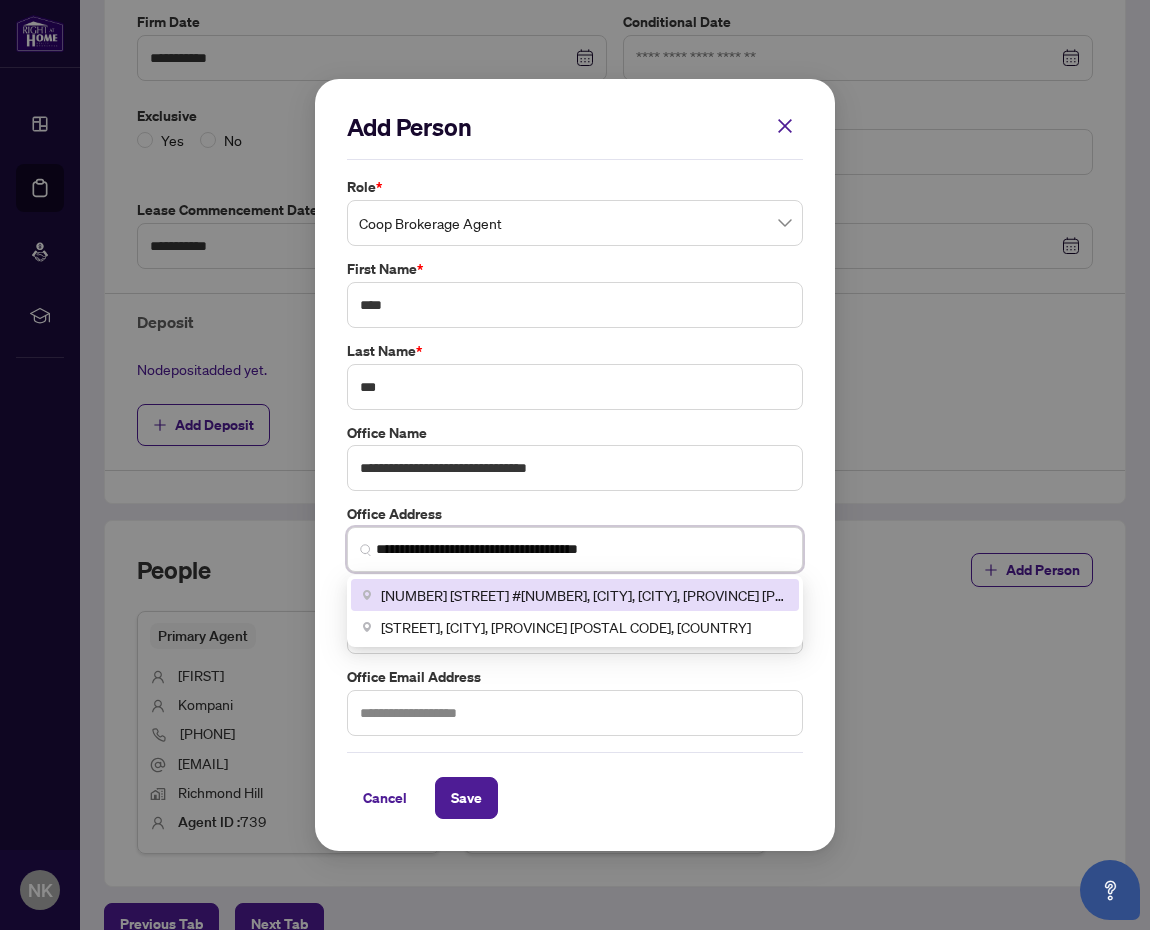 type on "**********" 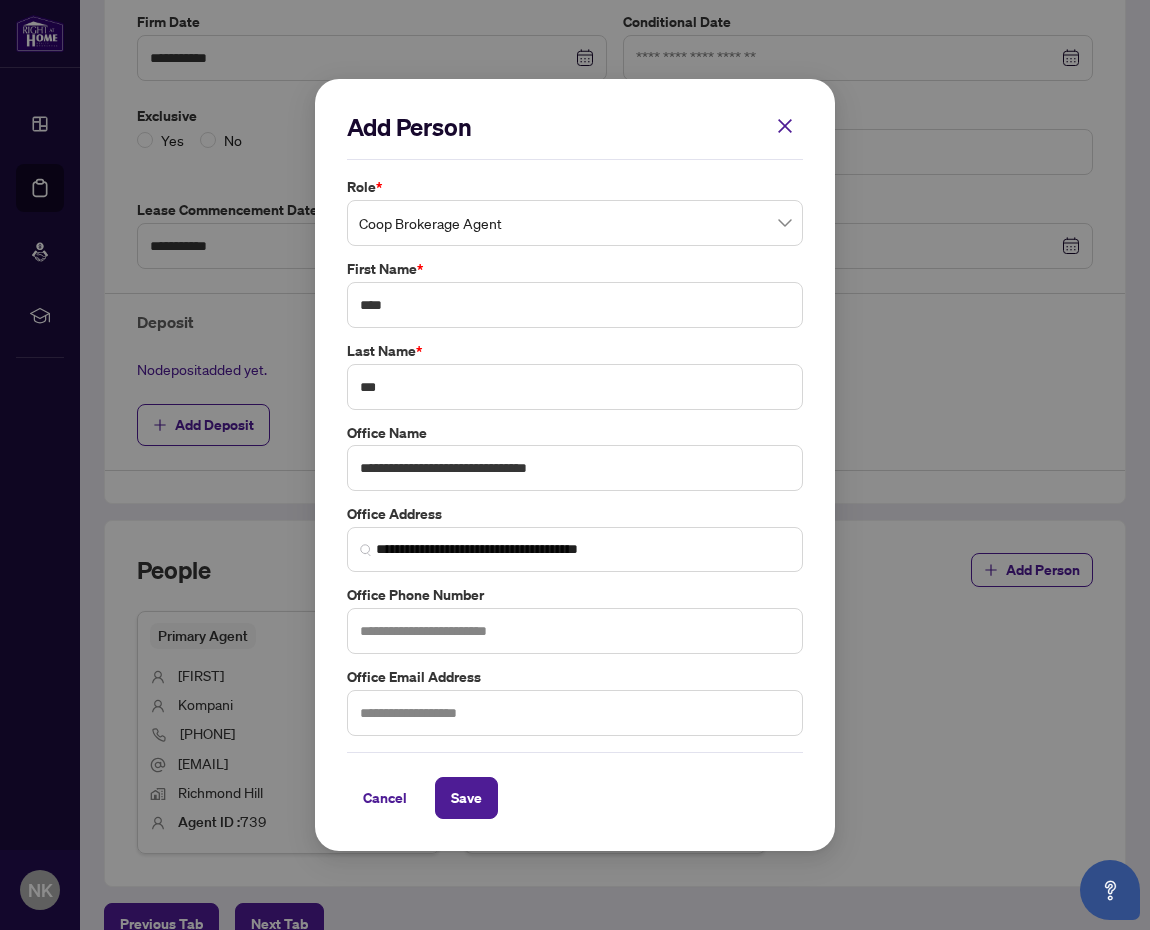 click on "Cancel Save" at bounding box center (575, 798) 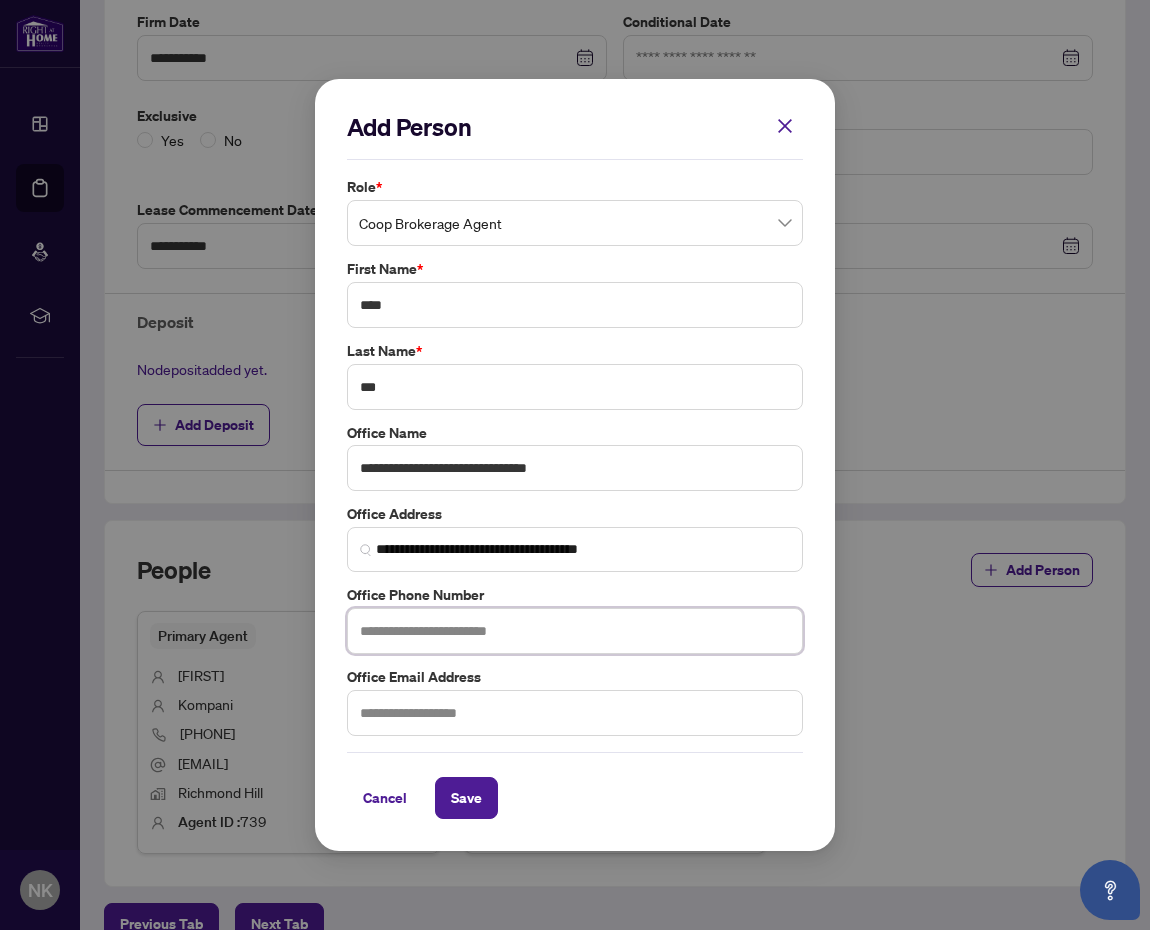 click at bounding box center [575, 631] 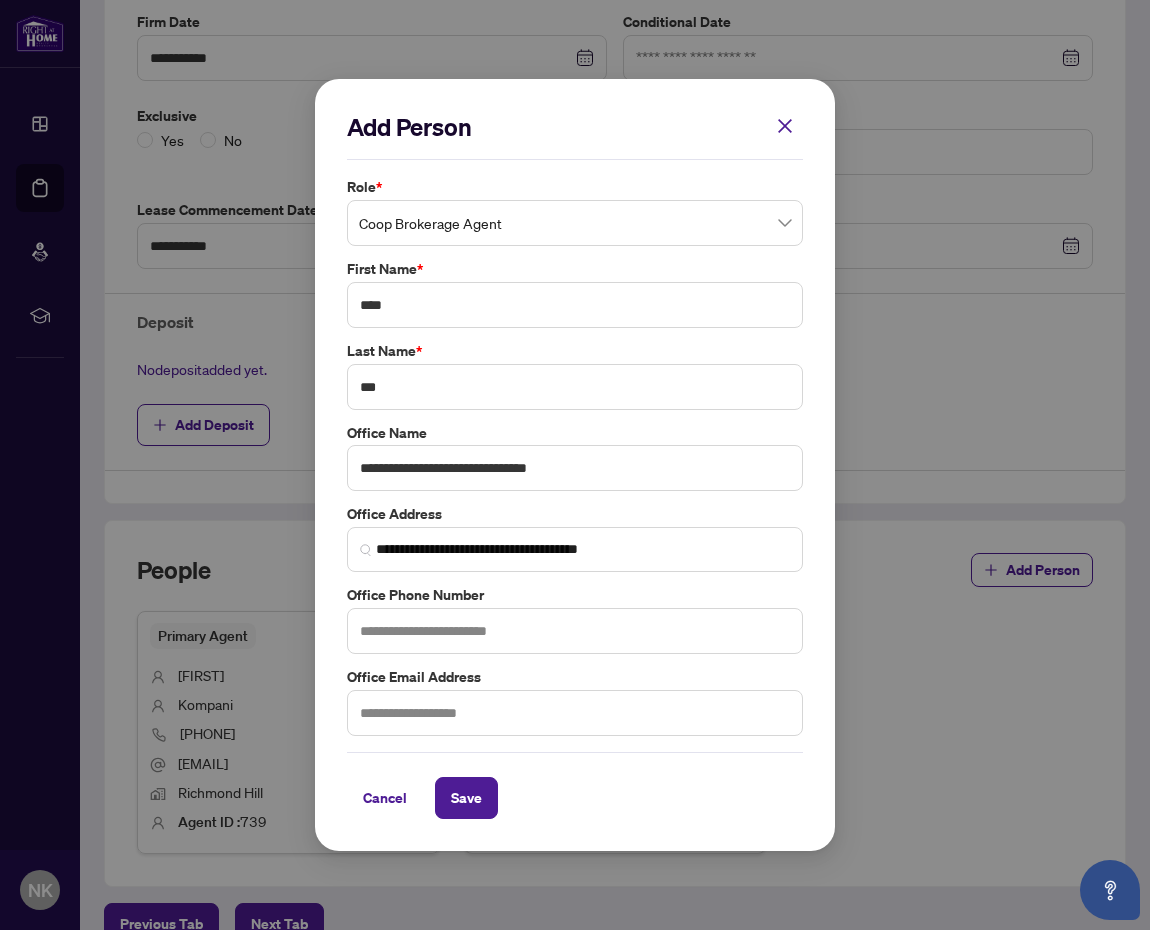 click on "Cancel Save" at bounding box center [575, 798] 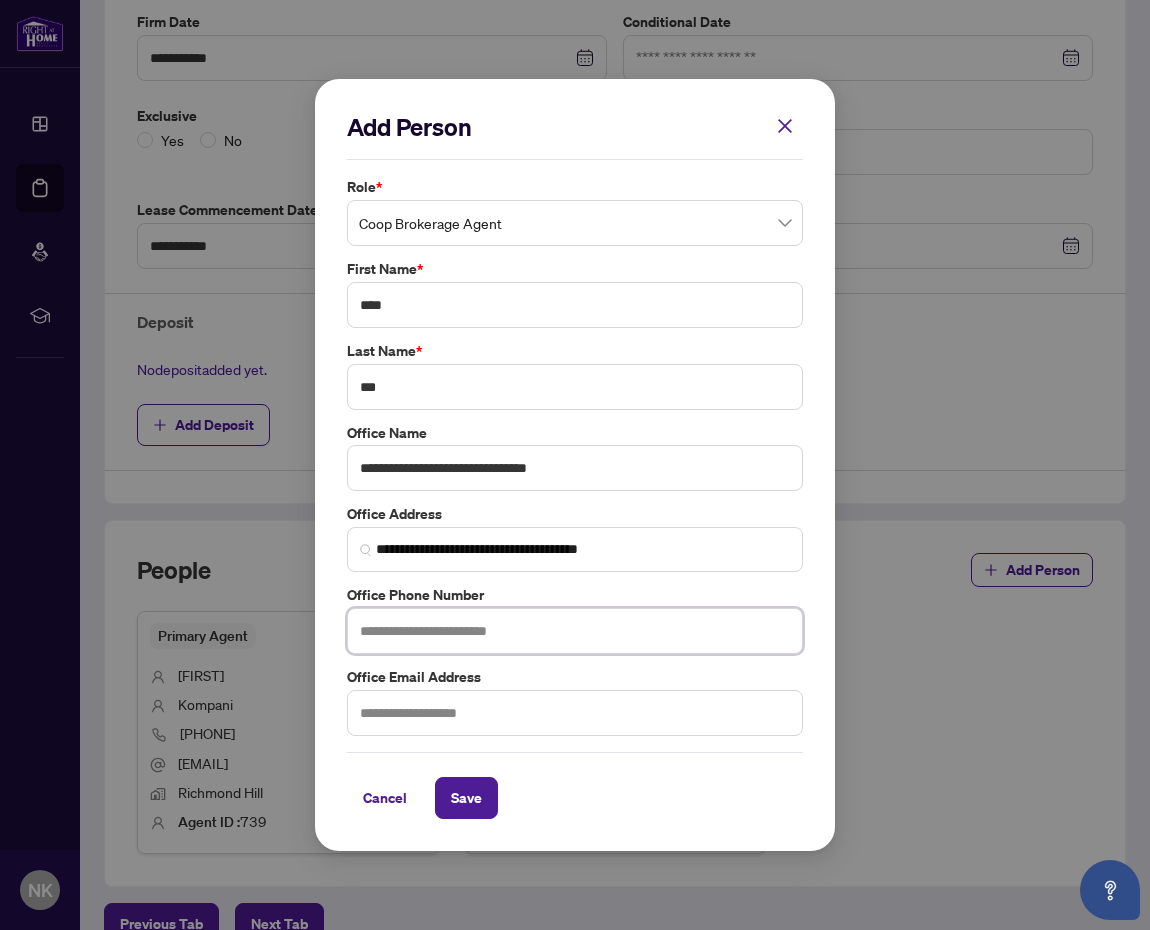 click at bounding box center [575, 631] 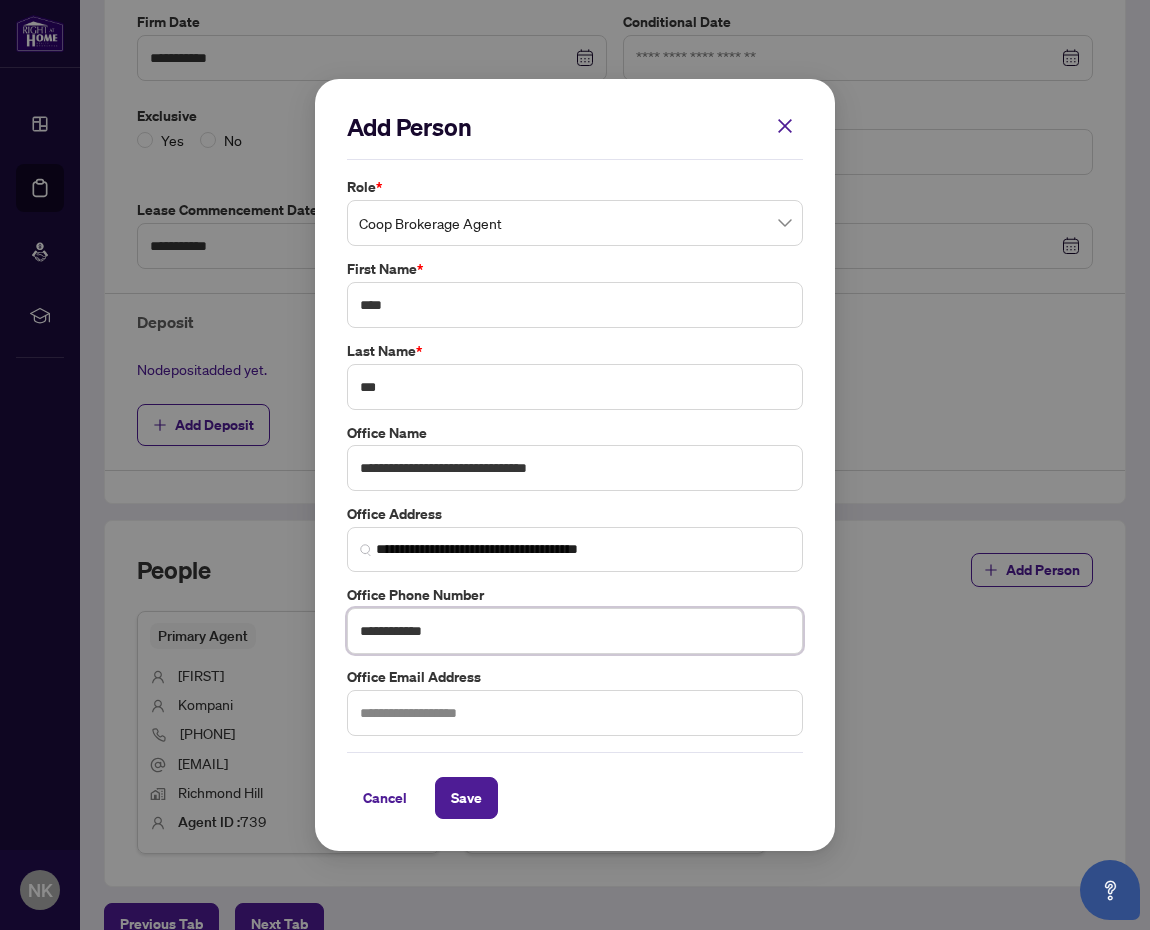 type on "**********" 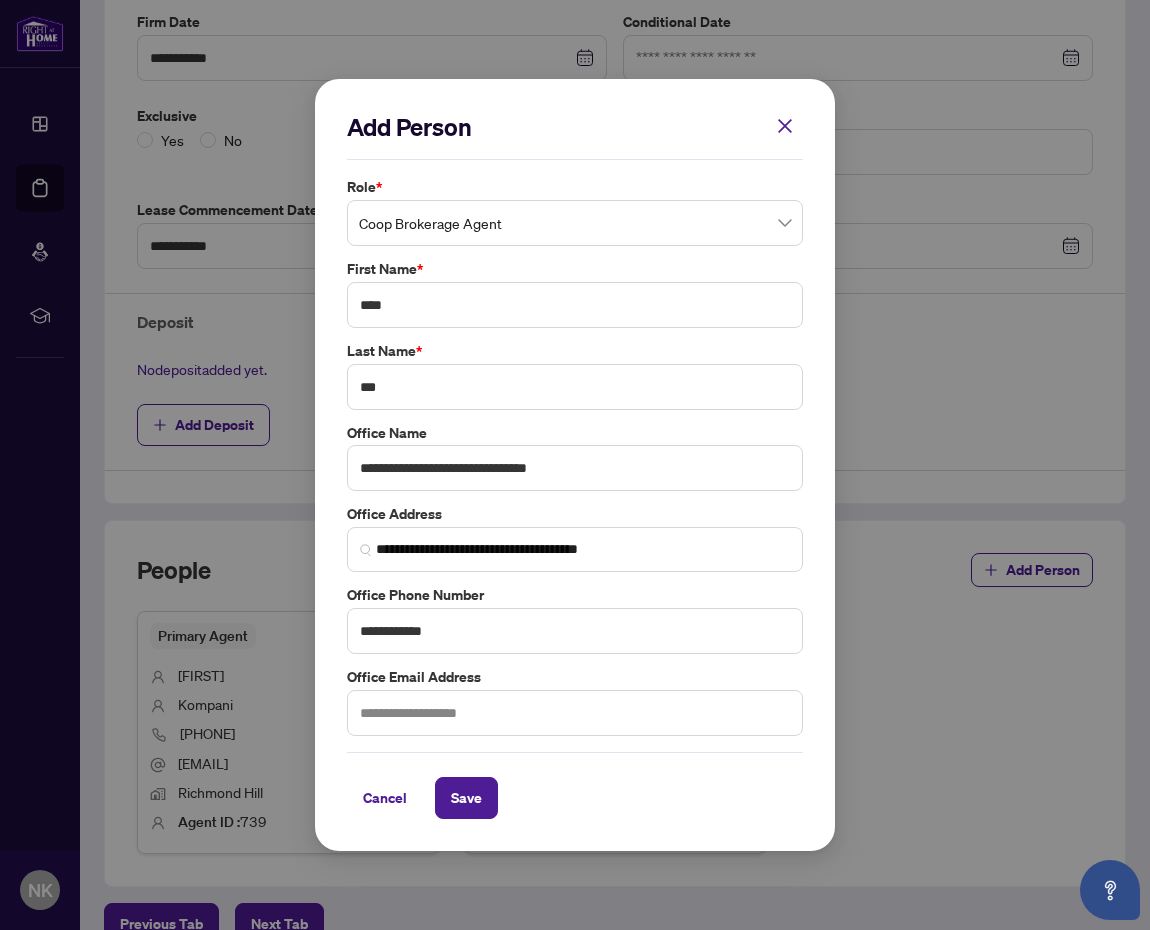 click on "**********" at bounding box center (575, 465) 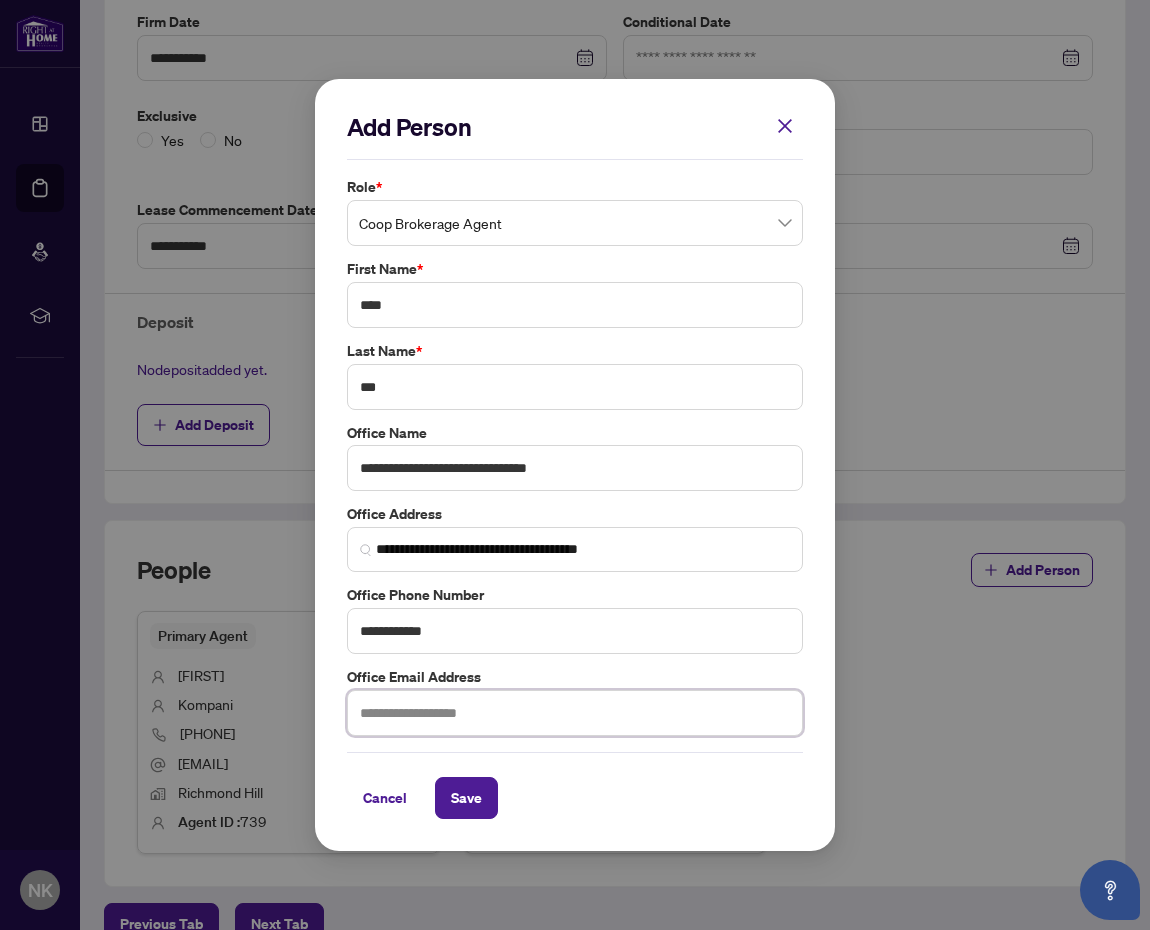 click at bounding box center (575, 713) 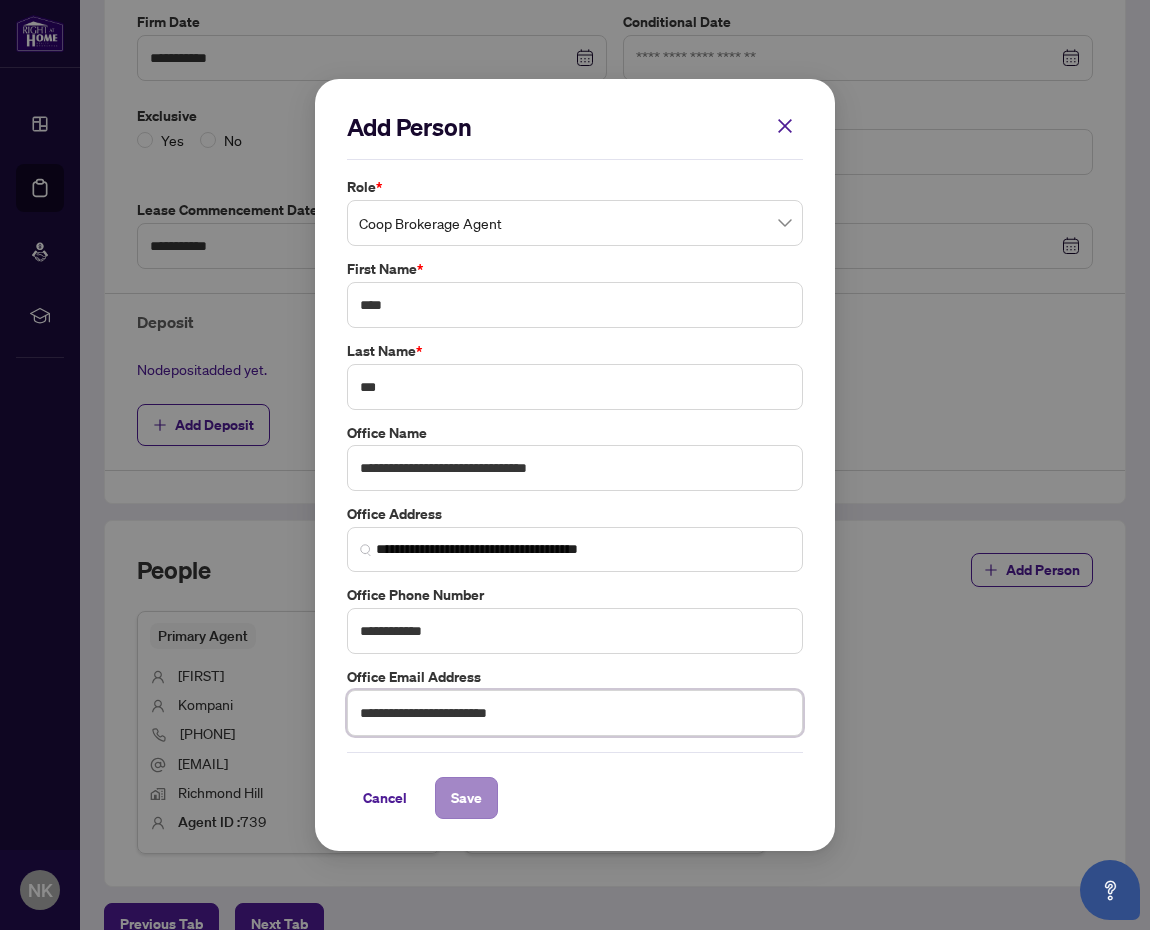 type on "**********" 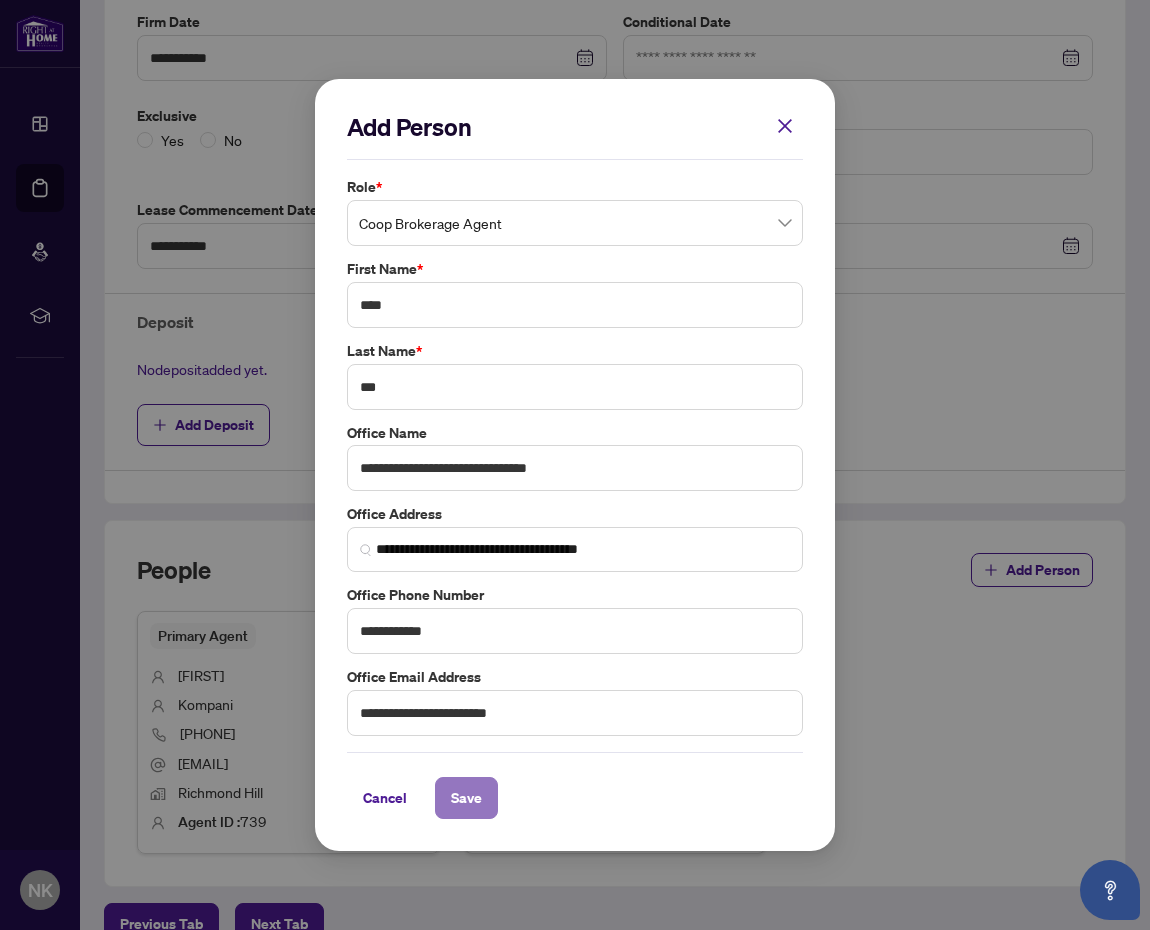 click on "Save" at bounding box center [466, 798] 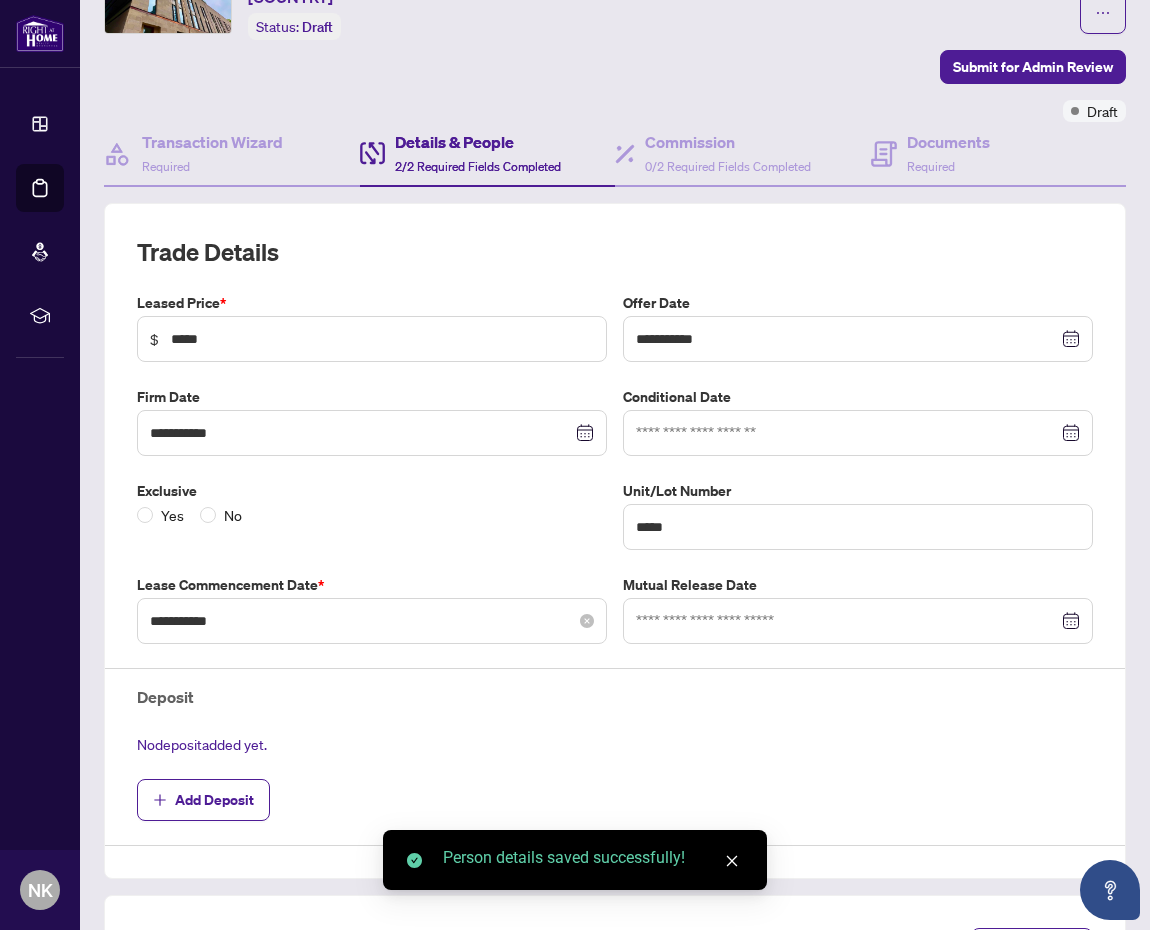 scroll, scrollTop: 0, scrollLeft: 0, axis: both 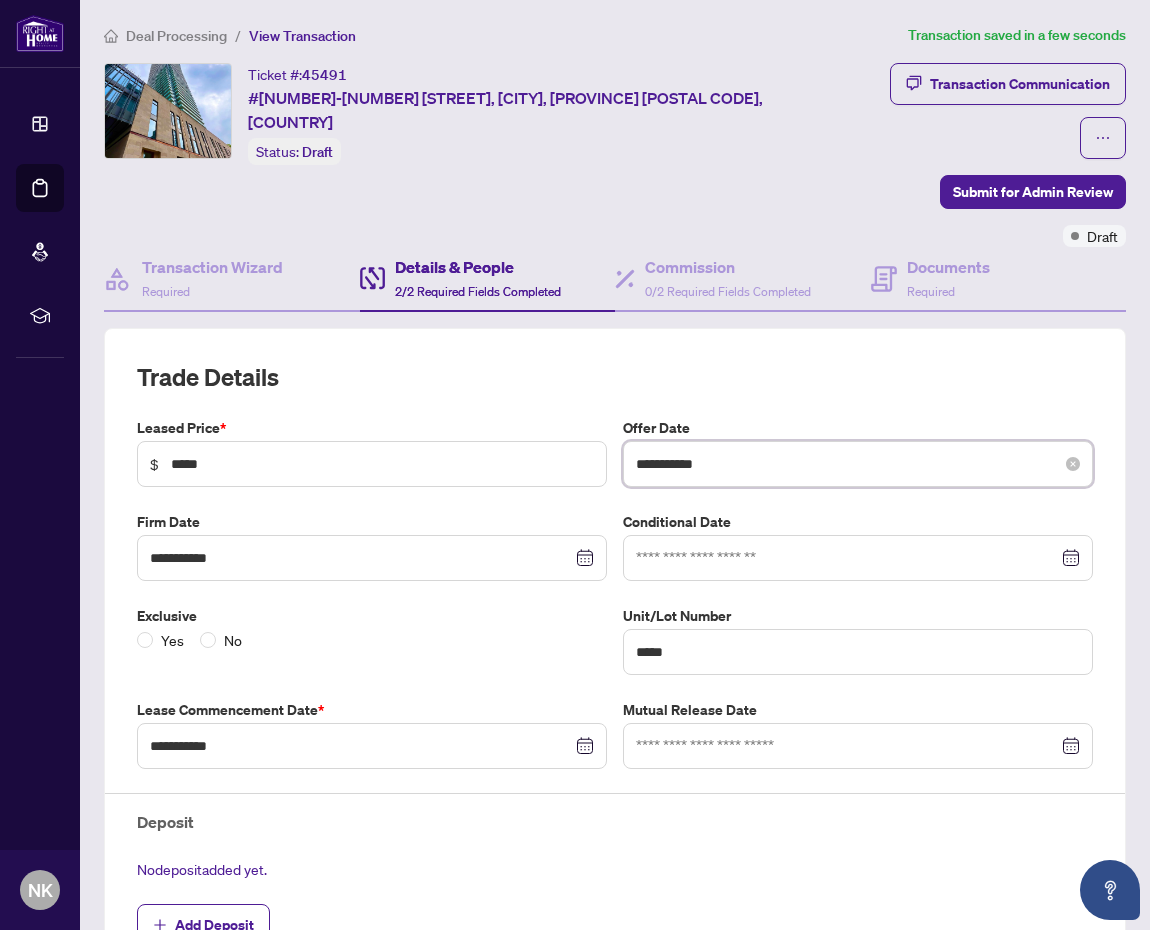 click on "**********" at bounding box center (847, 464) 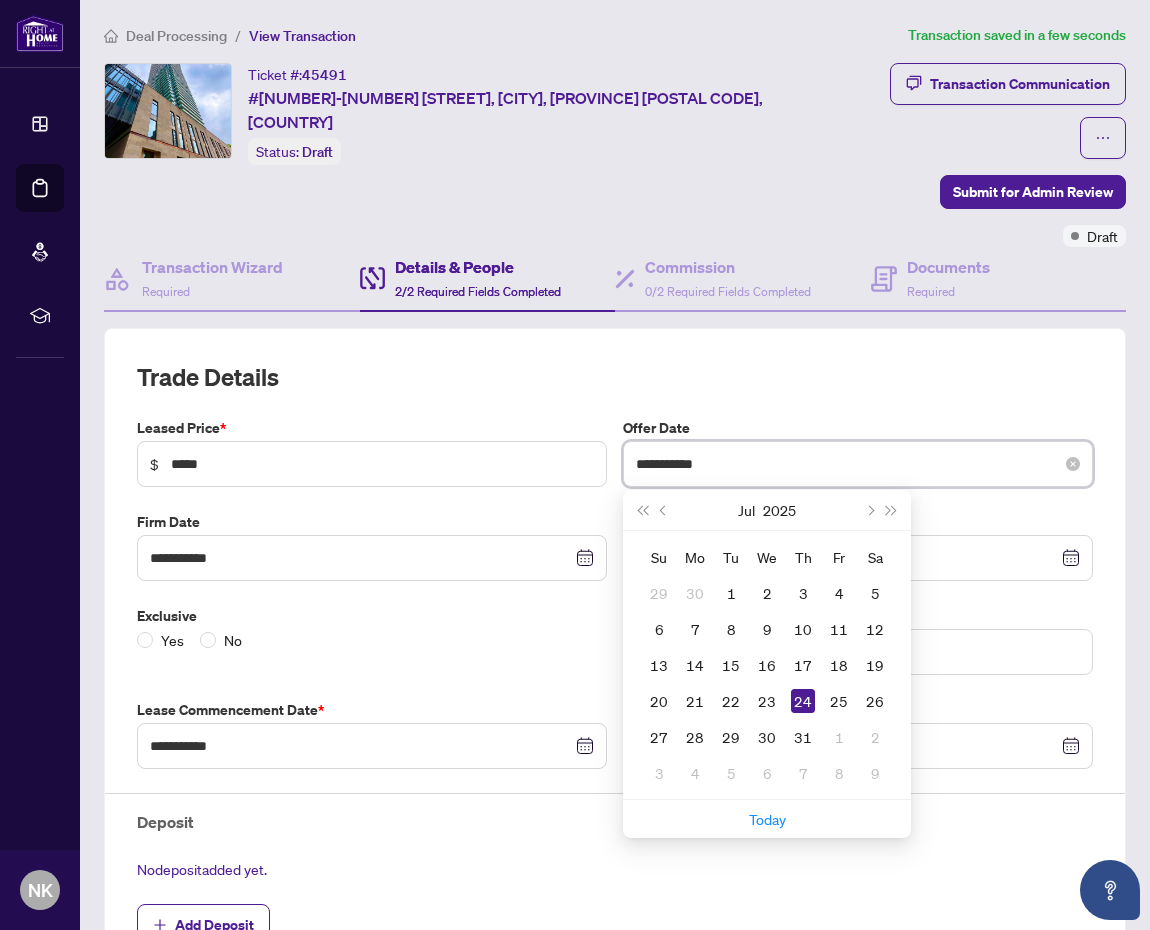 click on "**********" at bounding box center (847, 464) 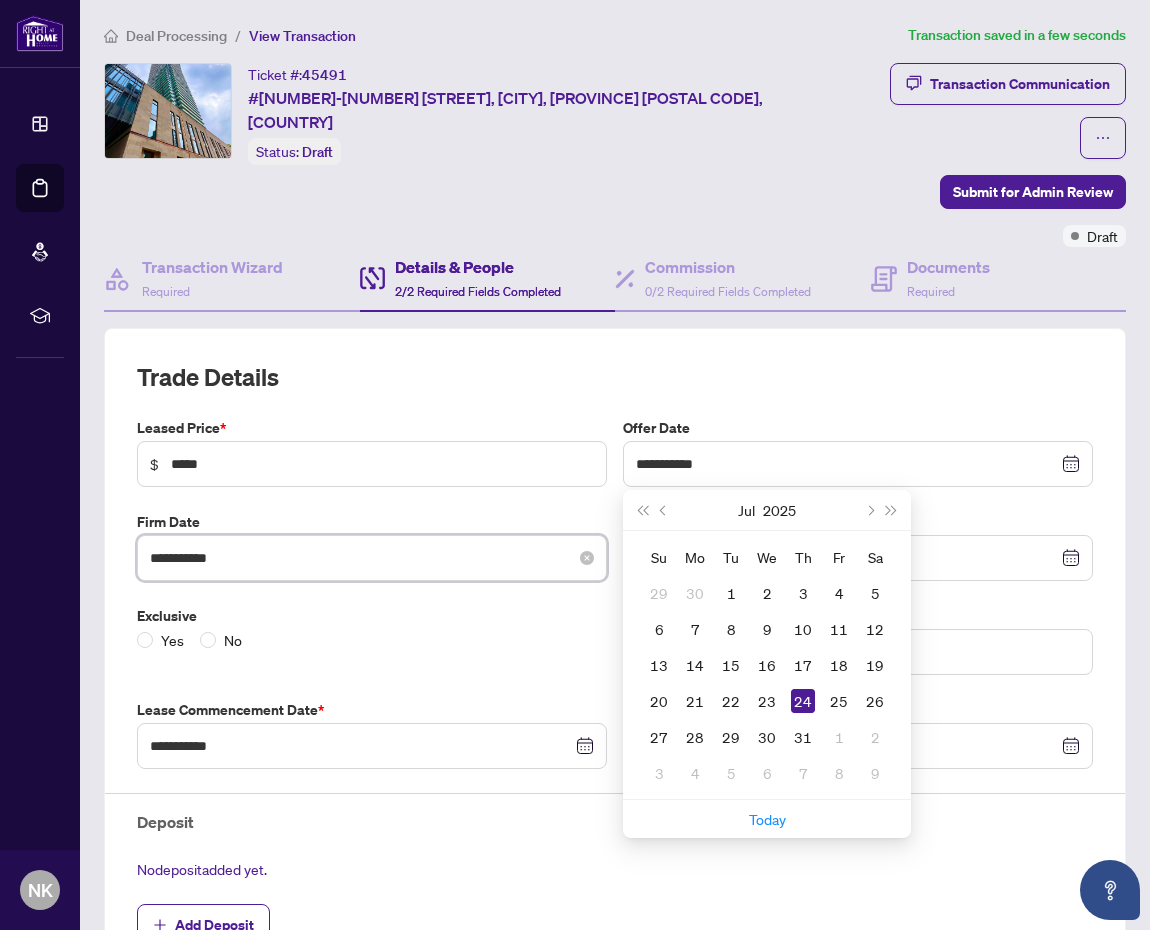 click on "**********" at bounding box center (361, 558) 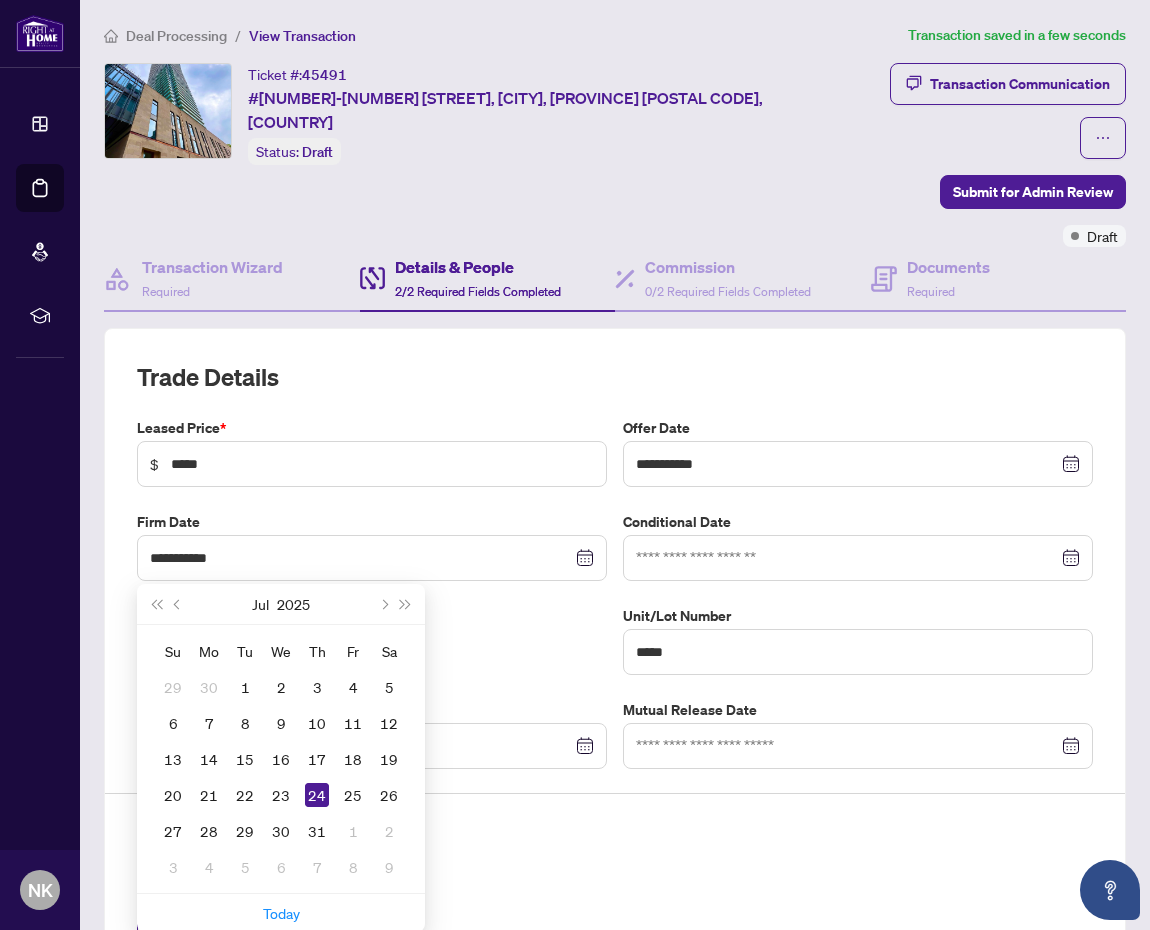 click on "**********" at bounding box center [615, 694] 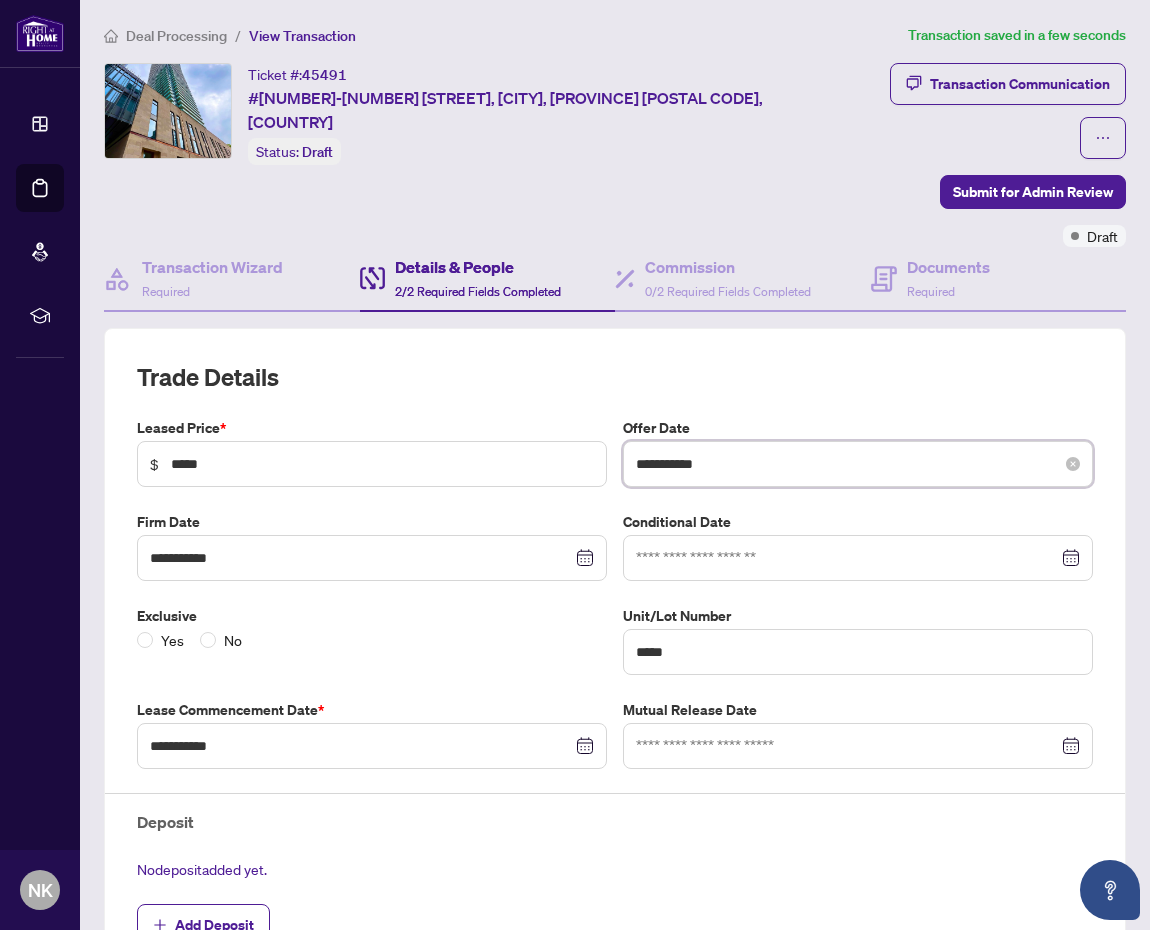 drag, startPoint x: 942, startPoint y: 405, endPoint x: 932, endPoint y: 409, distance: 10.770329 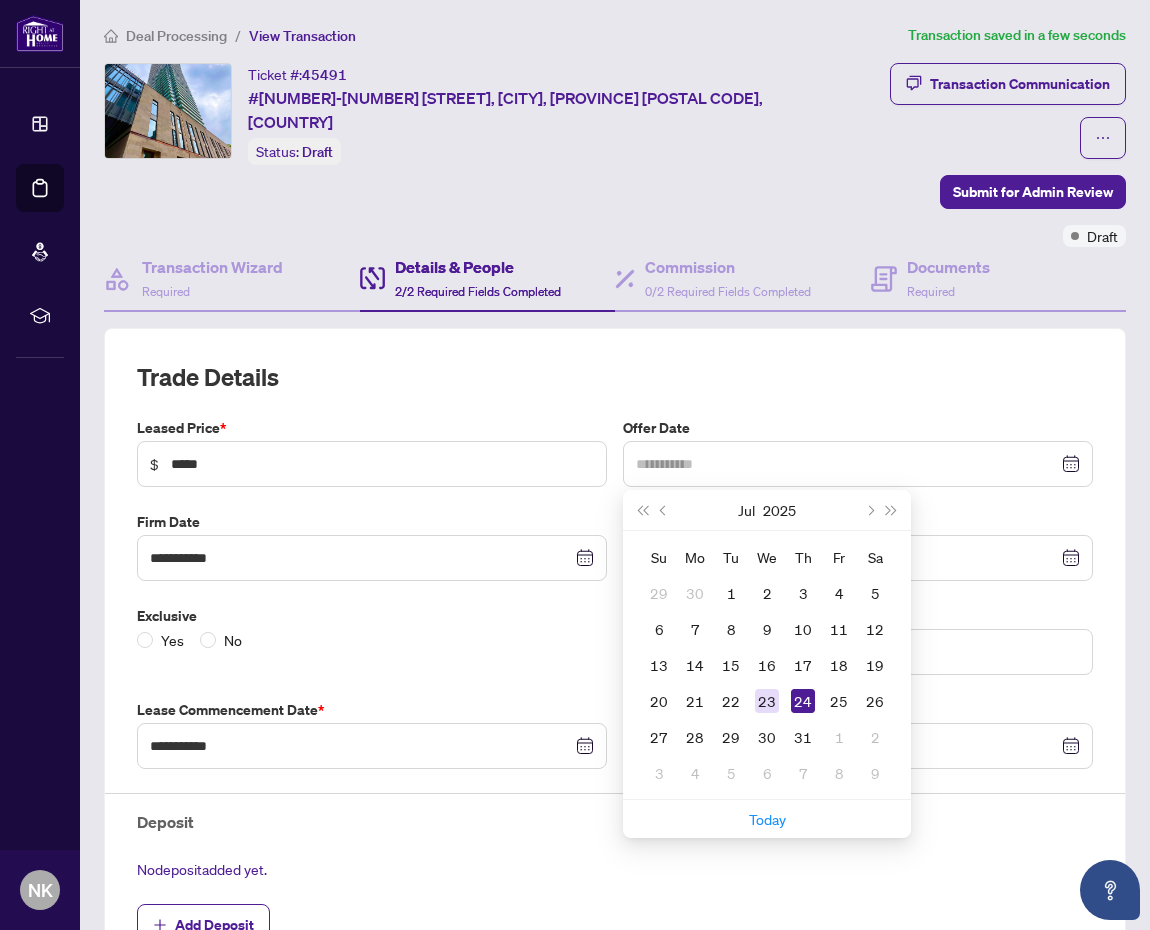 click on "23" at bounding box center (767, 701) 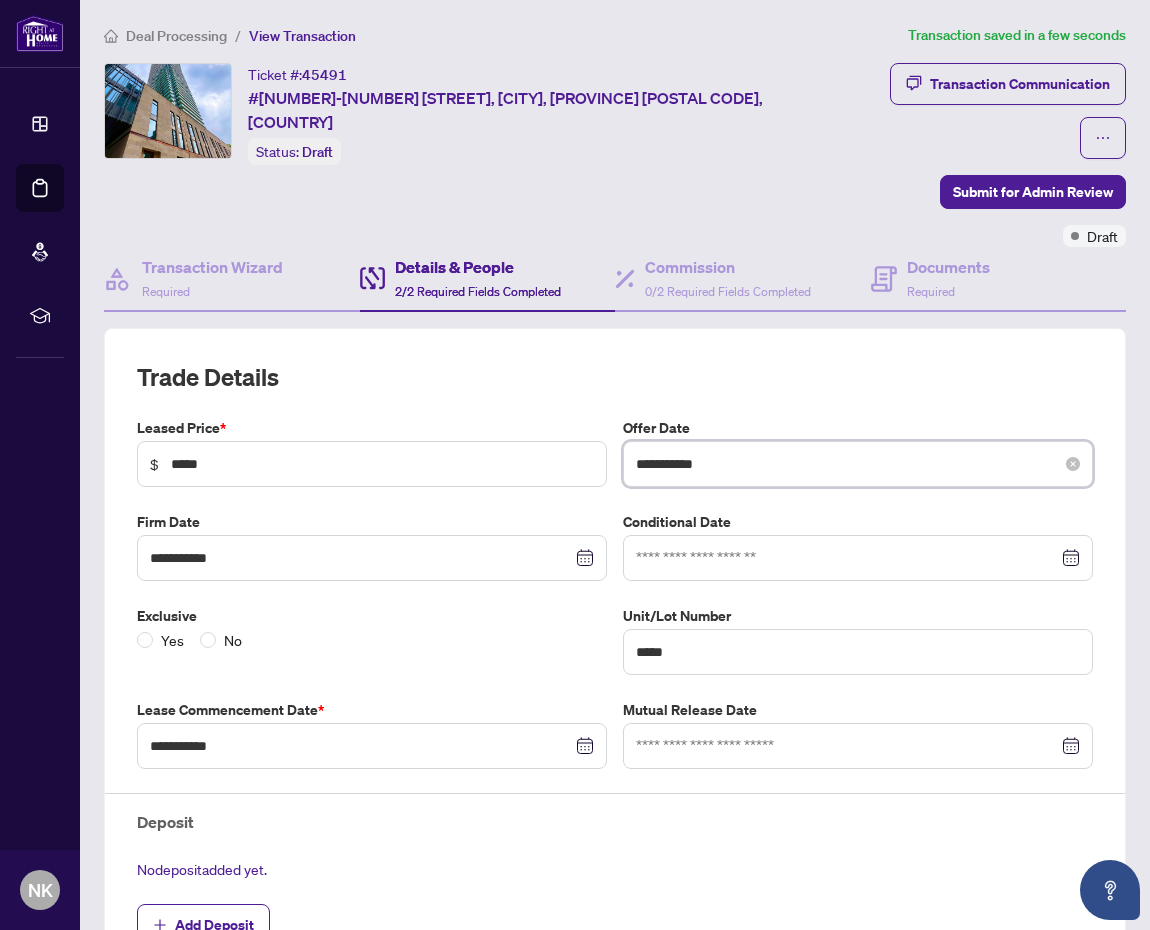 click on "**********" at bounding box center (847, 464) 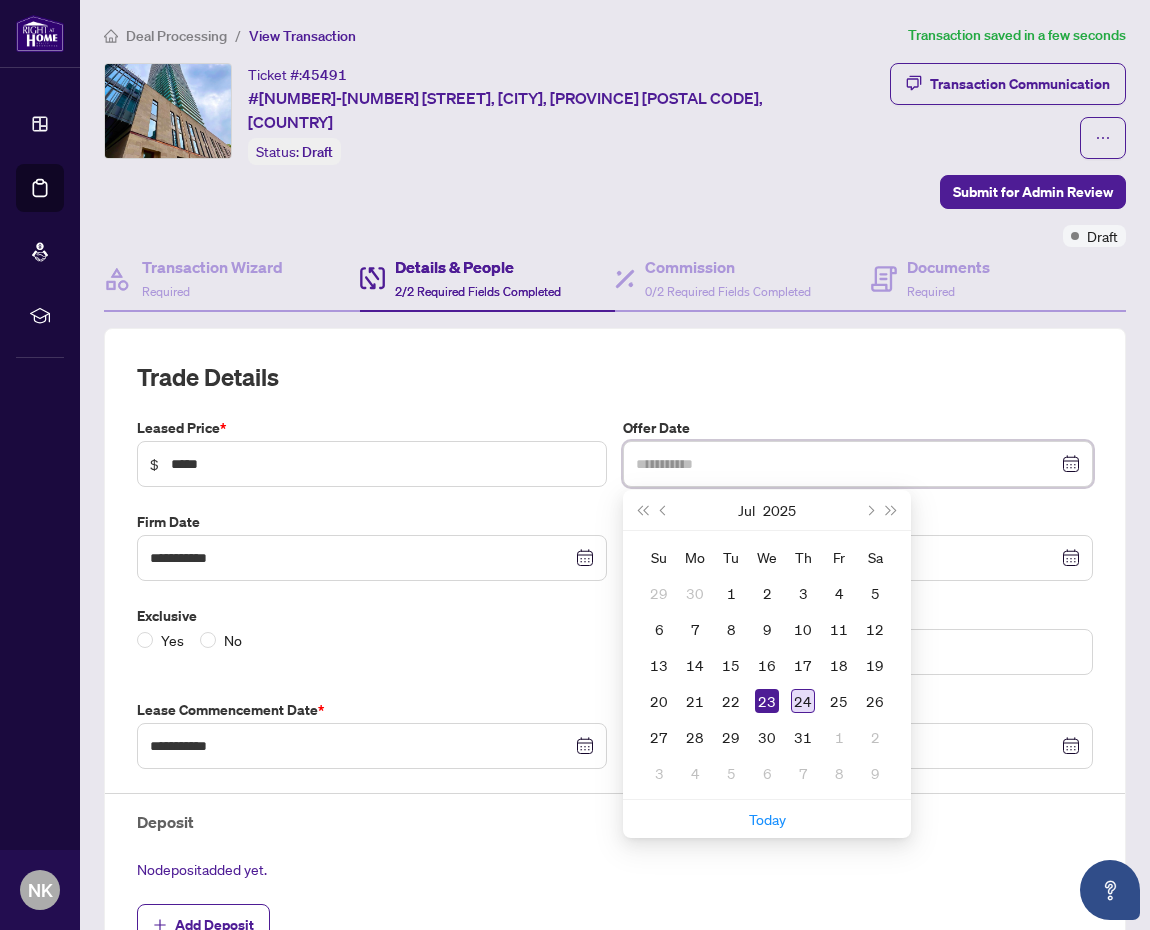 type on "**********" 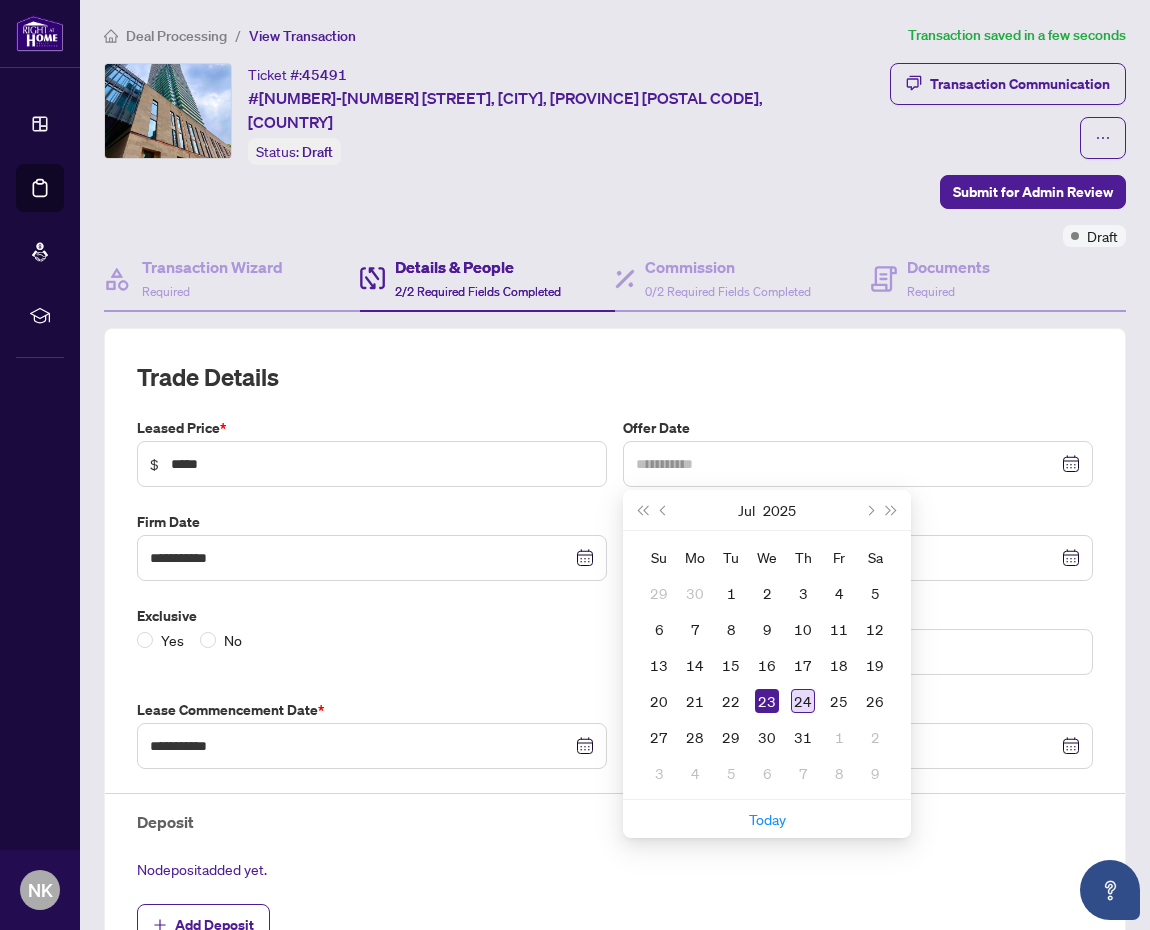 click on "24" at bounding box center [803, 701] 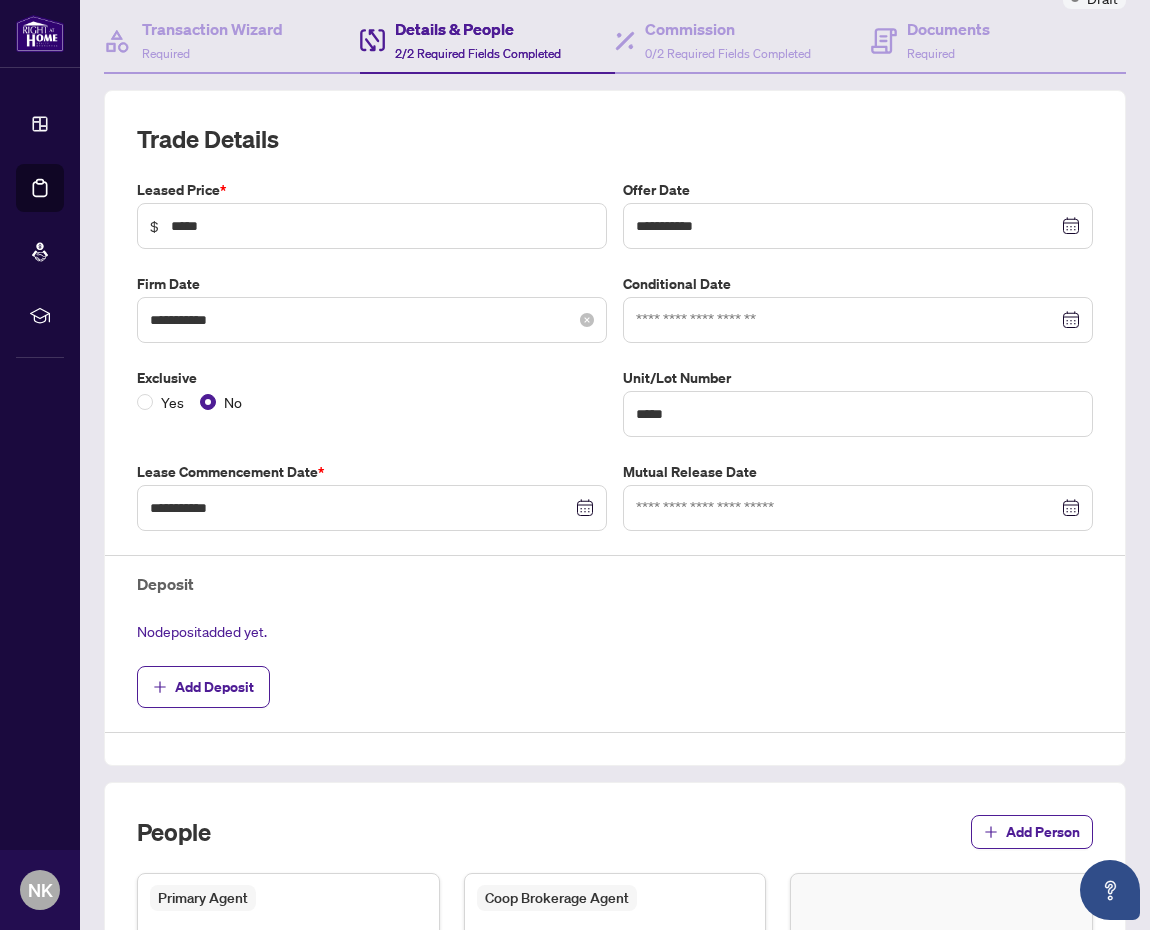 scroll, scrollTop: 400, scrollLeft: 0, axis: vertical 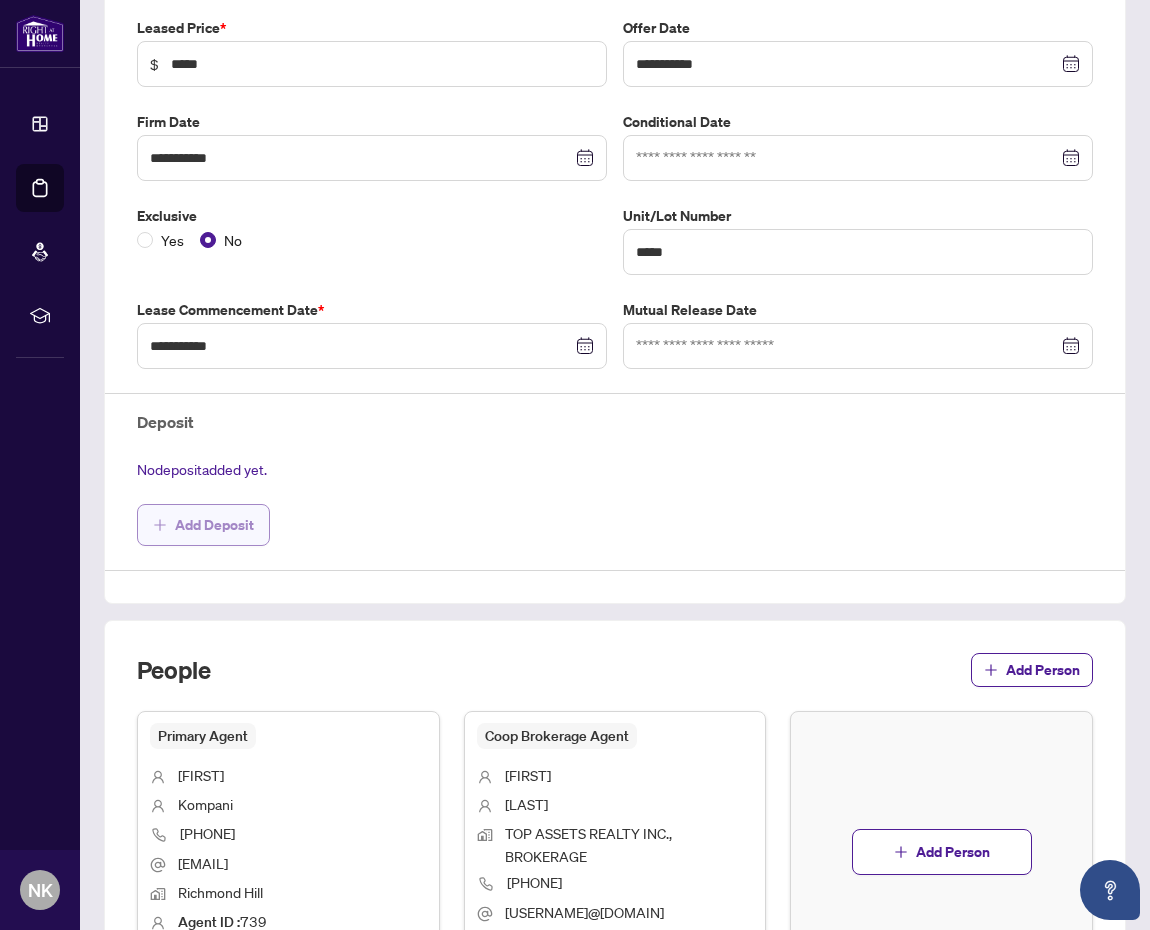 click on "Add Deposit" at bounding box center (203, 525) 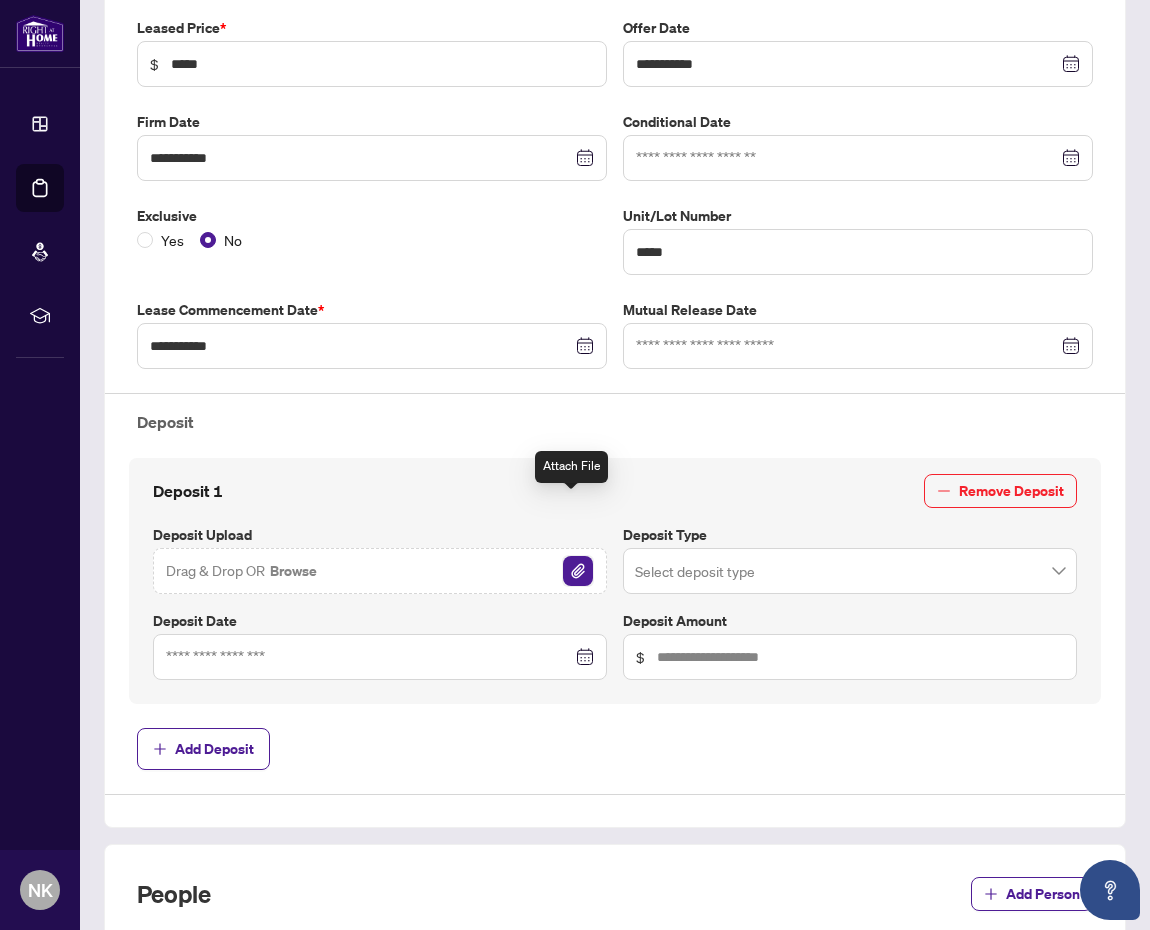 click at bounding box center (578, 571) 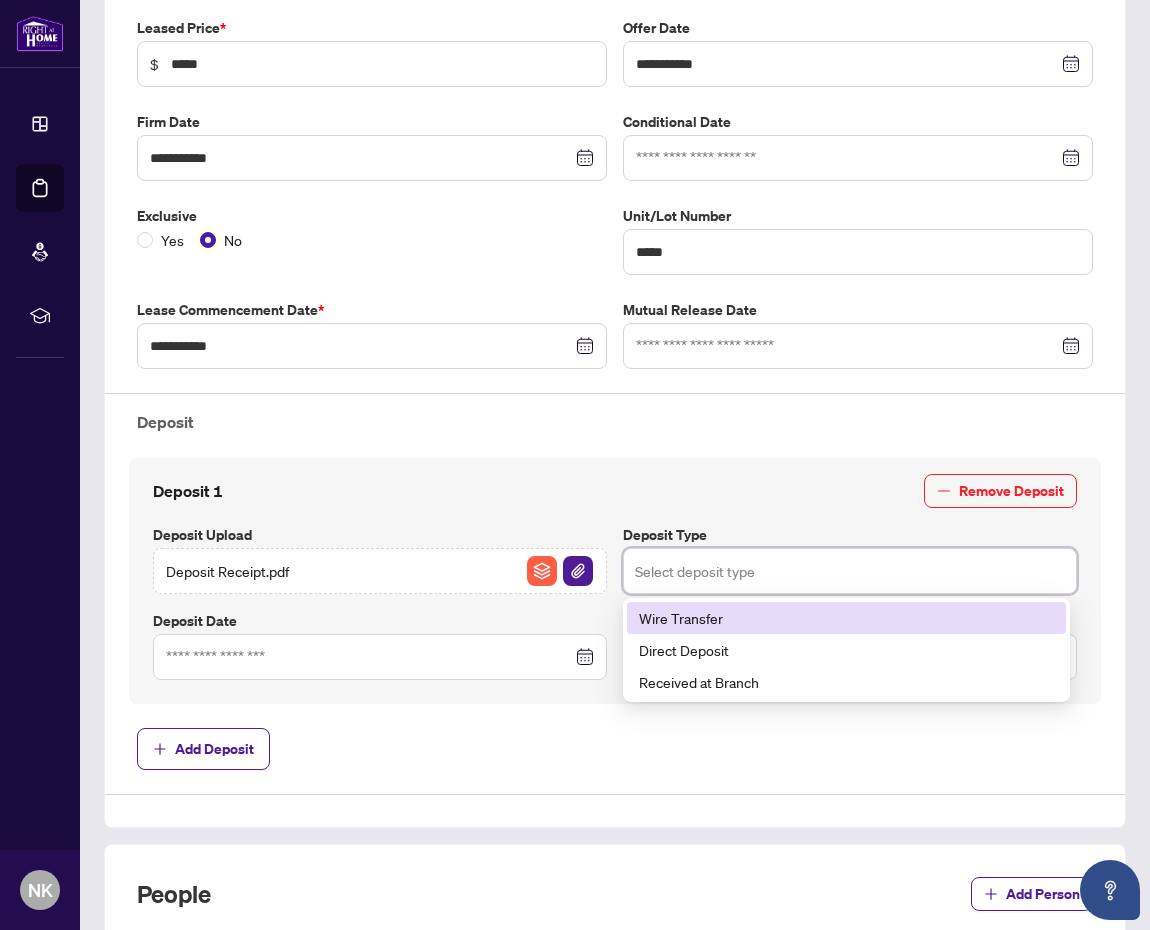 click at bounding box center [850, 571] 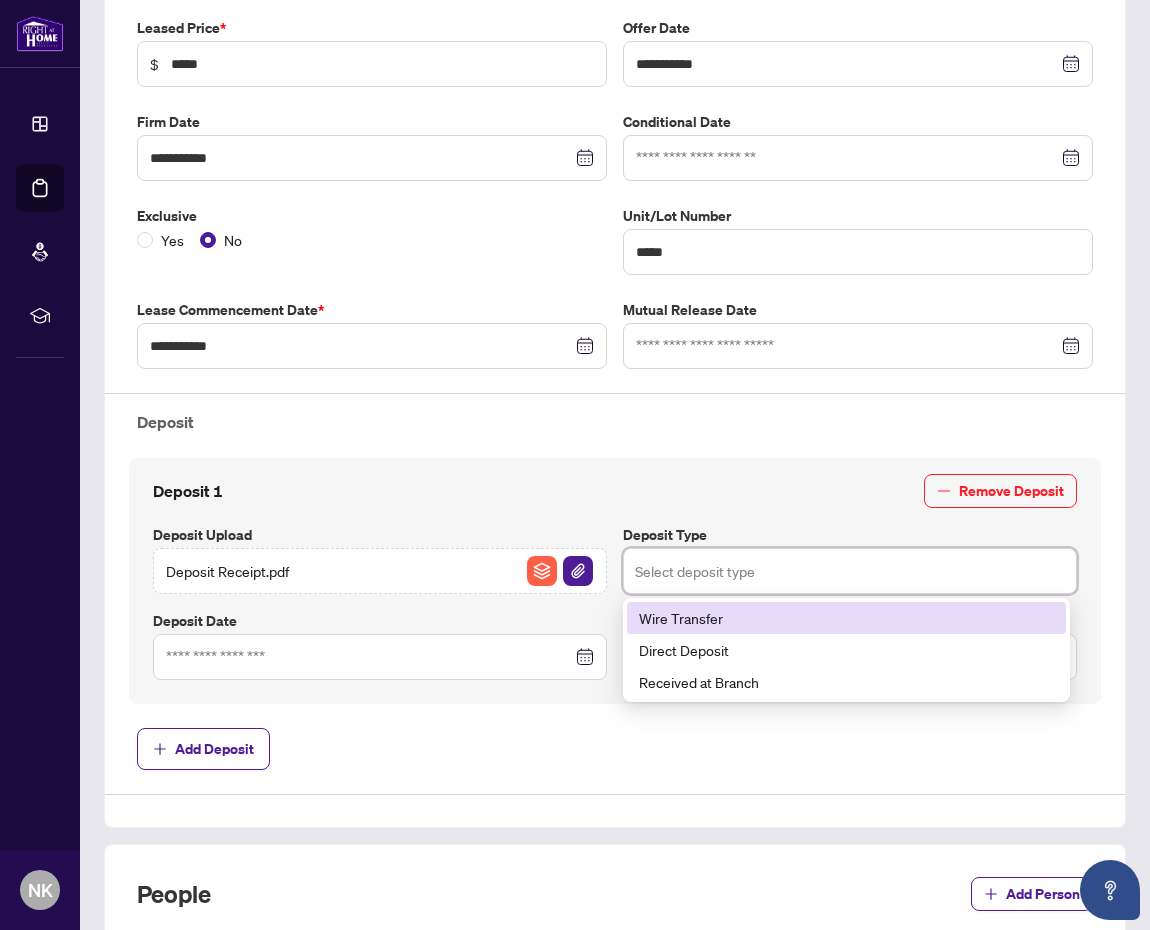 click on "Wire Transfer" at bounding box center [846, 618] 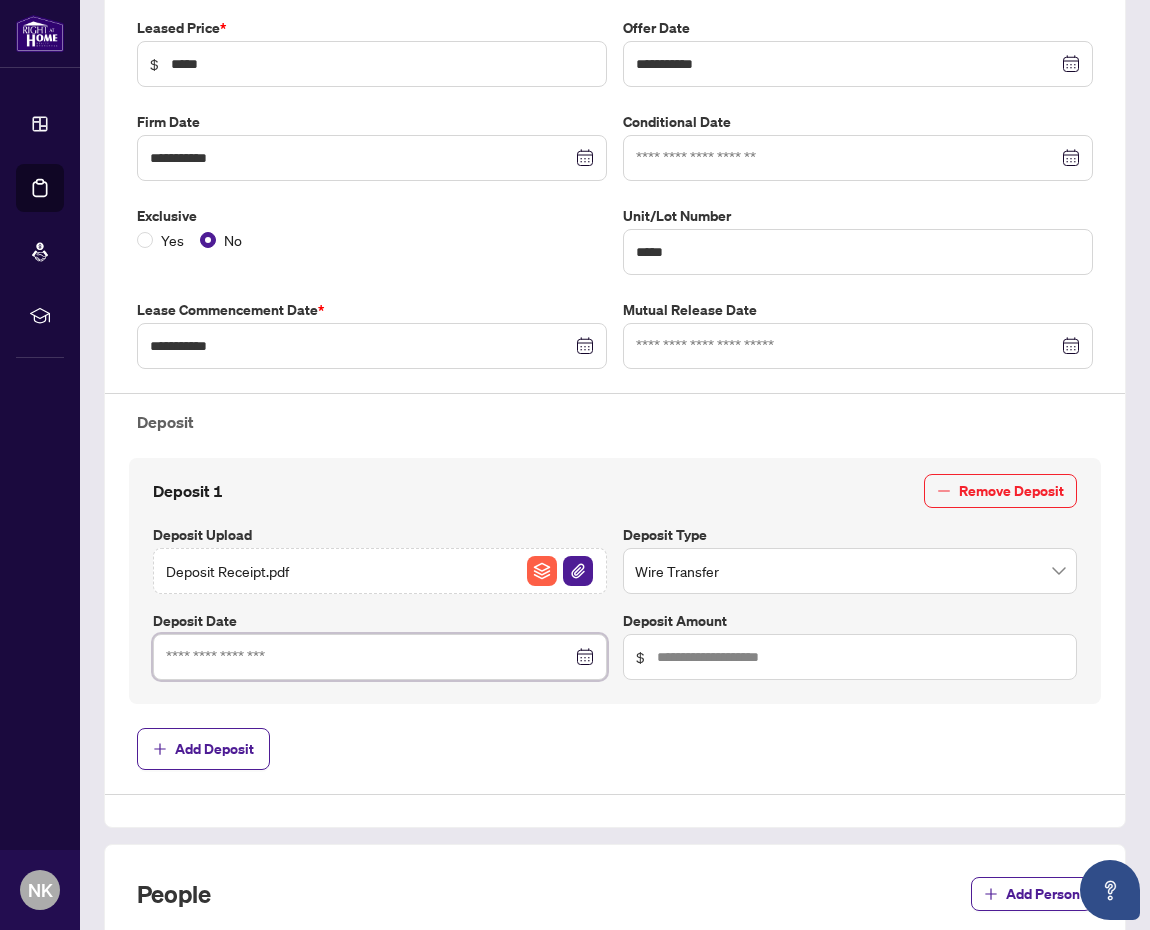 click at bounding box center (369, 657) 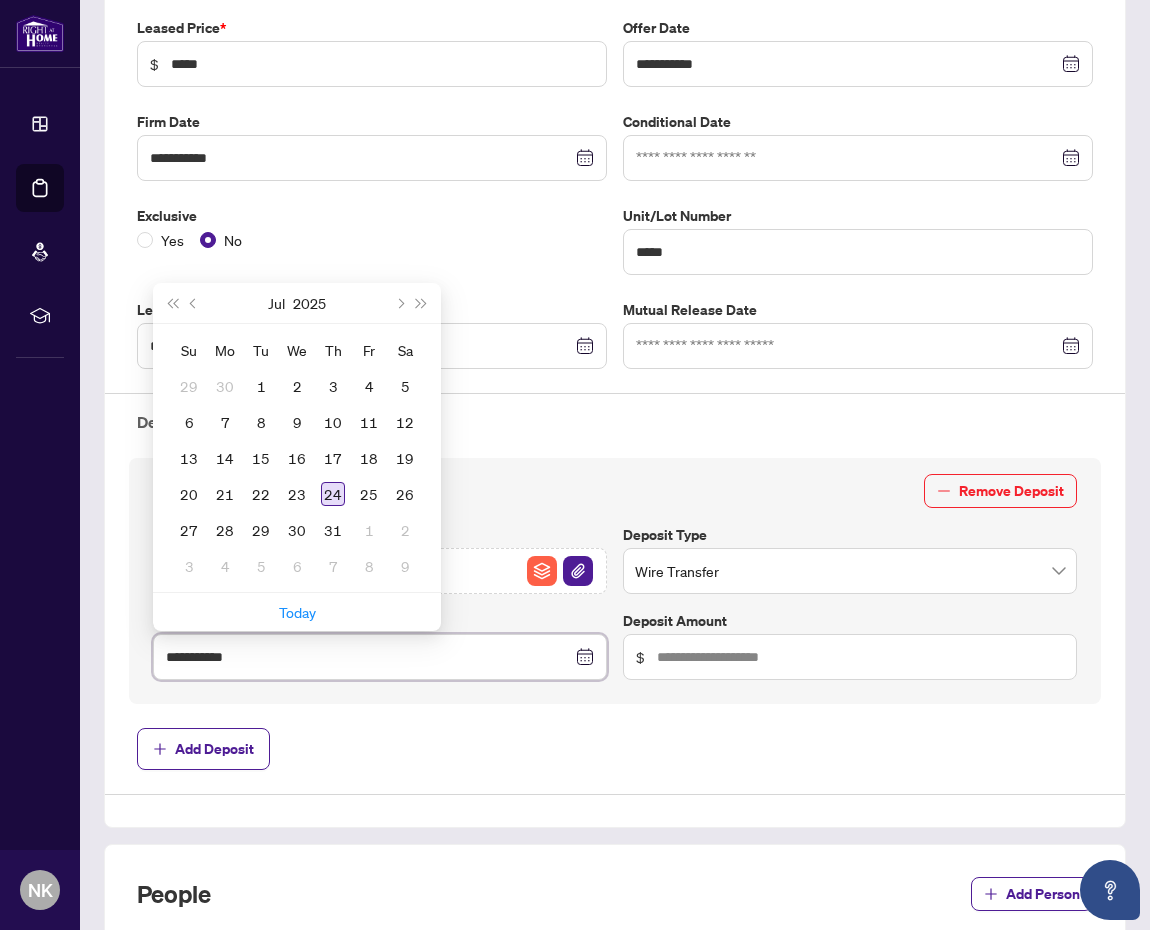 type on "**********" 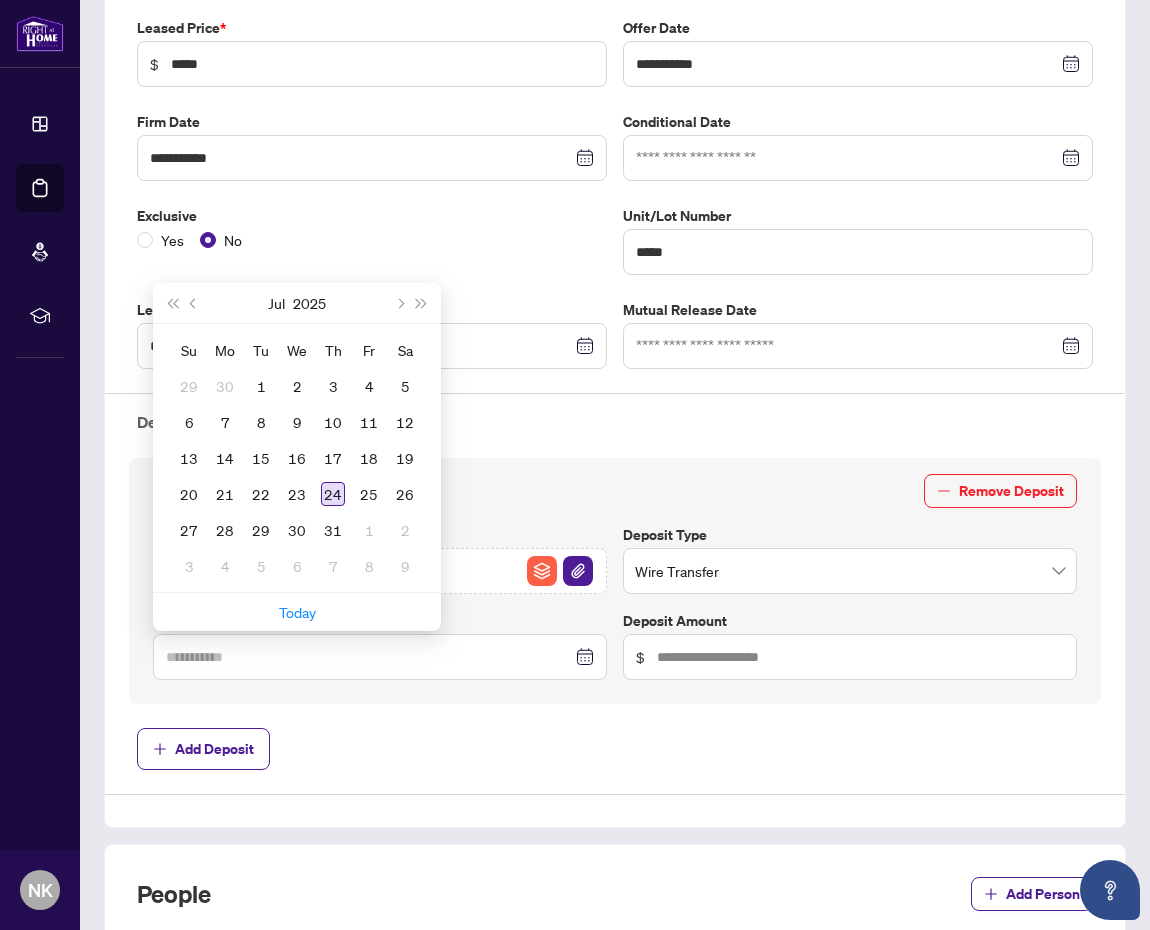 click on "24" at bounding box center (333, 494) 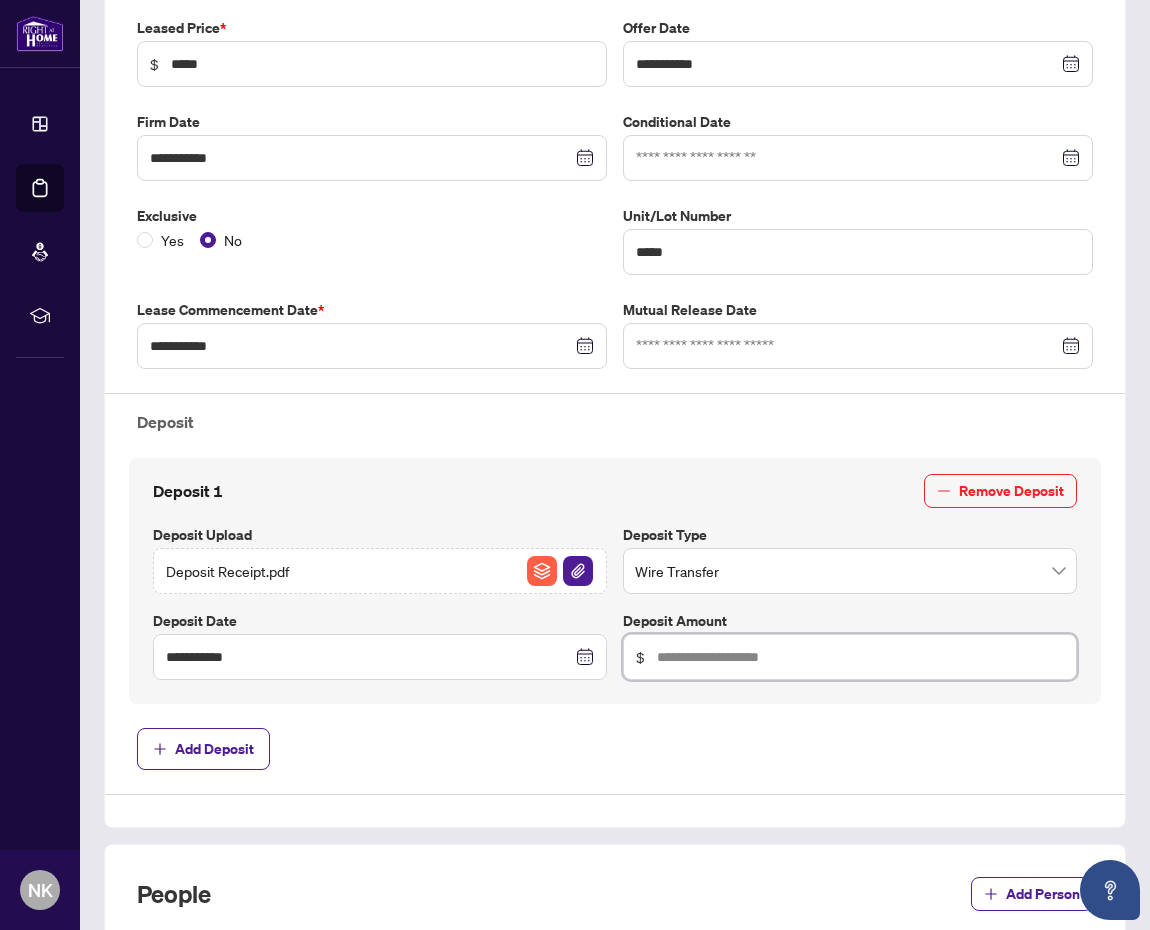 click at bounding box center [860, 657] 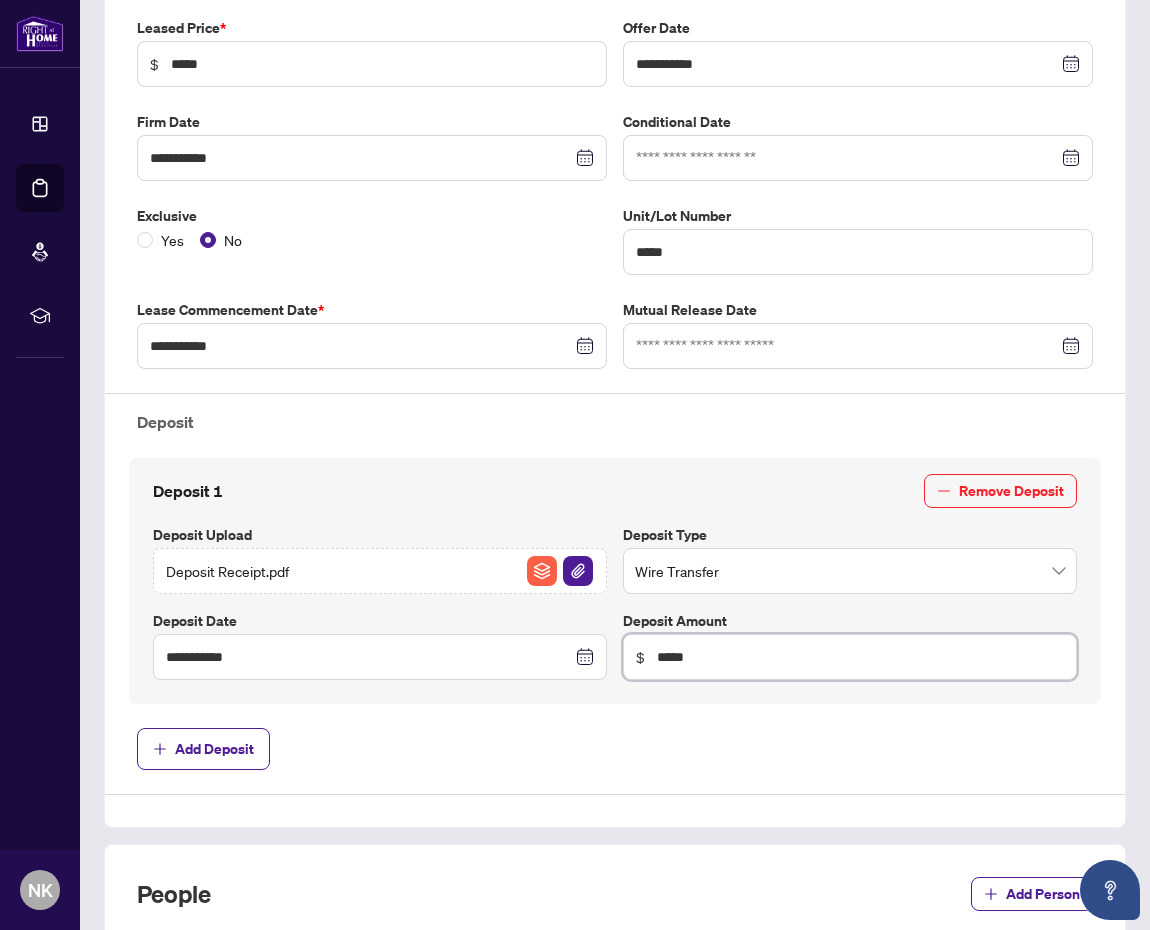 type on "*****" 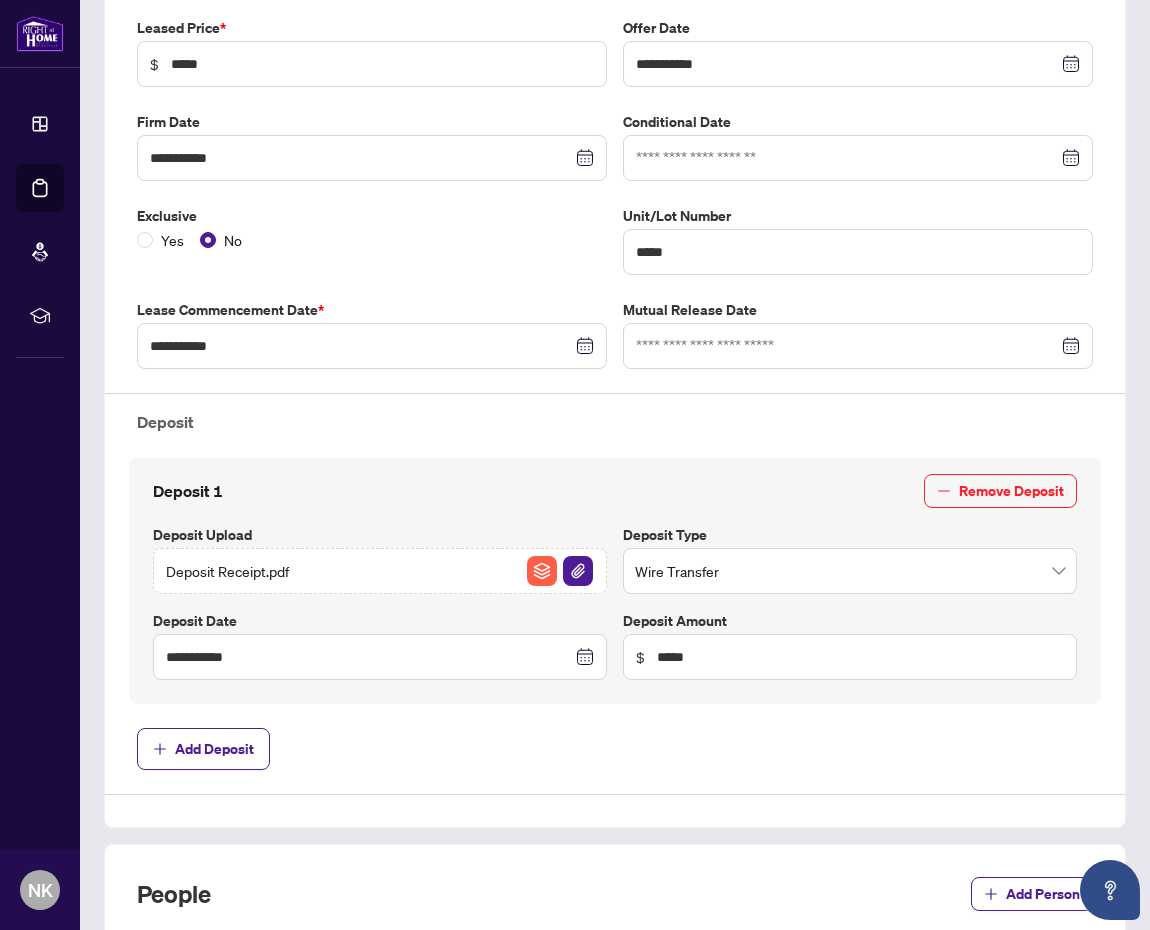 click on "**********" at bounding box center (615, 406) 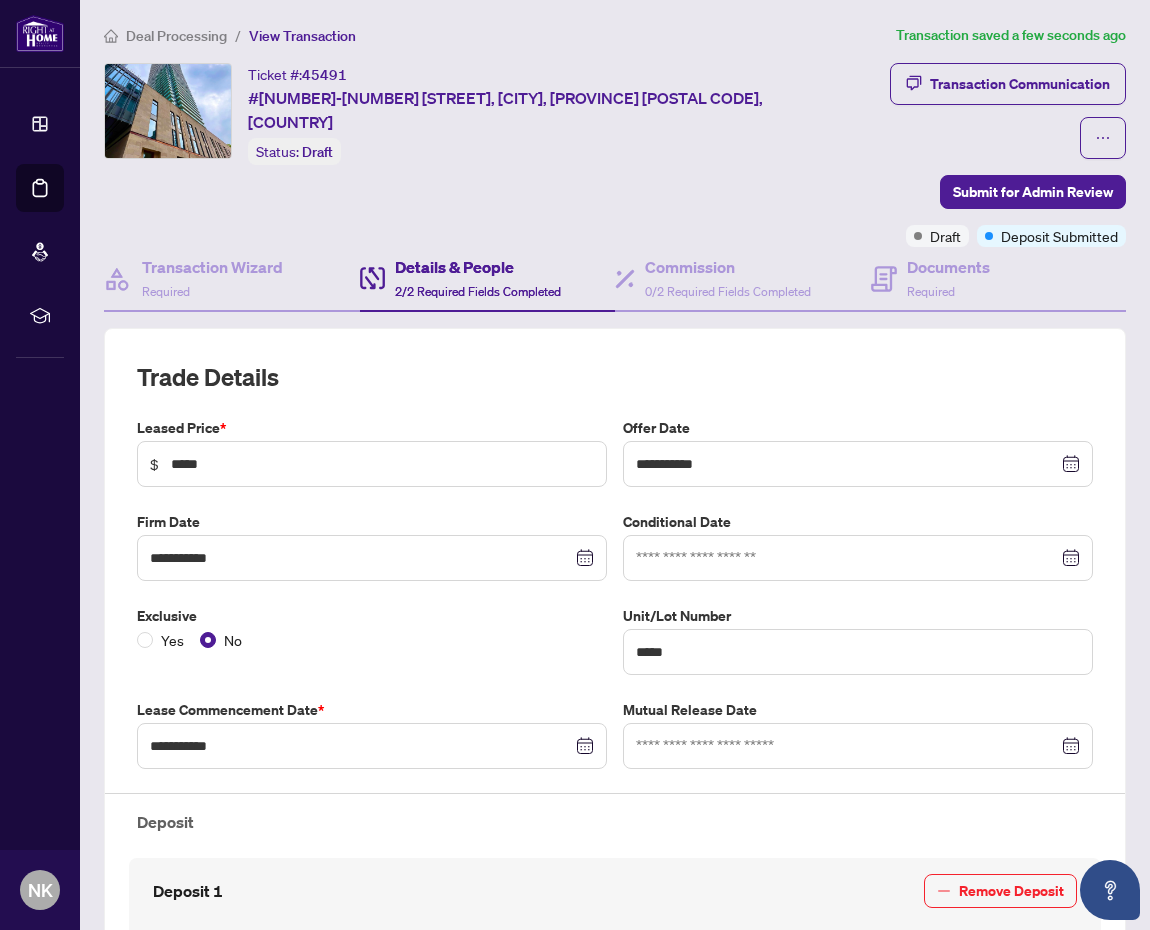 scroll, scrollTop: 0, scrollLeft: 0, axis: both 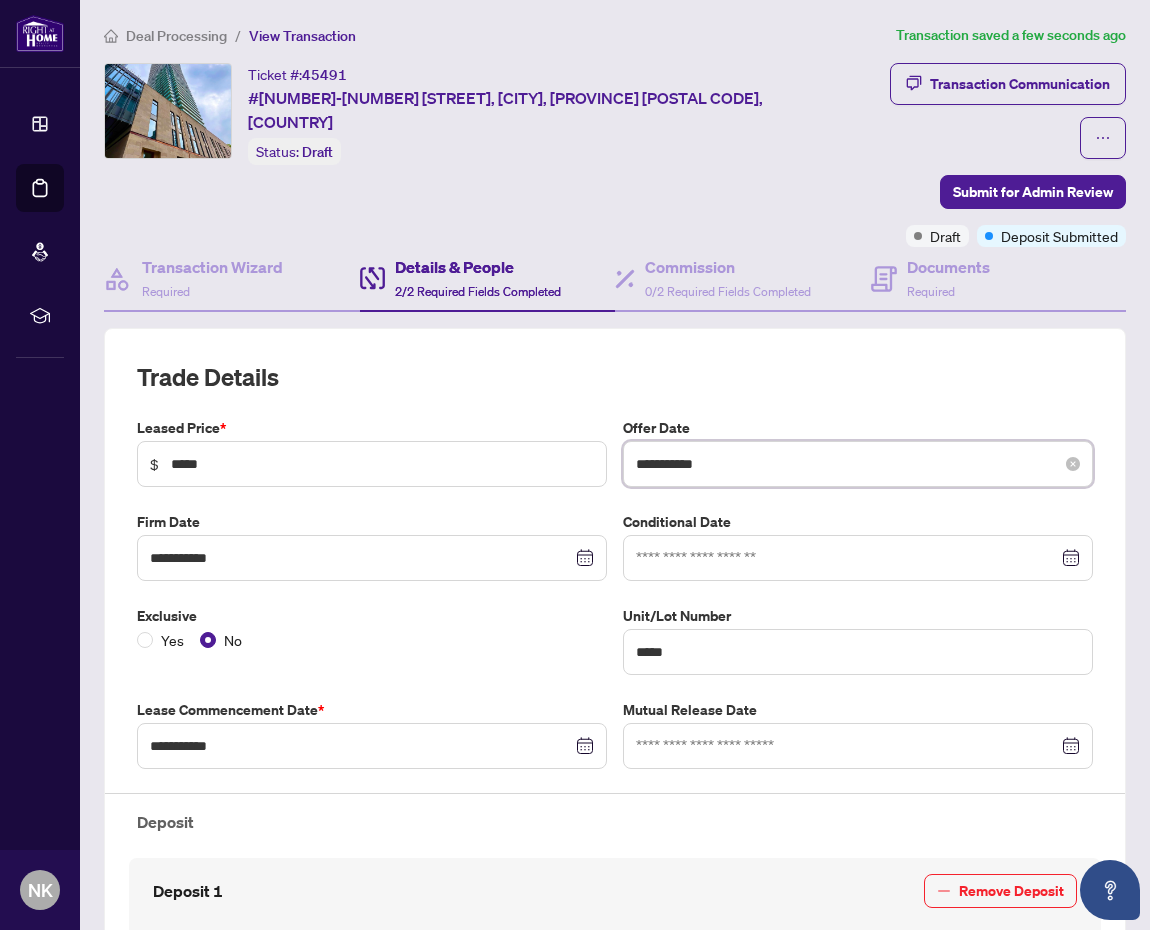 click on "**********" at bounding box center (847, 464) 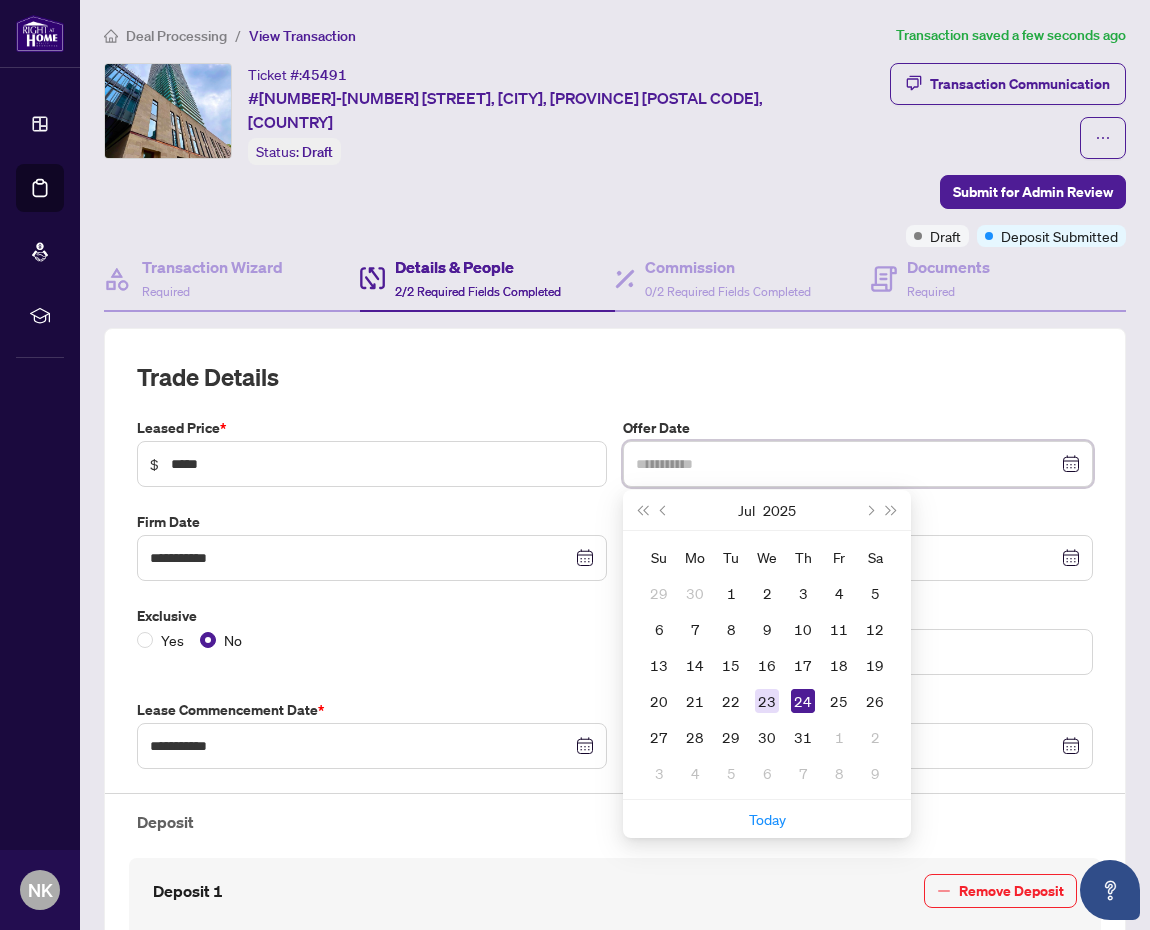 type on "**********" 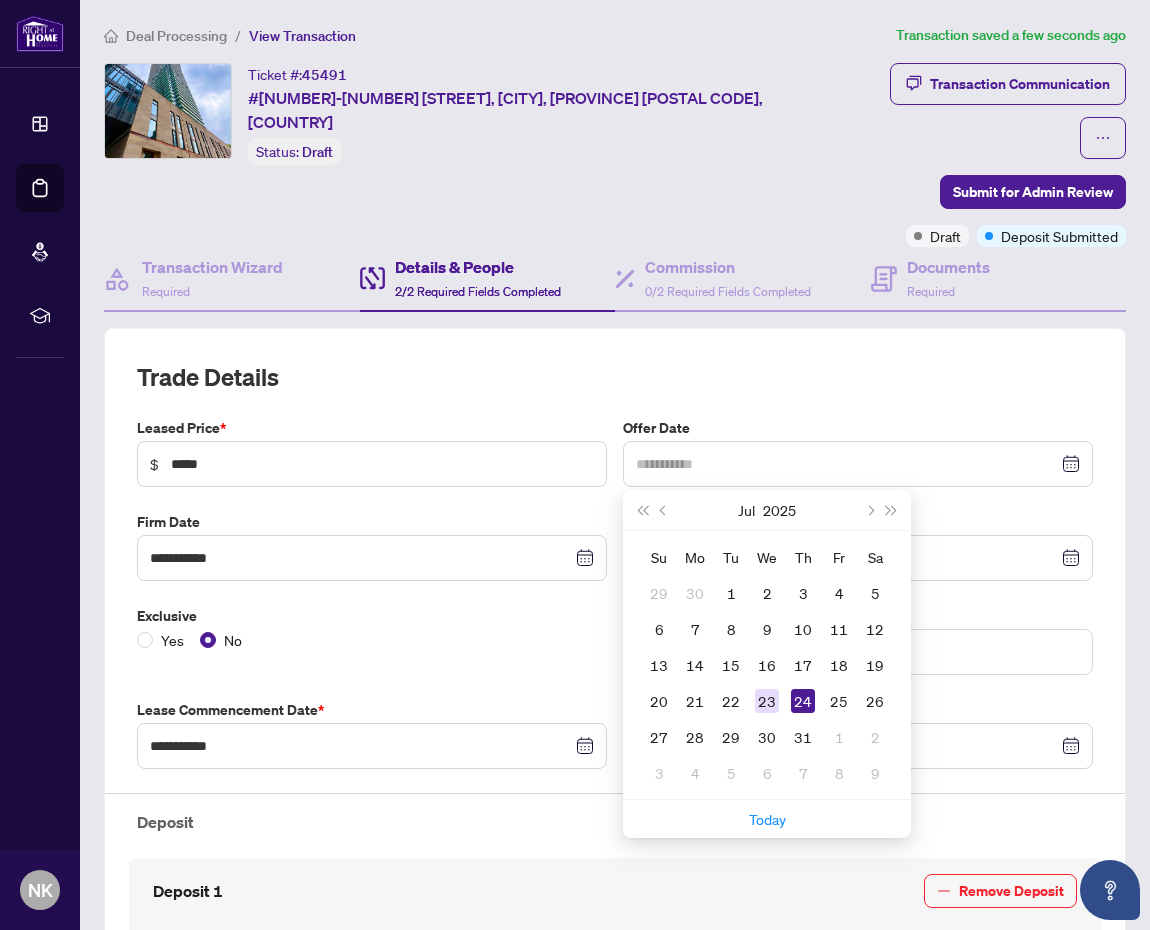 click on "23" at bounding box center [767, 701] 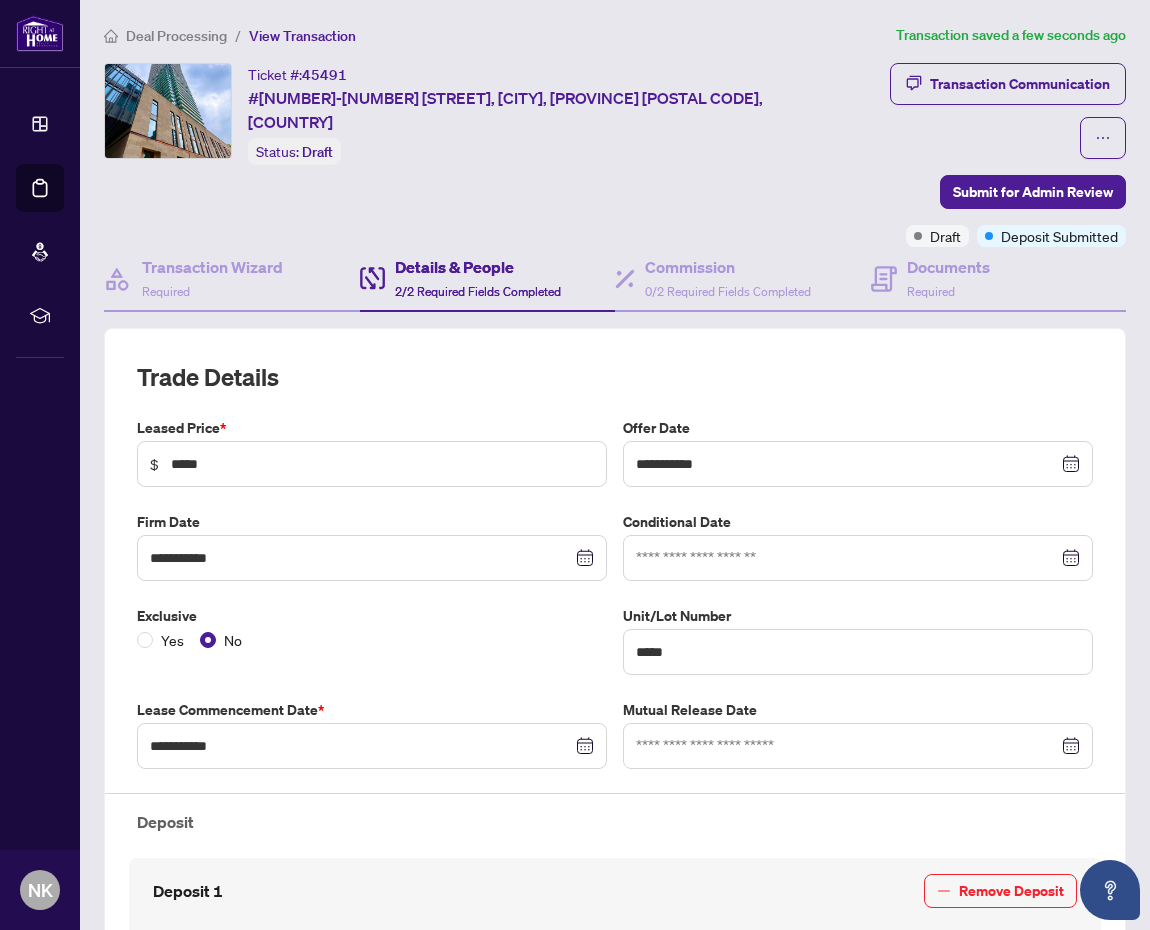 click on "**********" at bounding box center [615, 778] 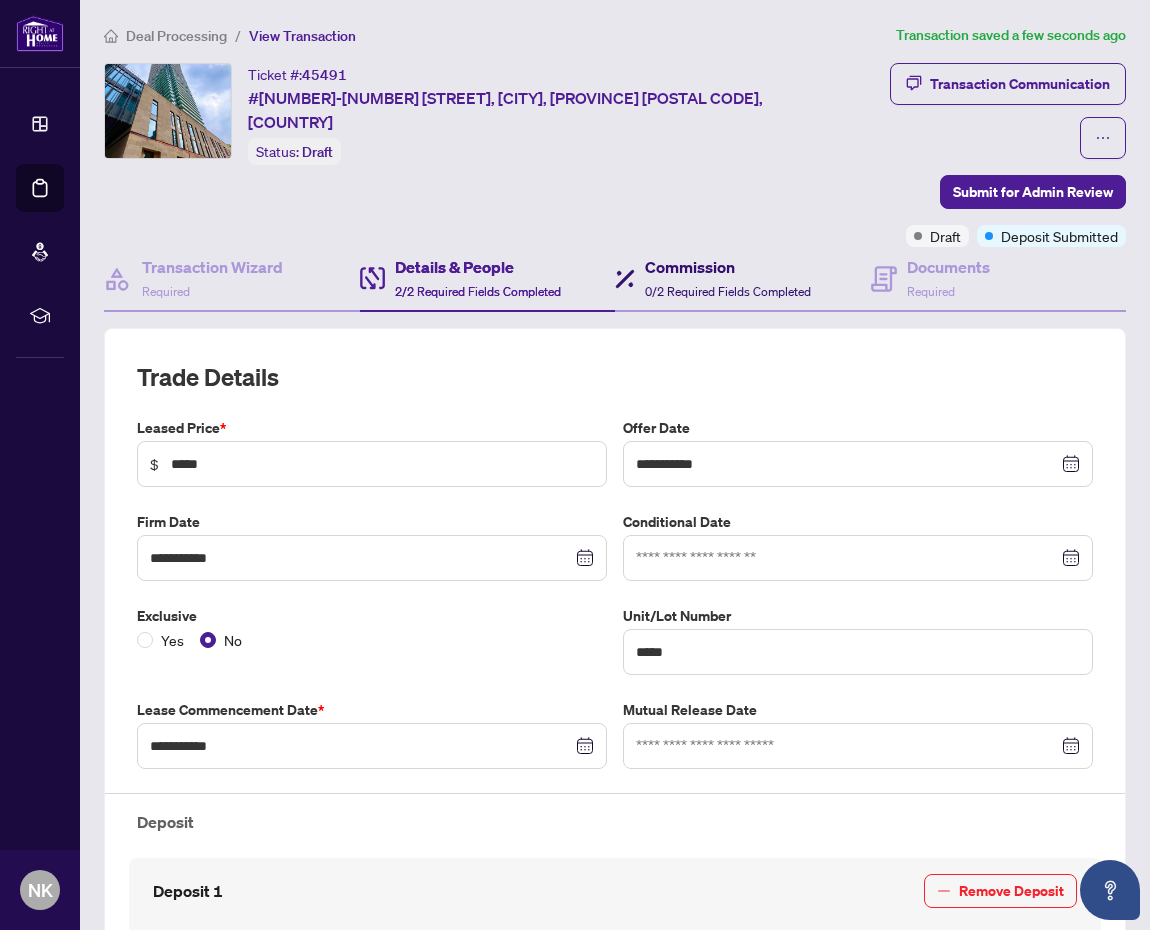 click on "Commission" at bounding box center (728, 267) 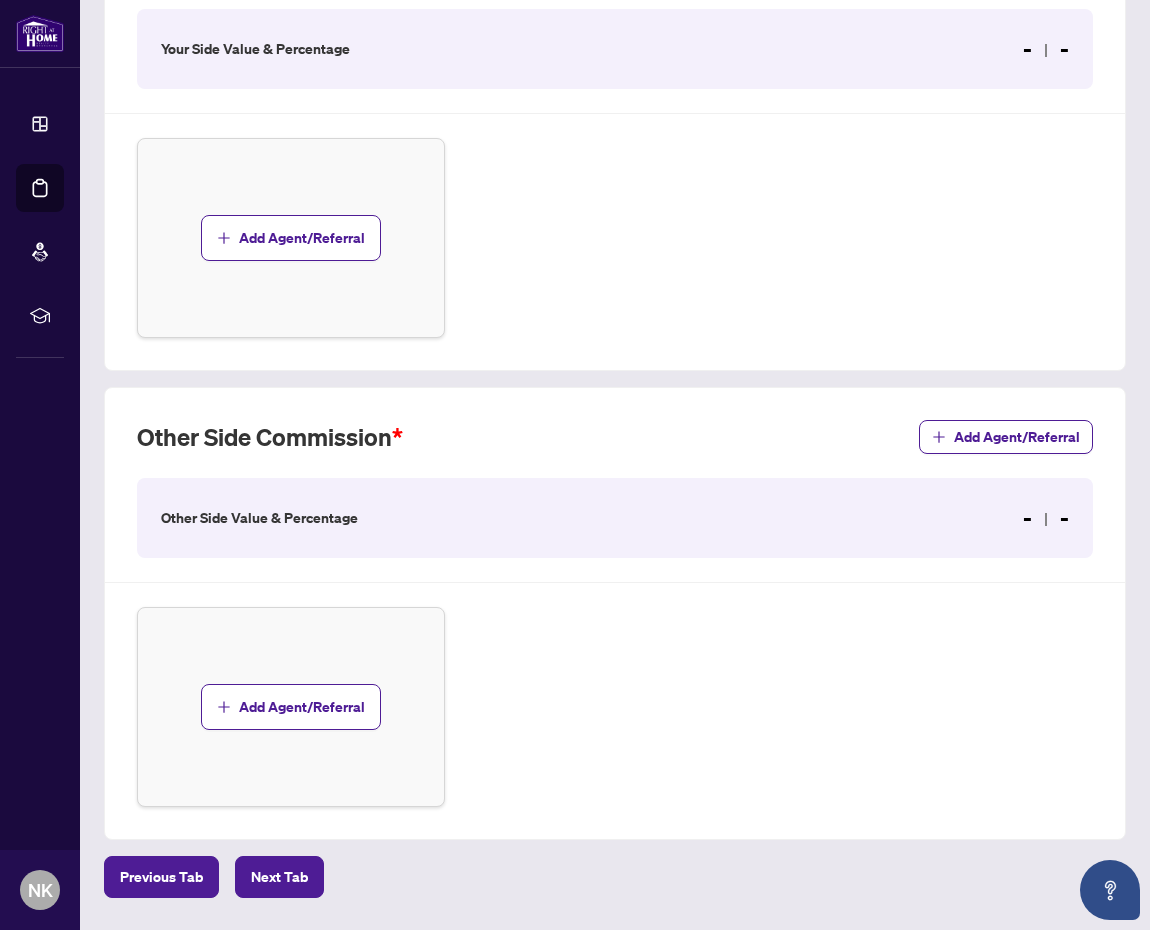 scroll, scrollTop: 422, scrollLeft: 0, axis: vertical 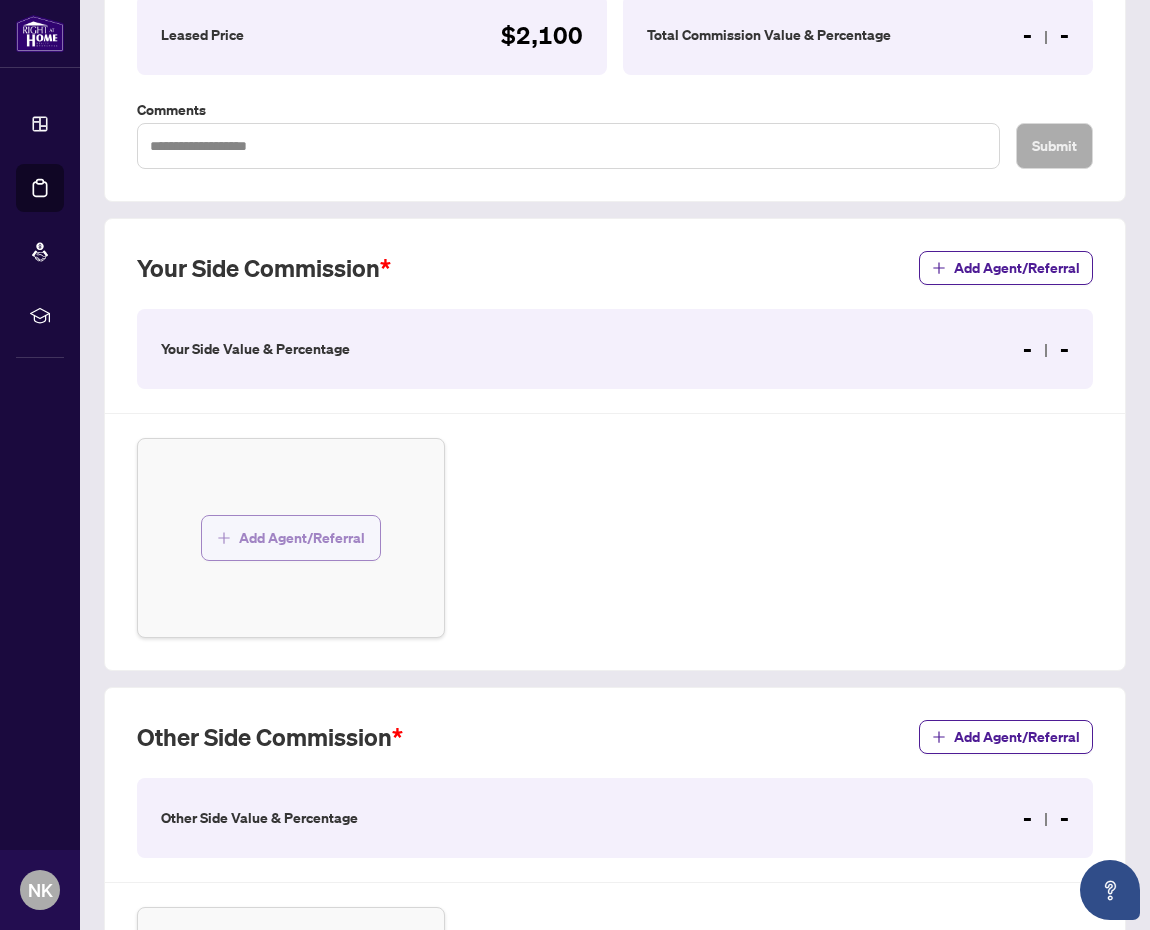 click on "Add Agent/Referral" at bounding box center (302, 538) 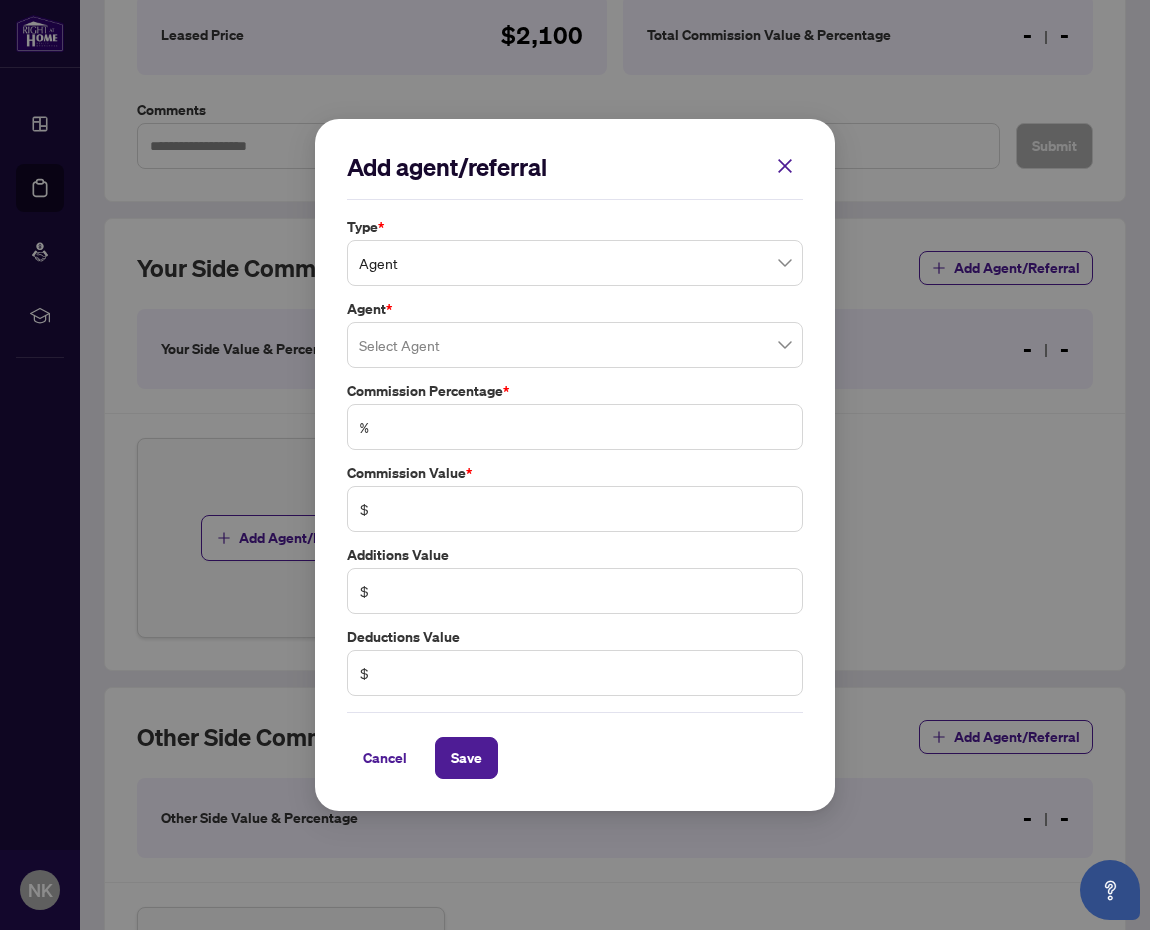 click on "Agent" at bounding box center [575, 263] 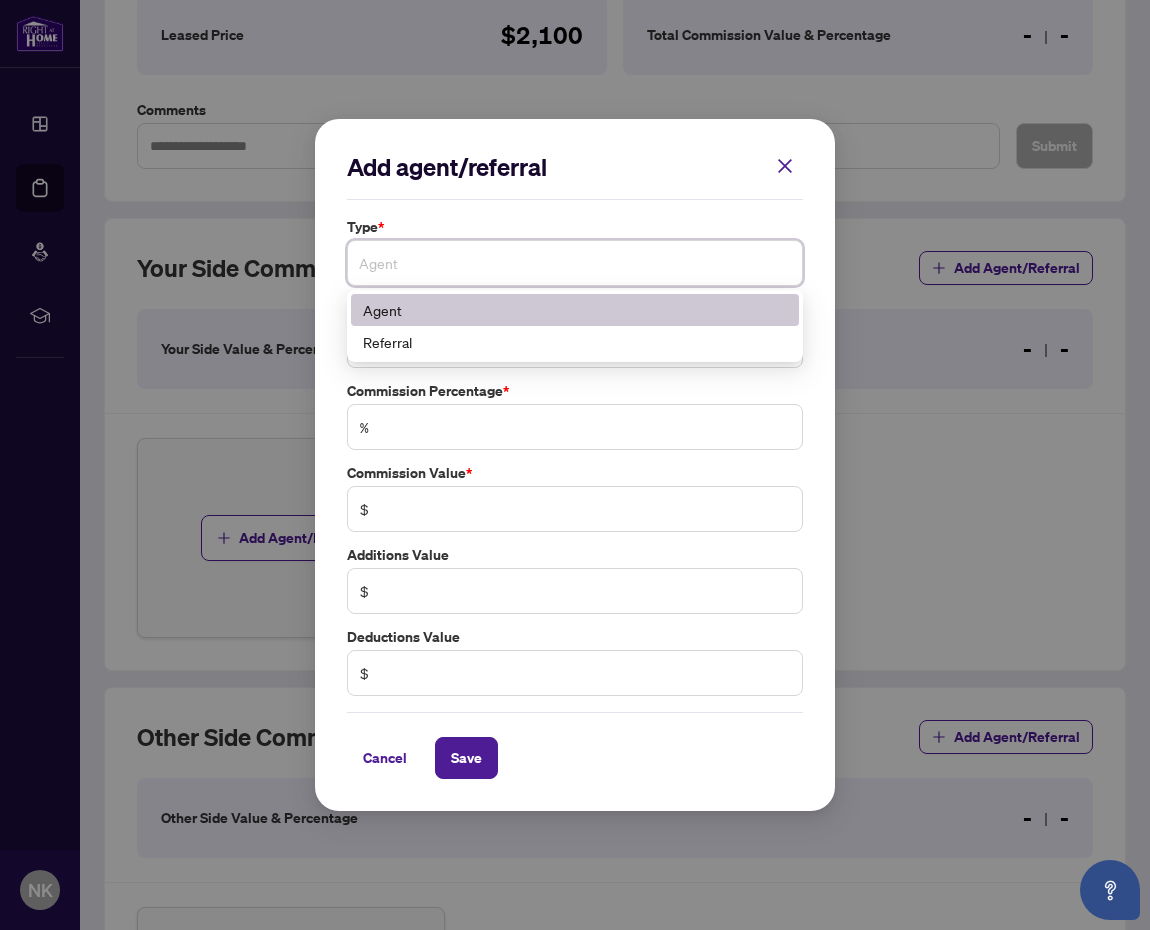 click on "Agent" at bounding box center (575, 310) 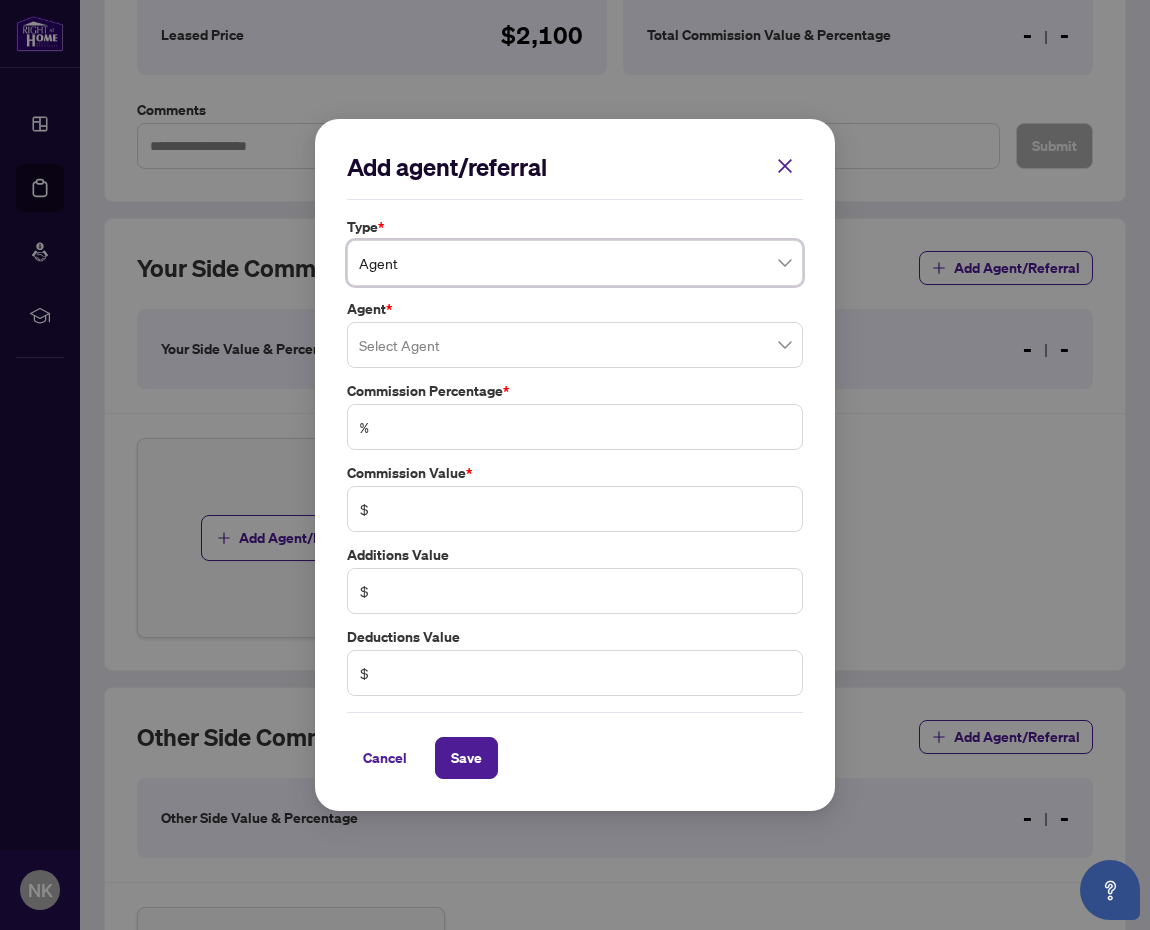 click at bounding box center (785, 166) 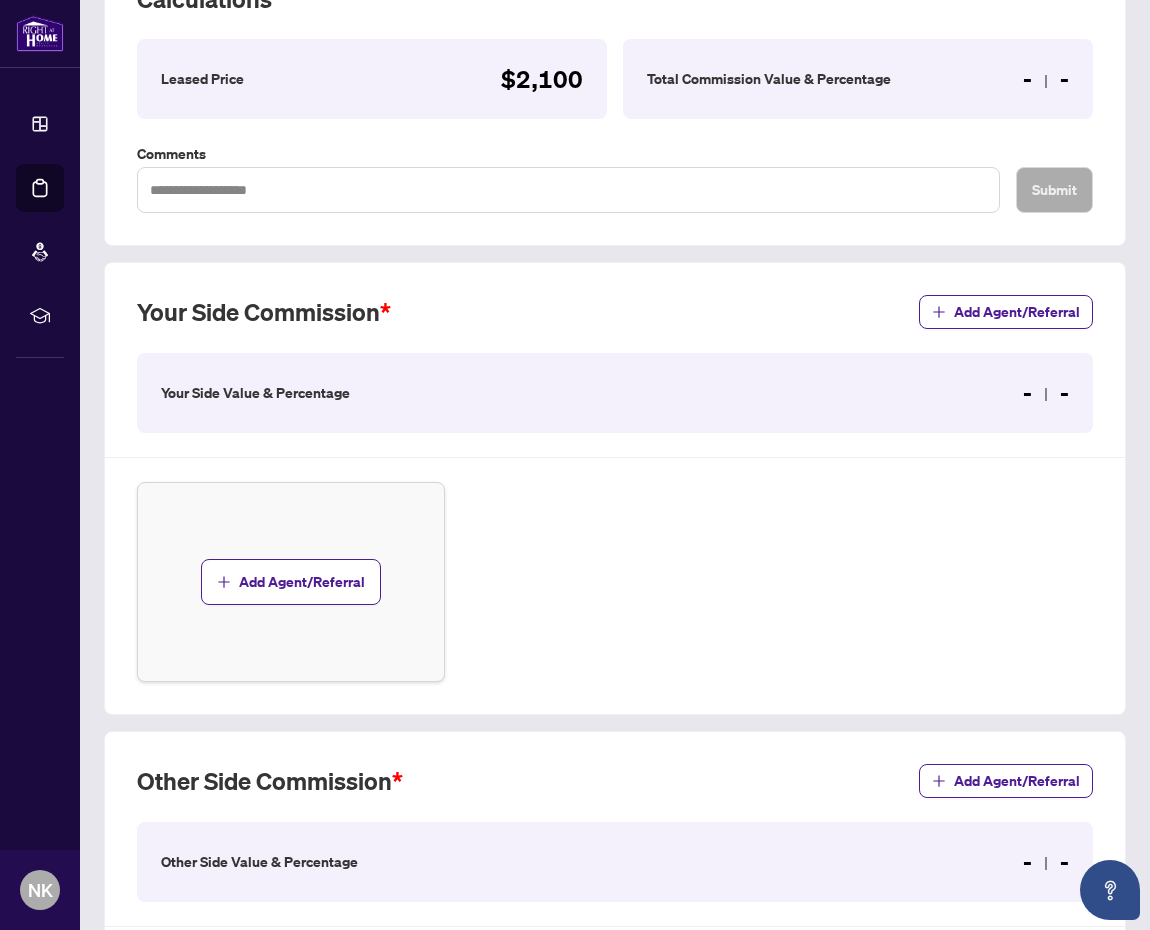 scroll, scrollTop: 400, scrollLeft: 0, axis: vertical 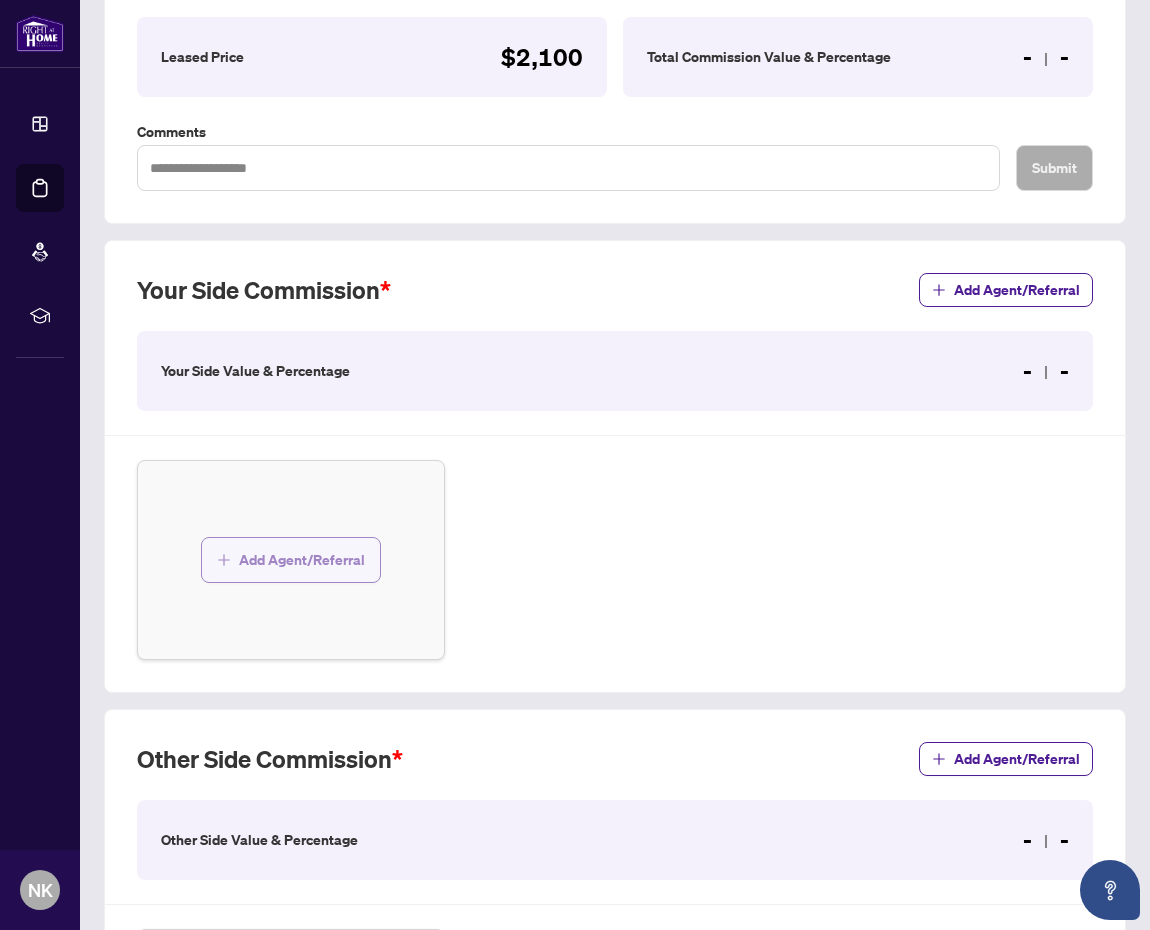 click on "Add Agent/Referral" at bounding box center (302, 560) 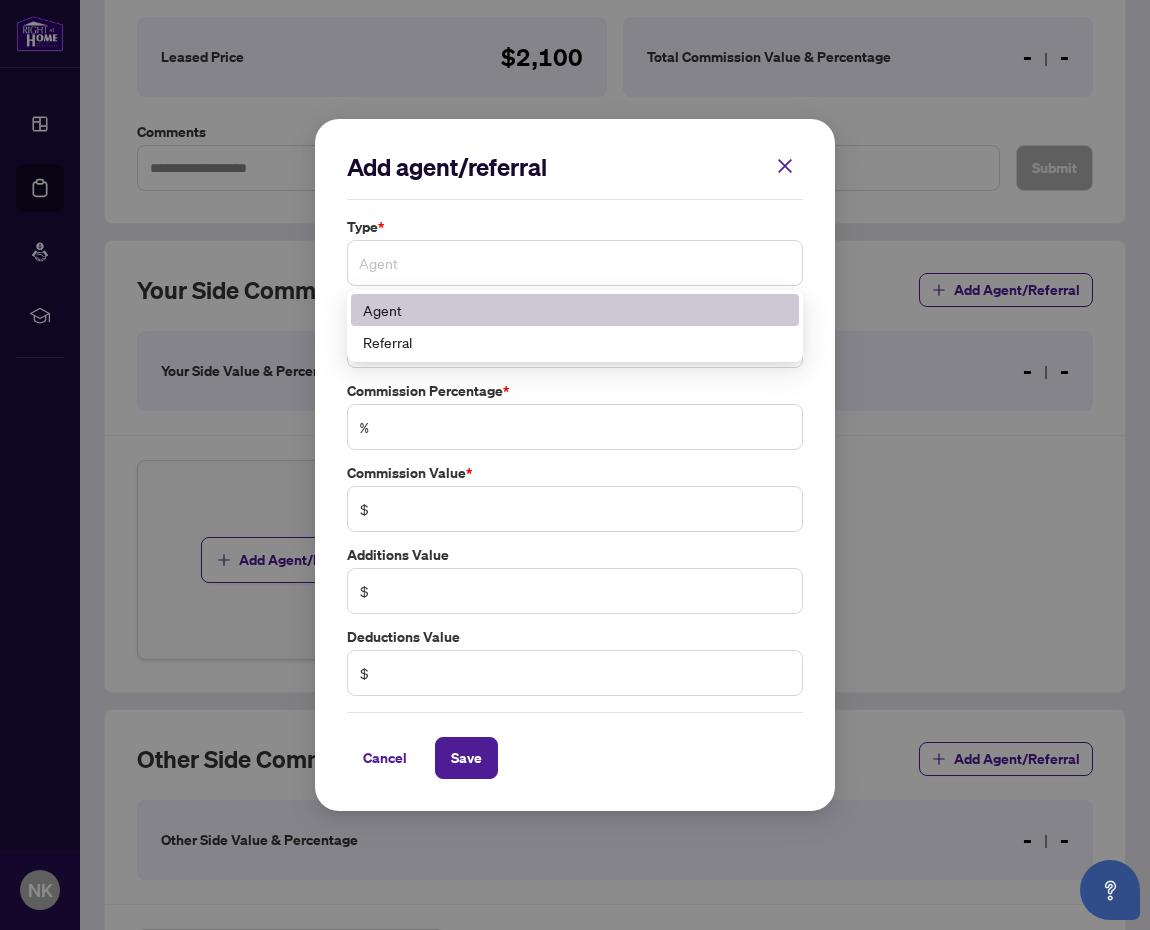 click on "Agent" at bounding box center [575, 263] 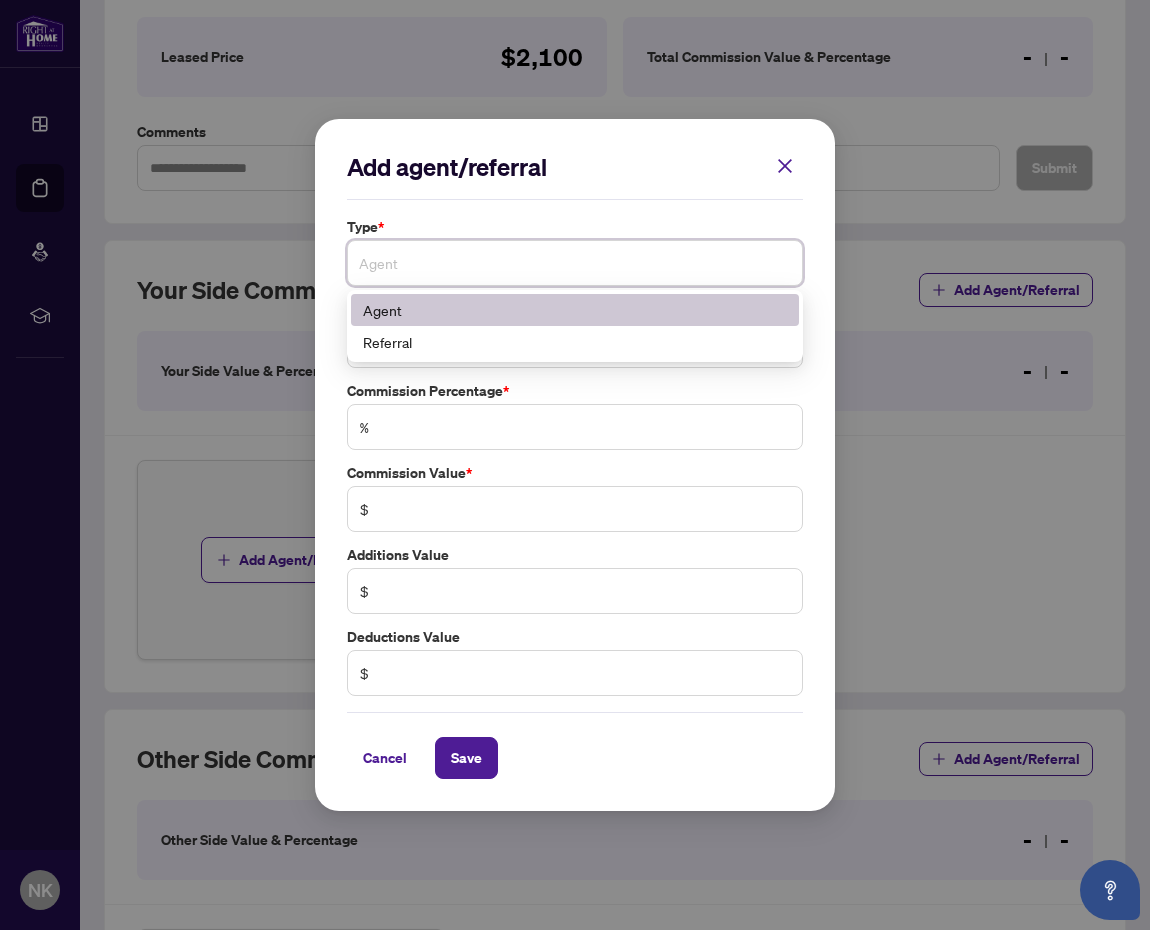 click on "Agent" at bounding box center [575, 310] 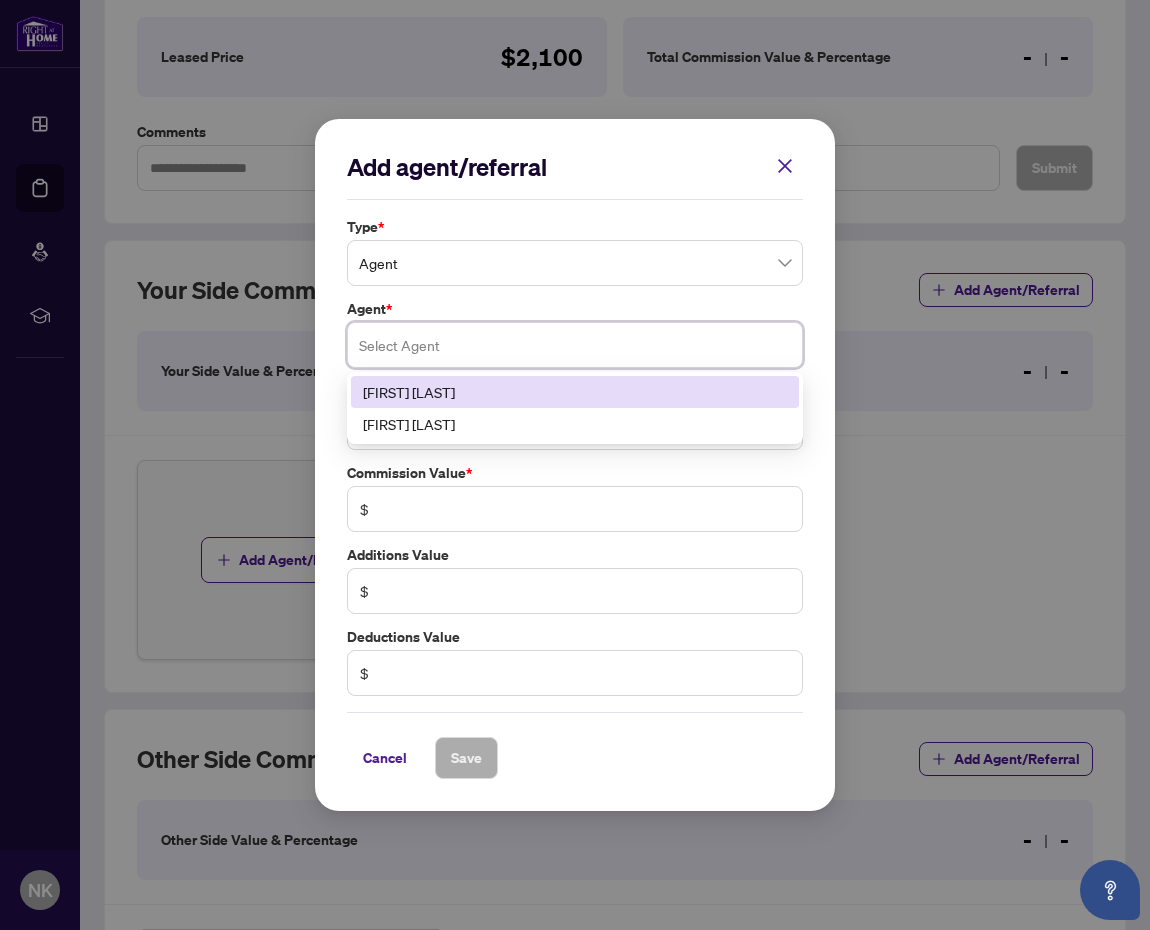 click at bounding box center [575, 345] 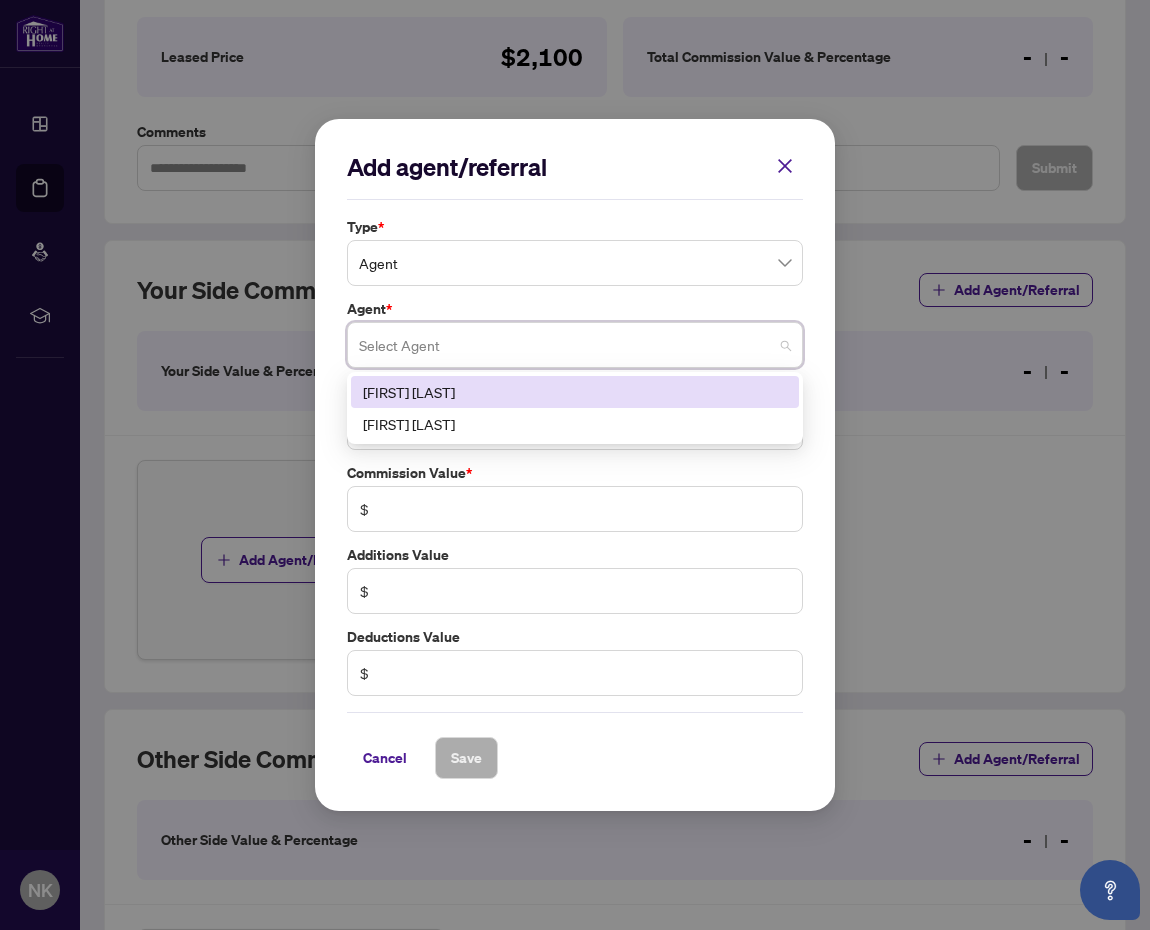 click on "[FIRST] [LAST]" at bounding box center (575, 392) 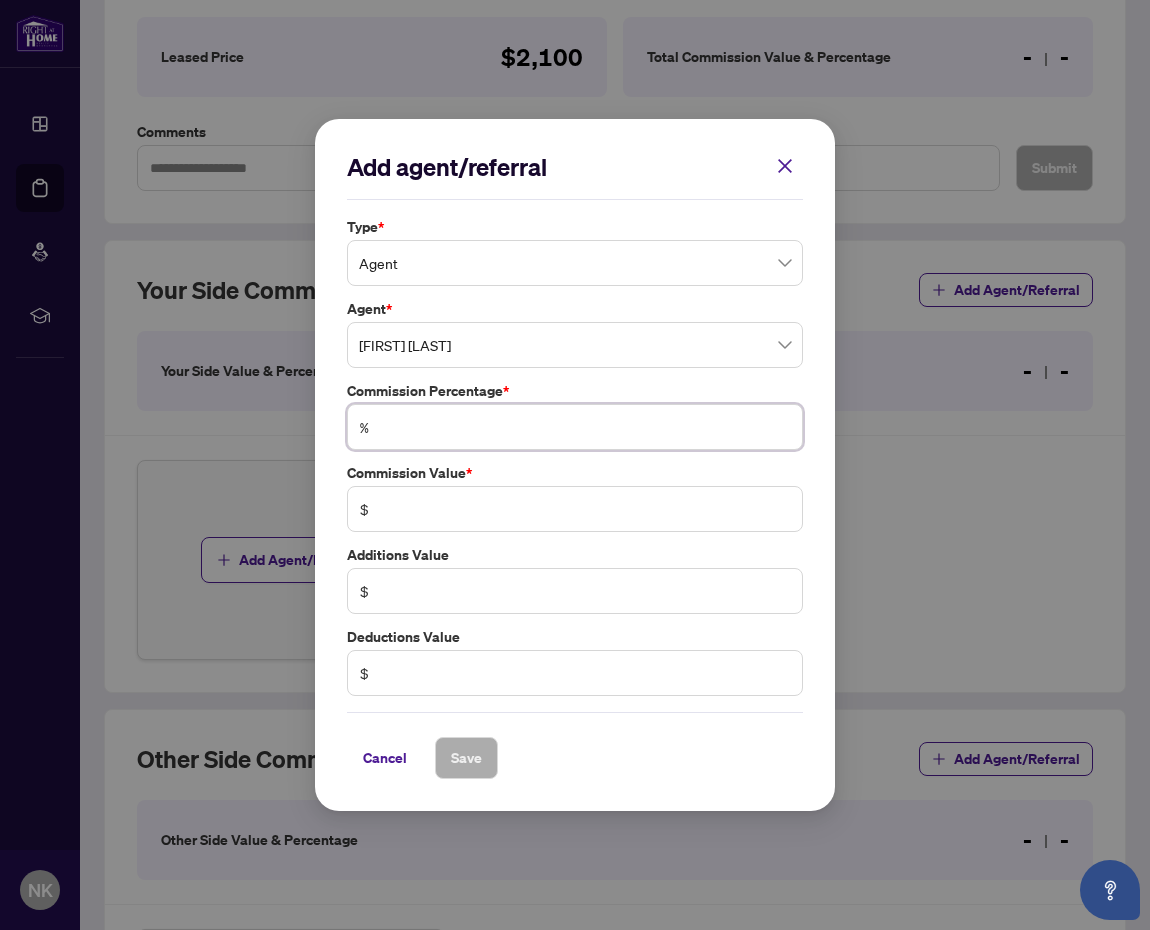 click at bounding box center (585, 427) 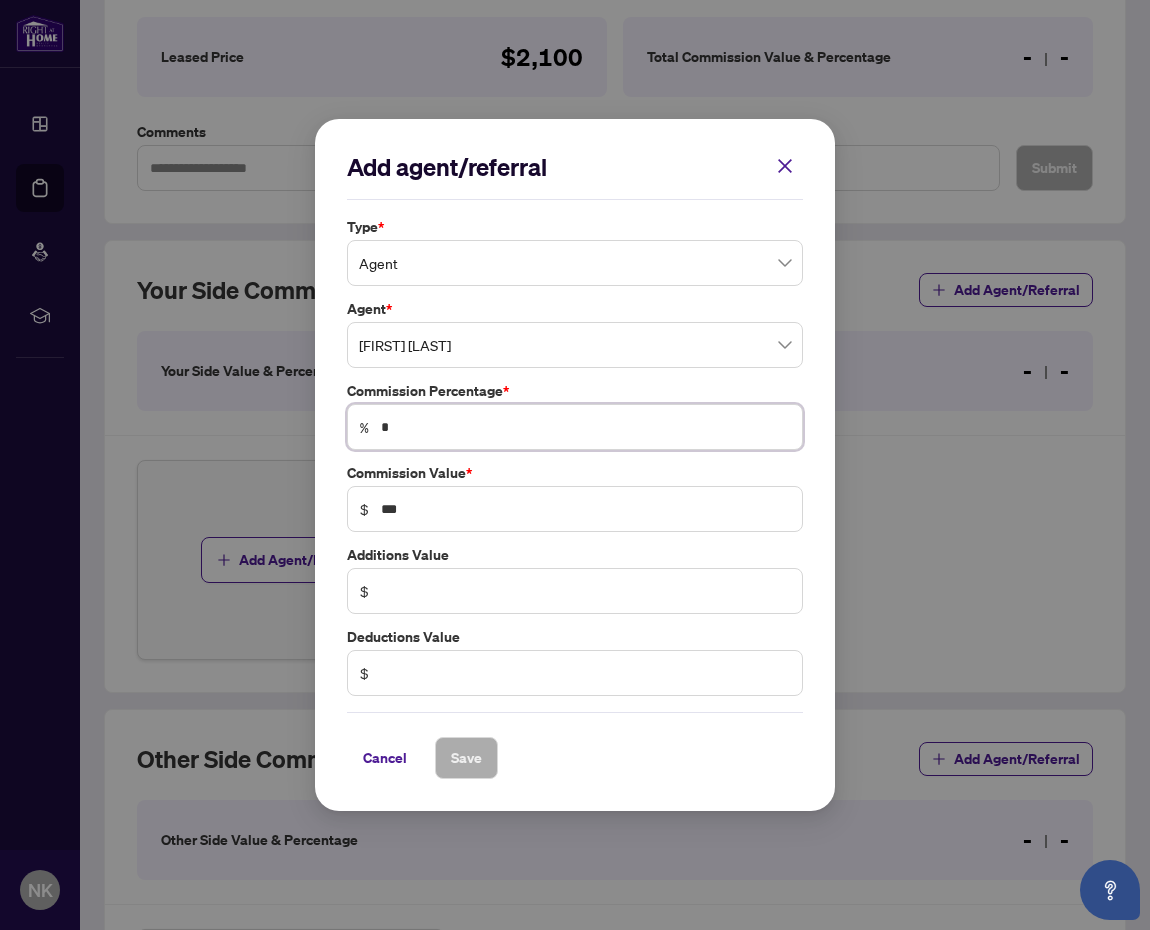 type on "**" 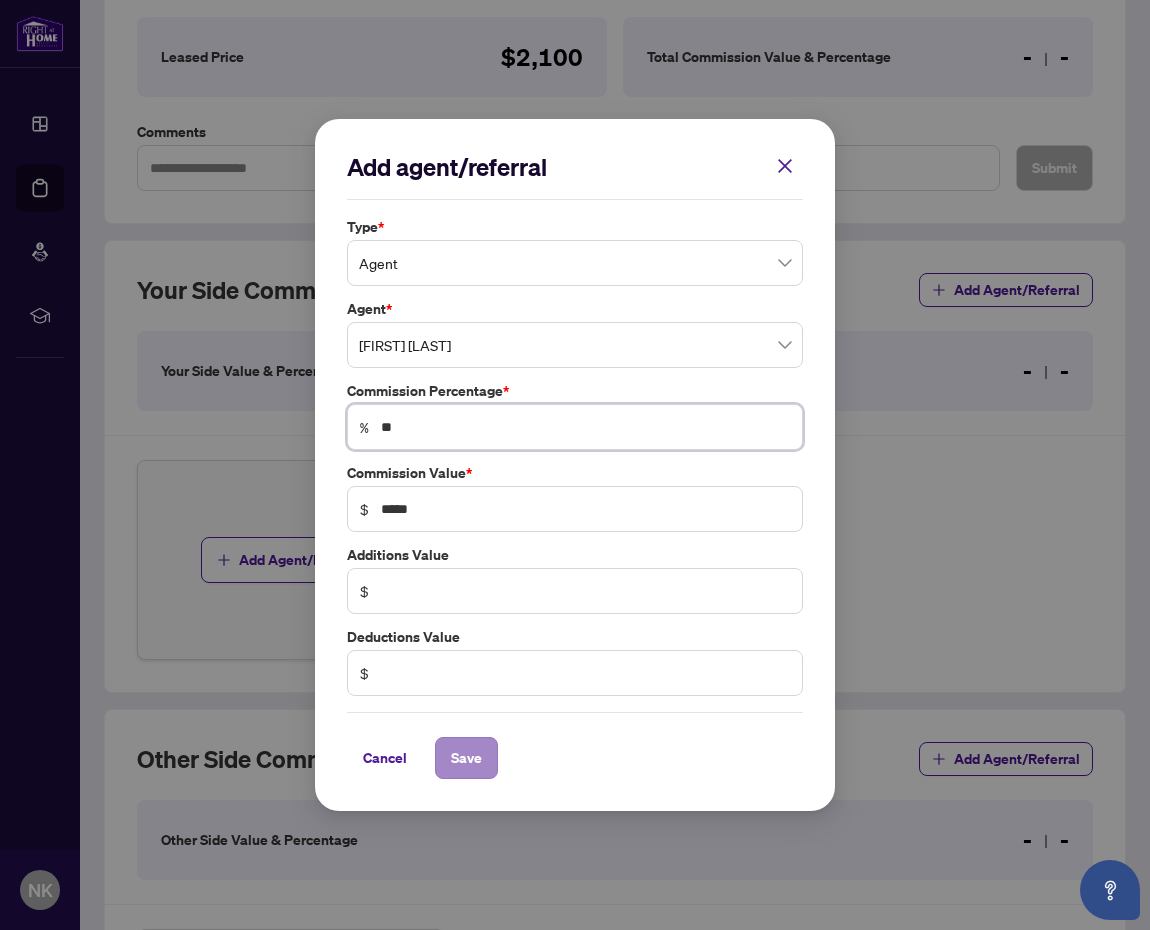 type on "**" 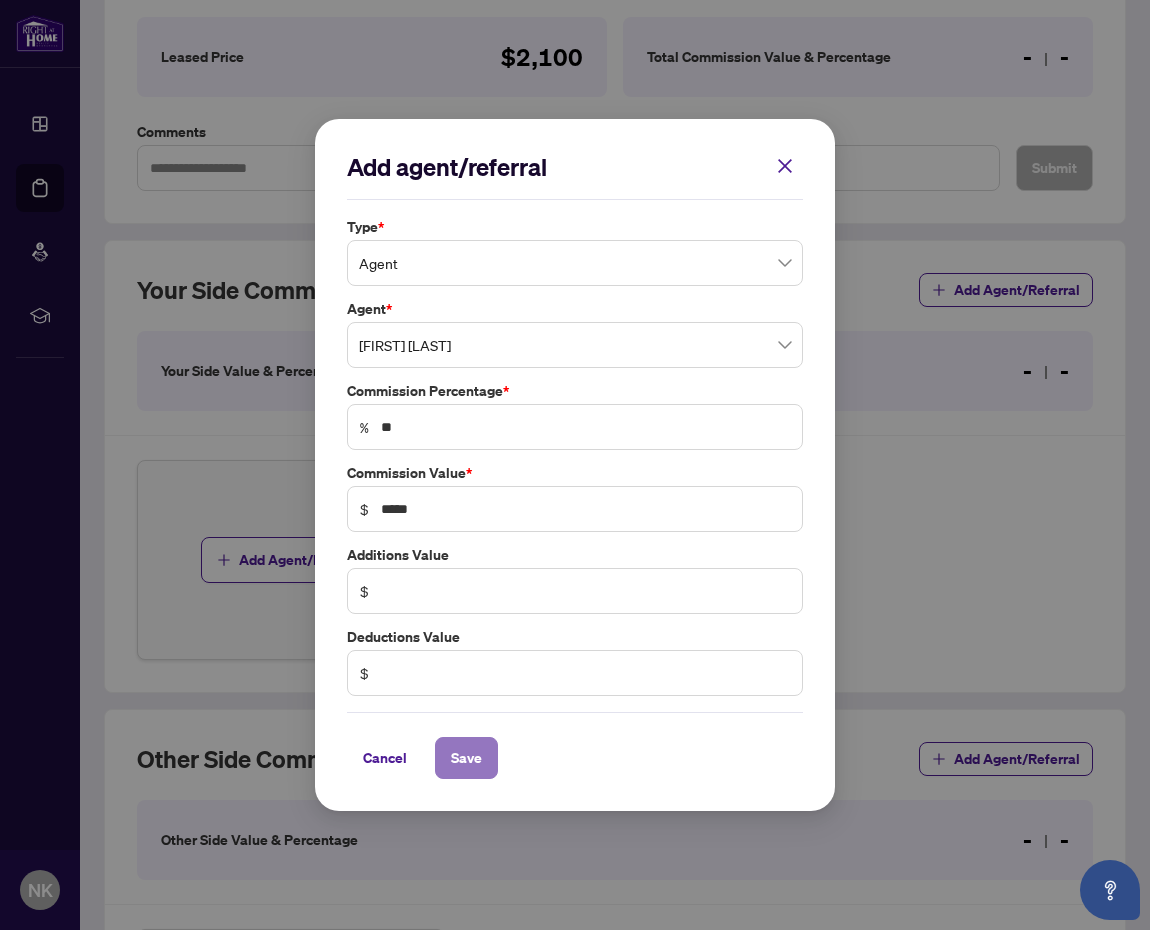 click on "Save" at bounding box center [466, 758] 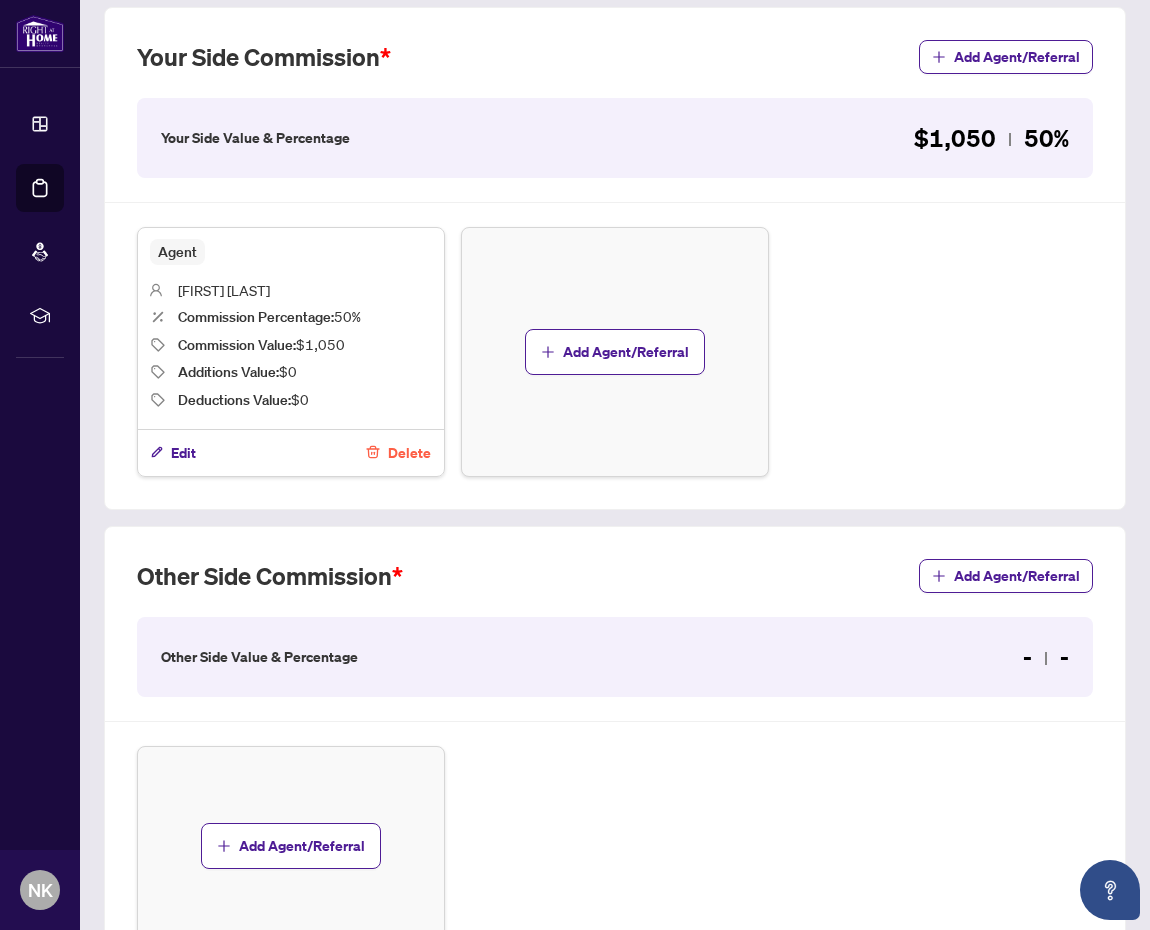 scroll, scrollTop: 766, scrollLeft: 0, axis: vertical 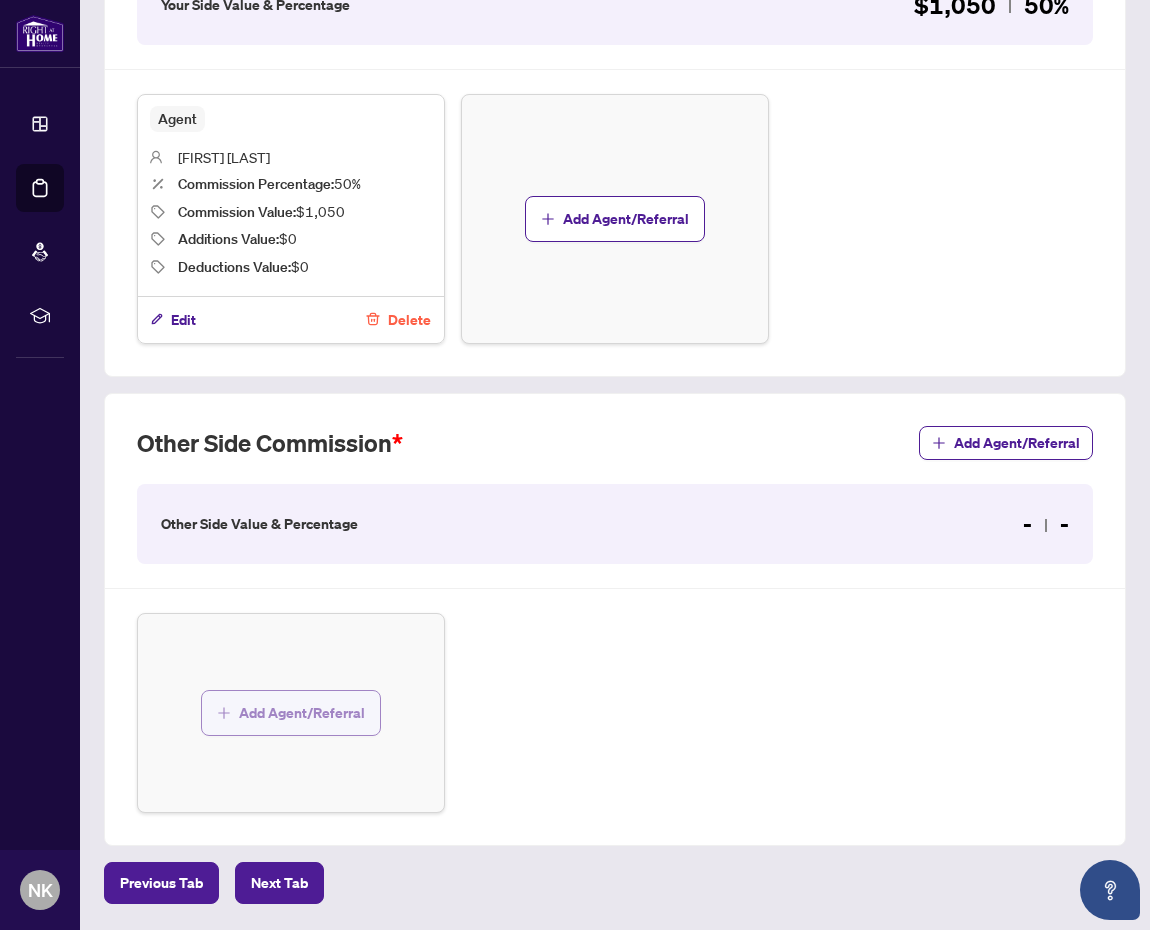click on "Add Agent/Referral" at bounding box center [302, 713] 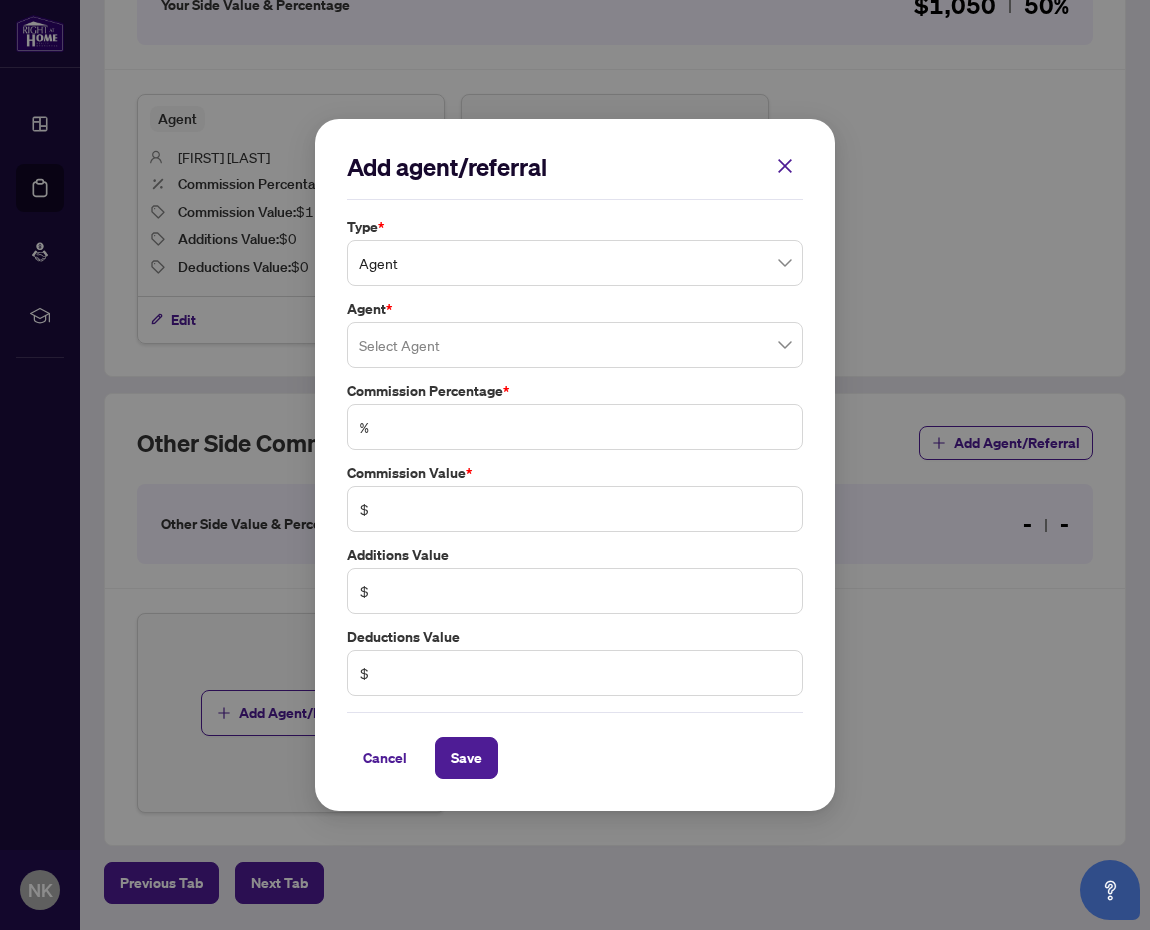 click at bounding box center [575, 345] 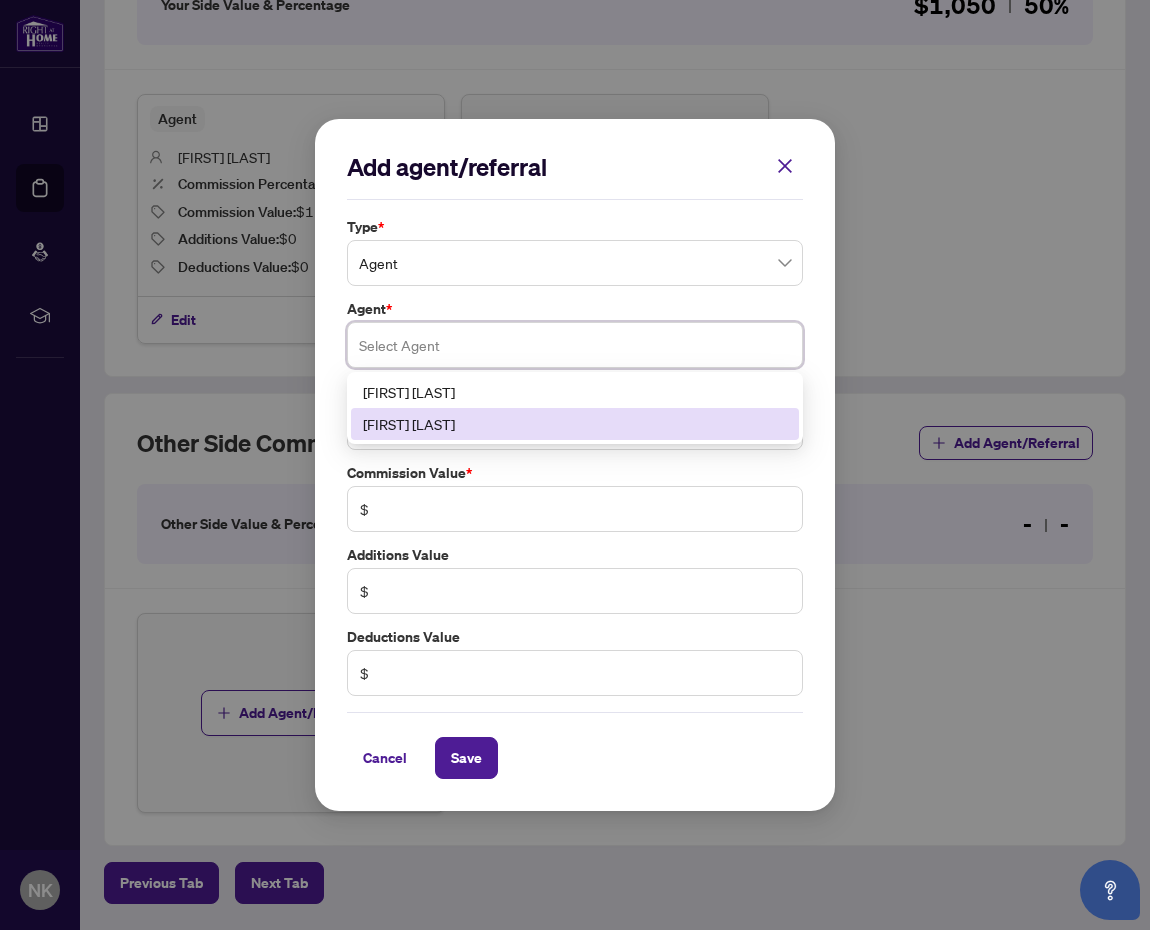 click on "[FIRST] [LAST]" at bounding box center [575, 424] 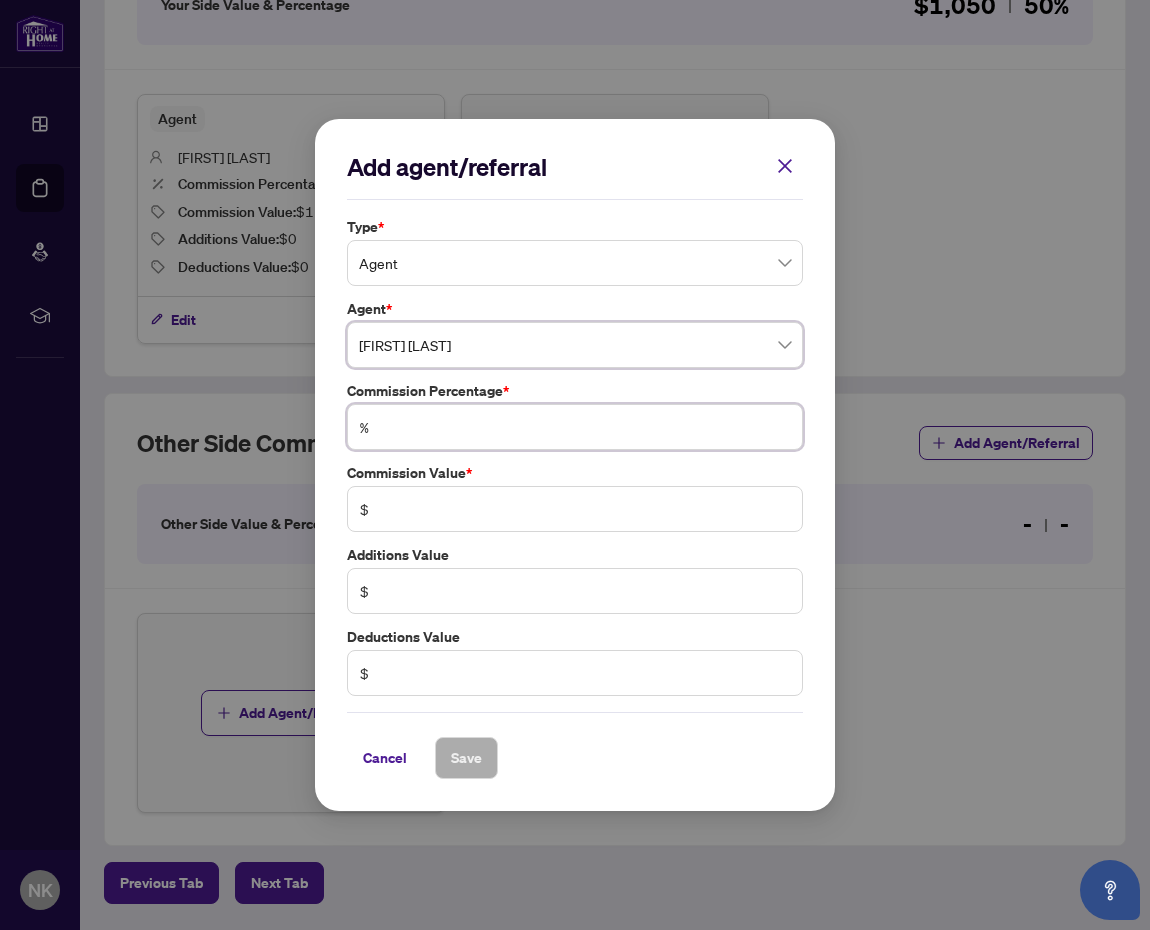 click at bounding box center [585, 427] 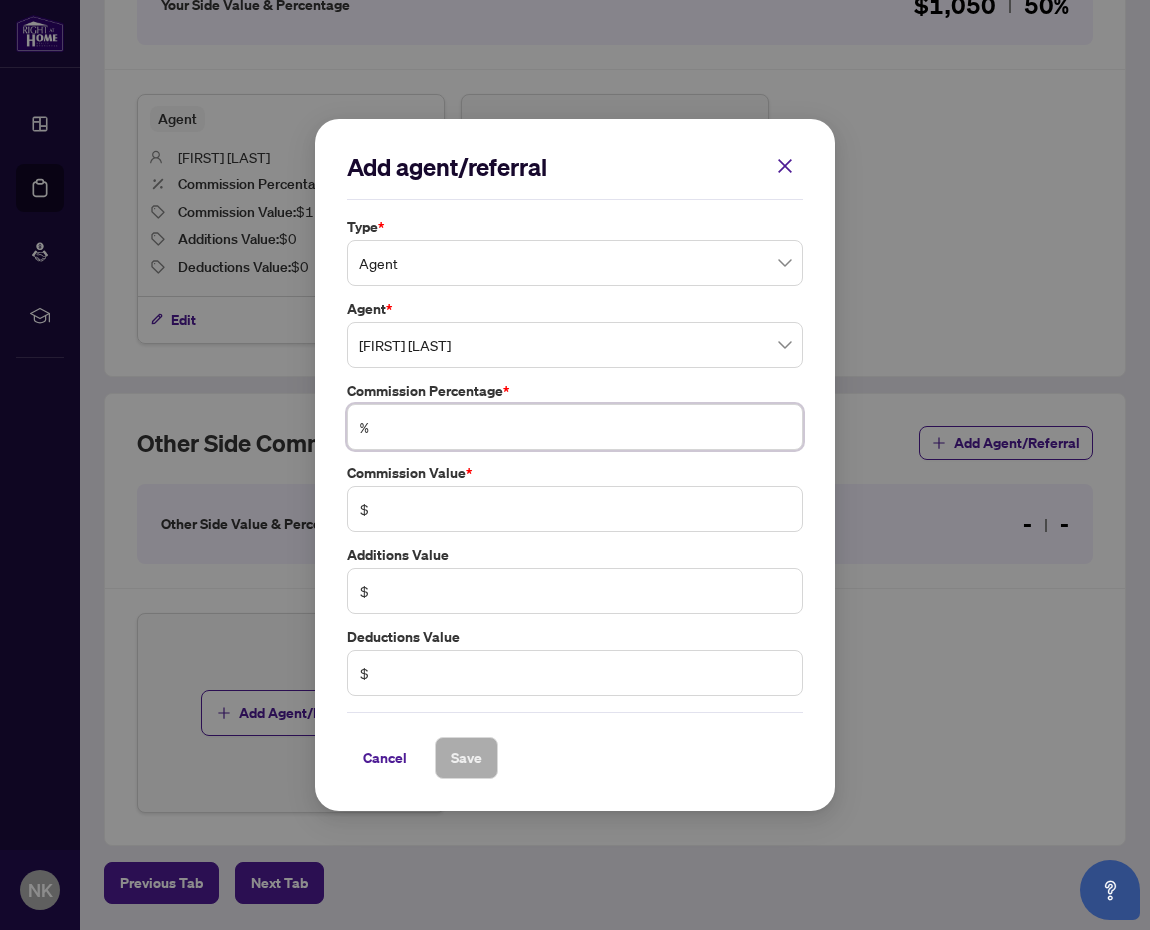 type on "*" 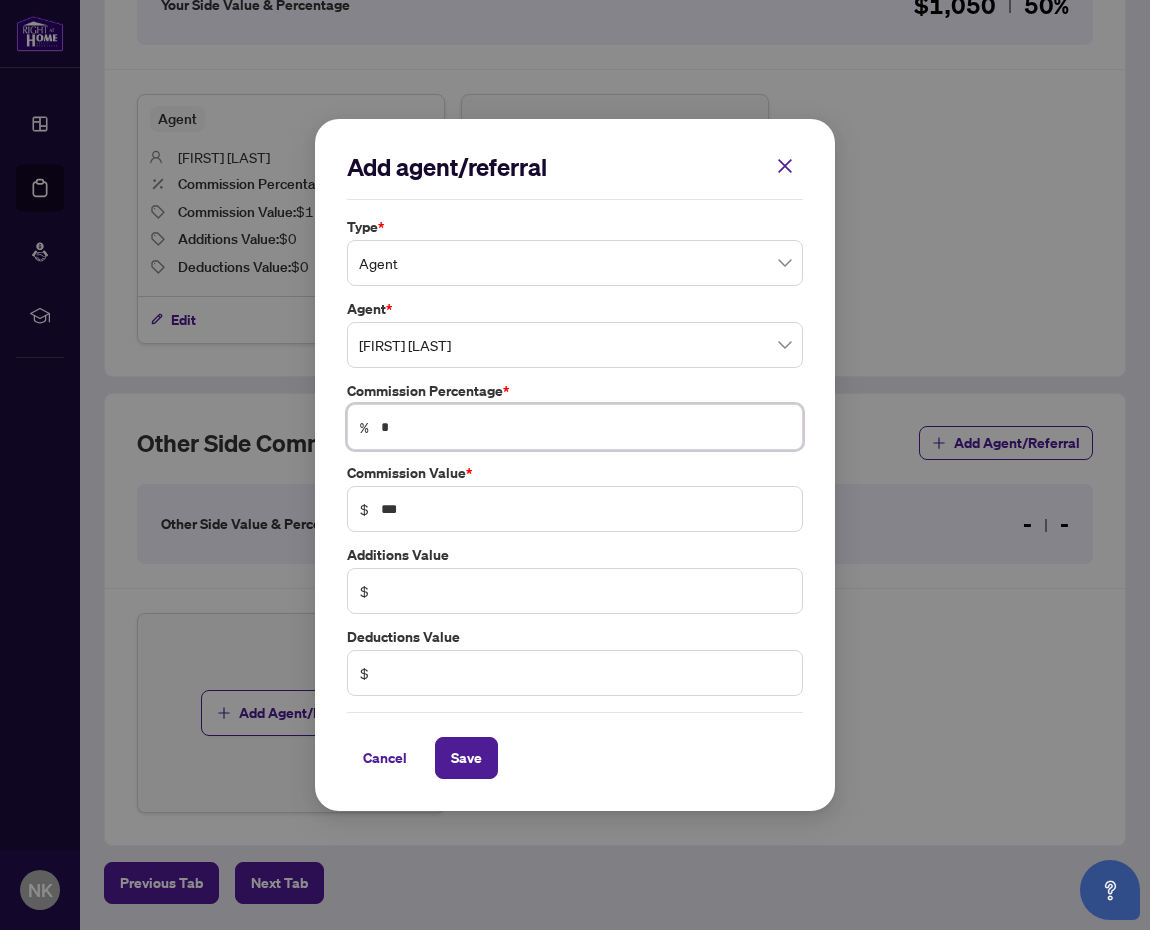 type on "**" 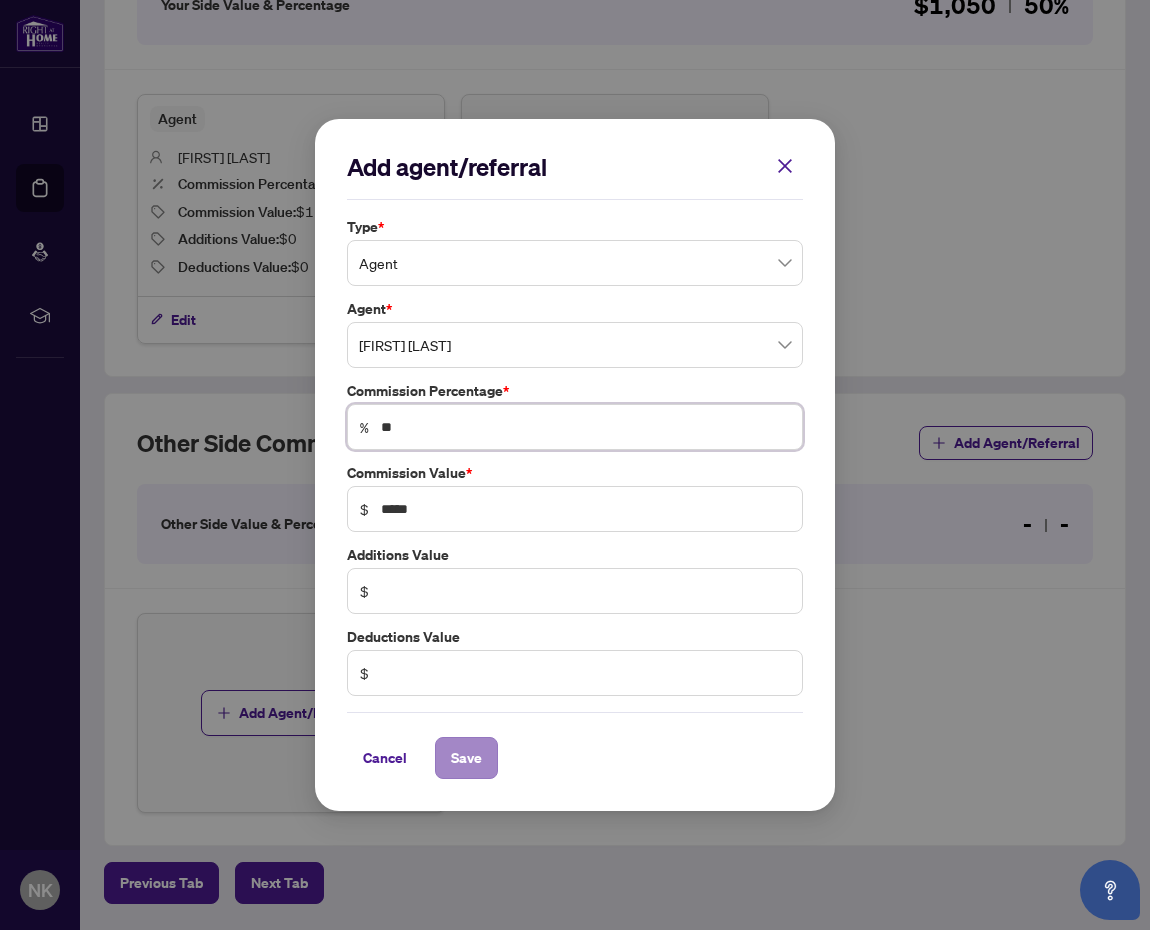 type on "**" 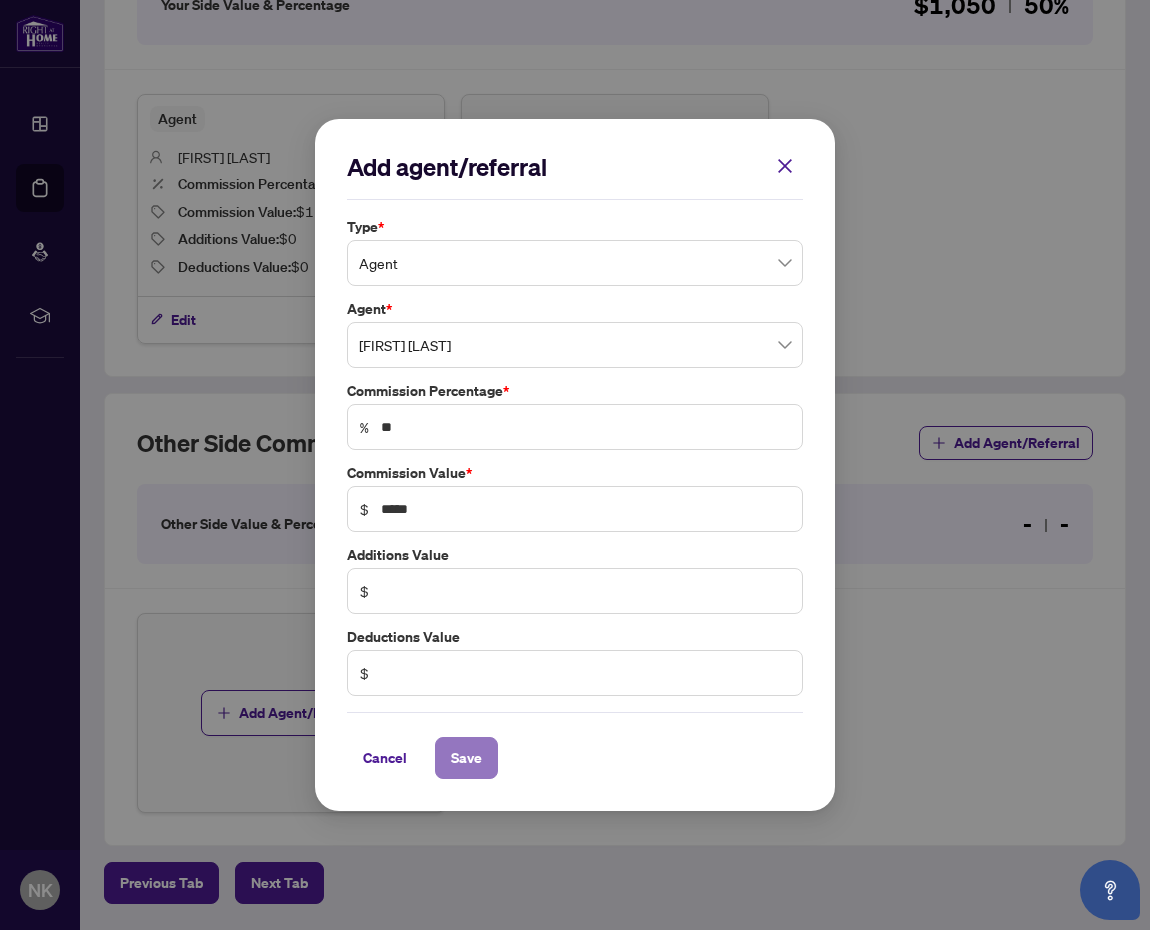 click on "Save" at bounding box center (466, 758) 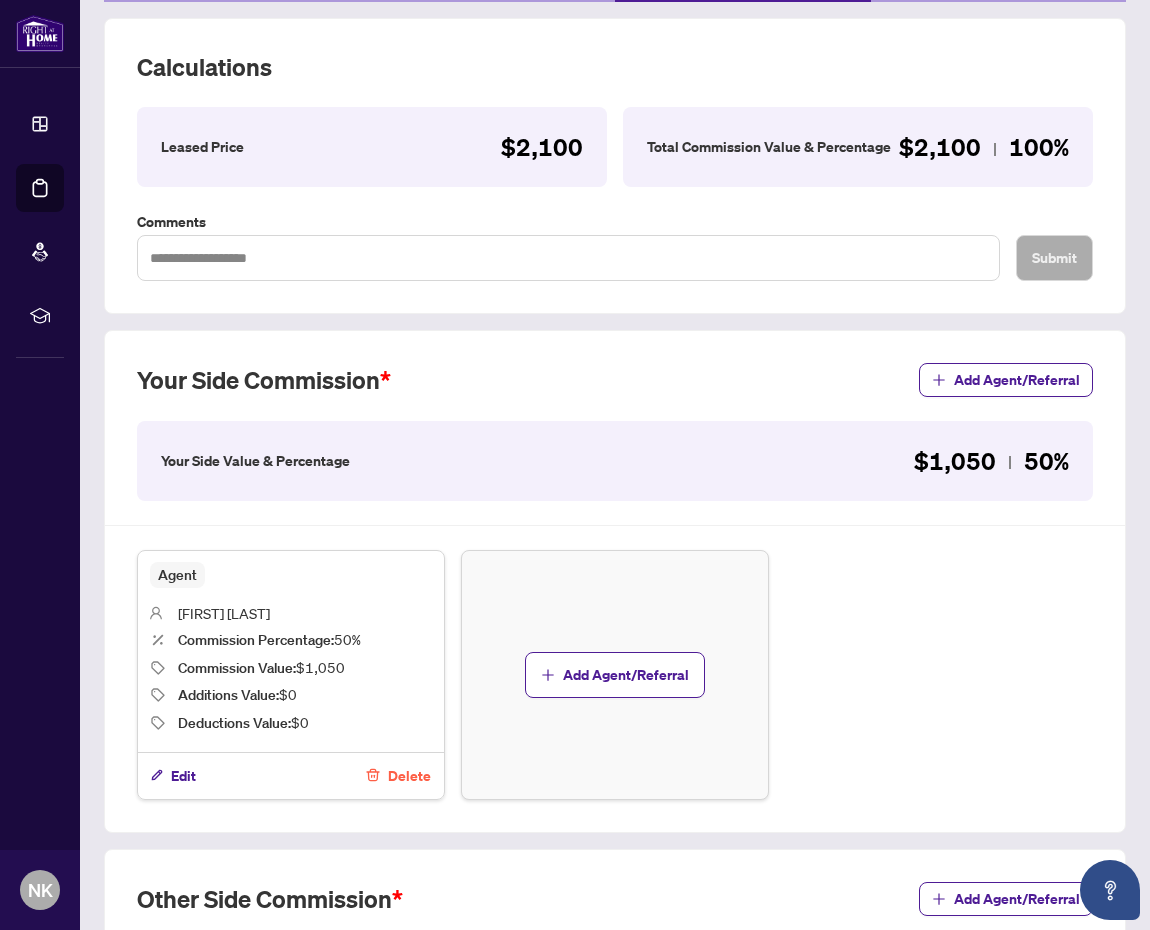 scroll, scrollTop: 10, scrollLeft: 0, axis: vertical 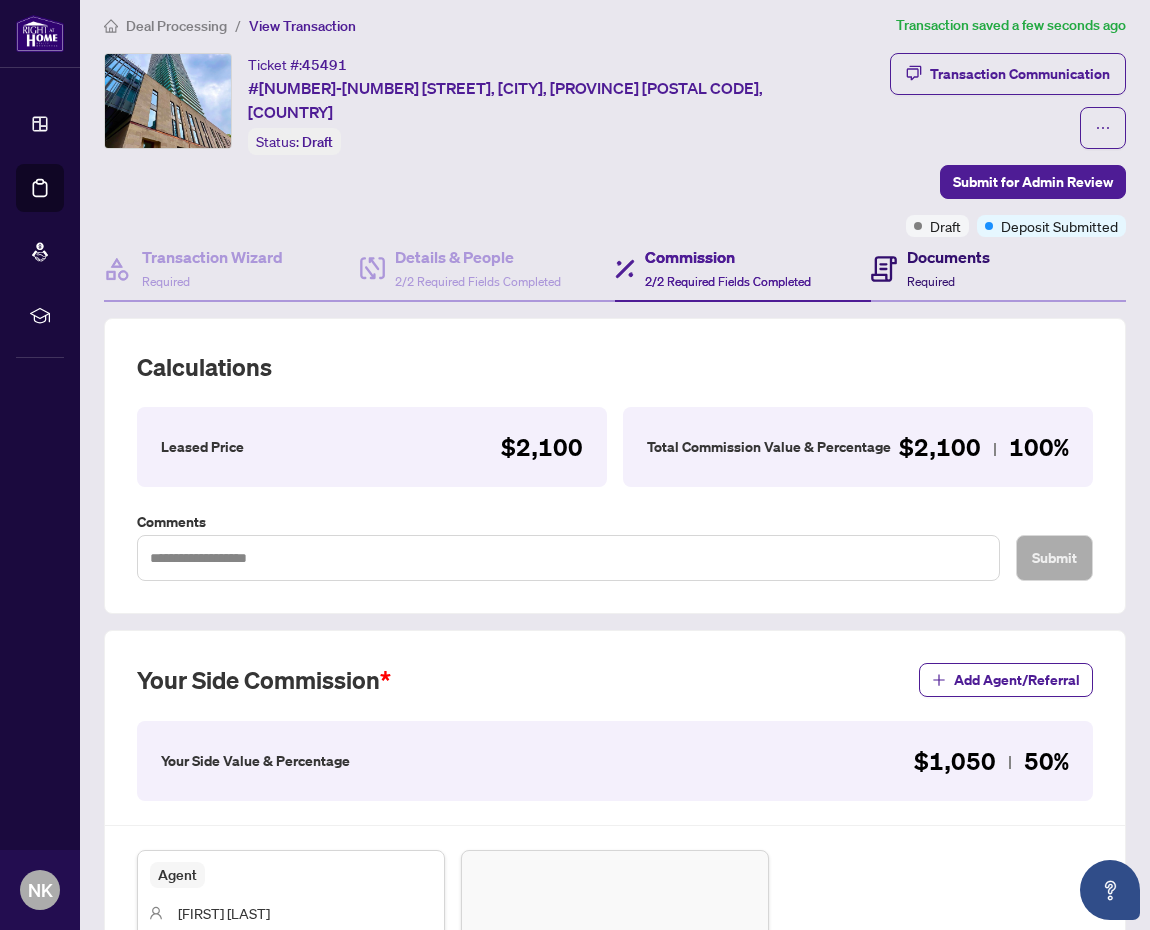 click on "Required" at bounding box center (931, 281) 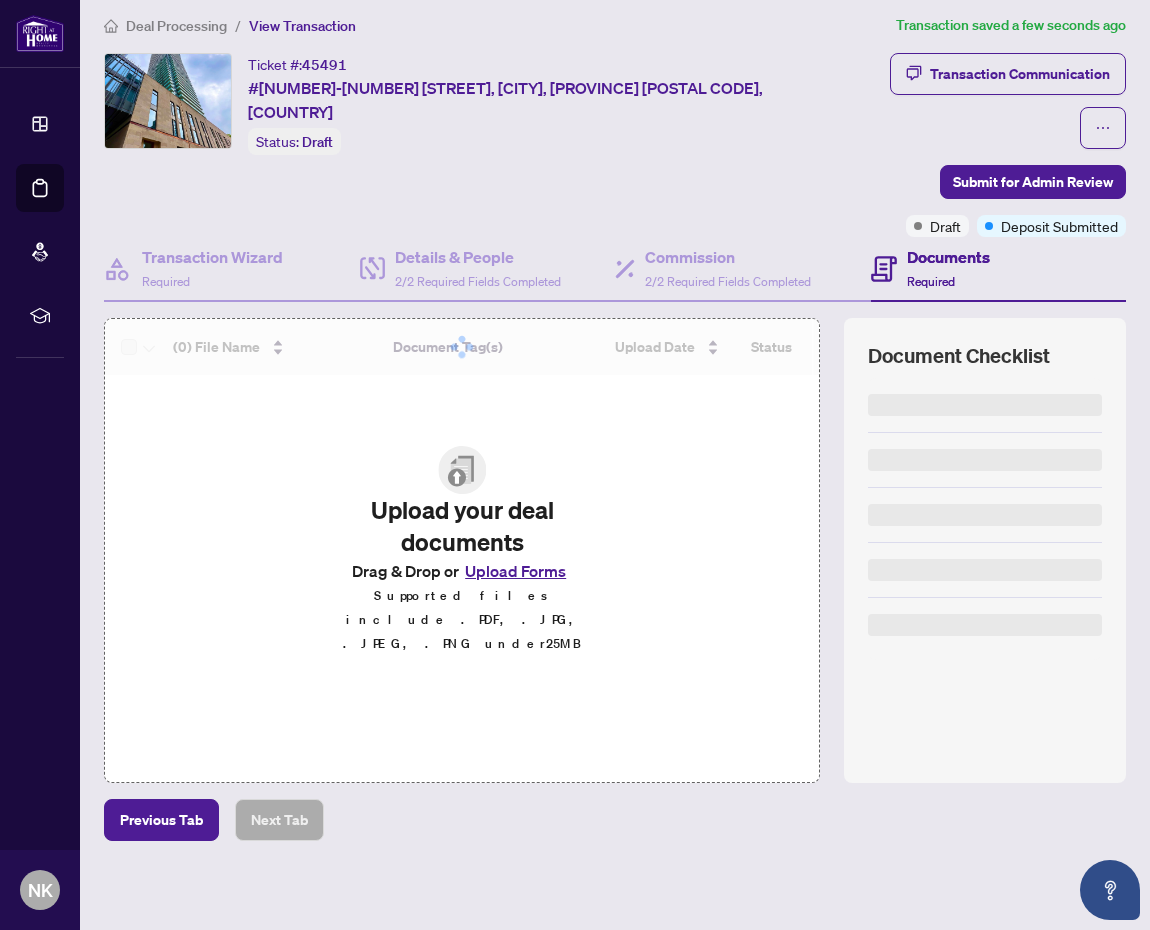 scroll, scrollTop: 0, scrollLeft: 0, axis: both 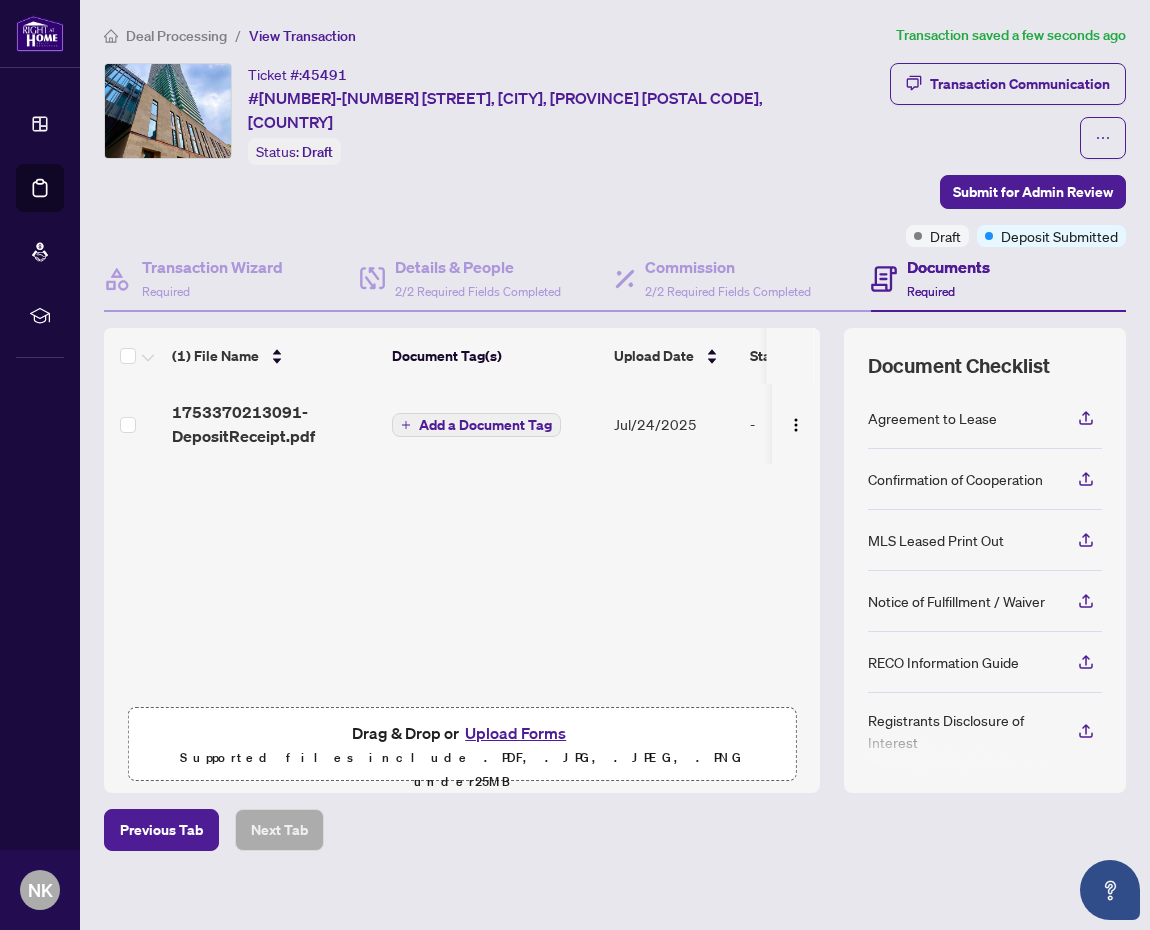 click on "Add a Document Tag" at bounding box center [485, 425] 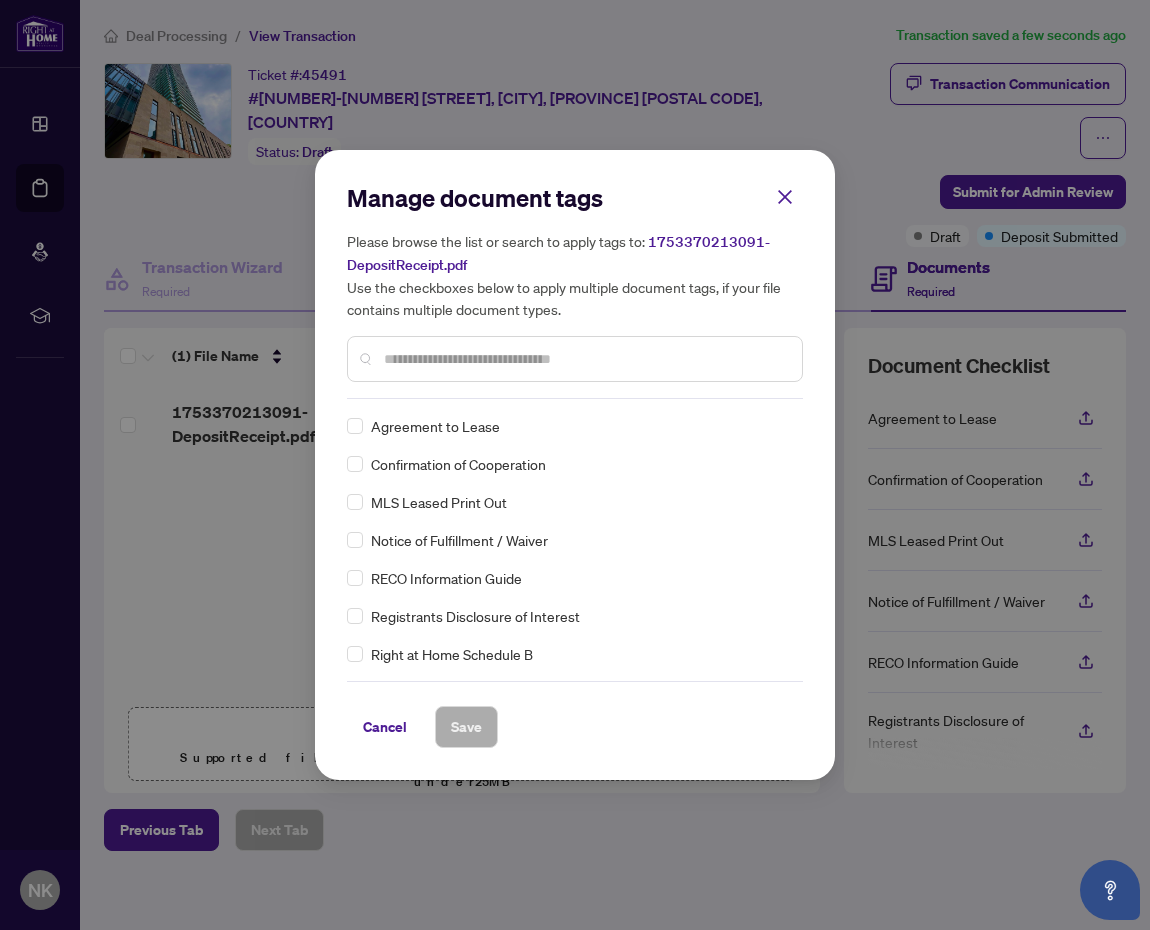 click at bounding box center (585, 359) 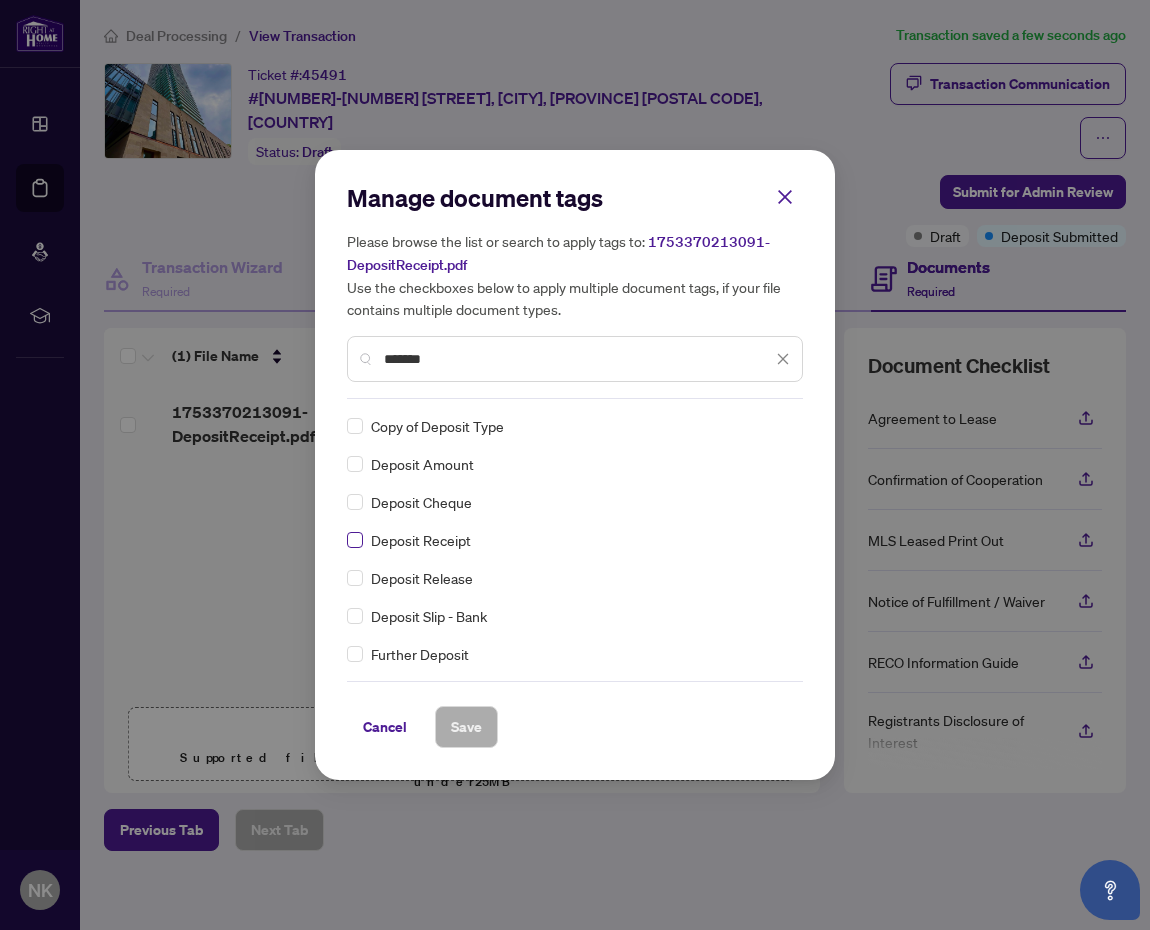 type on "*******" 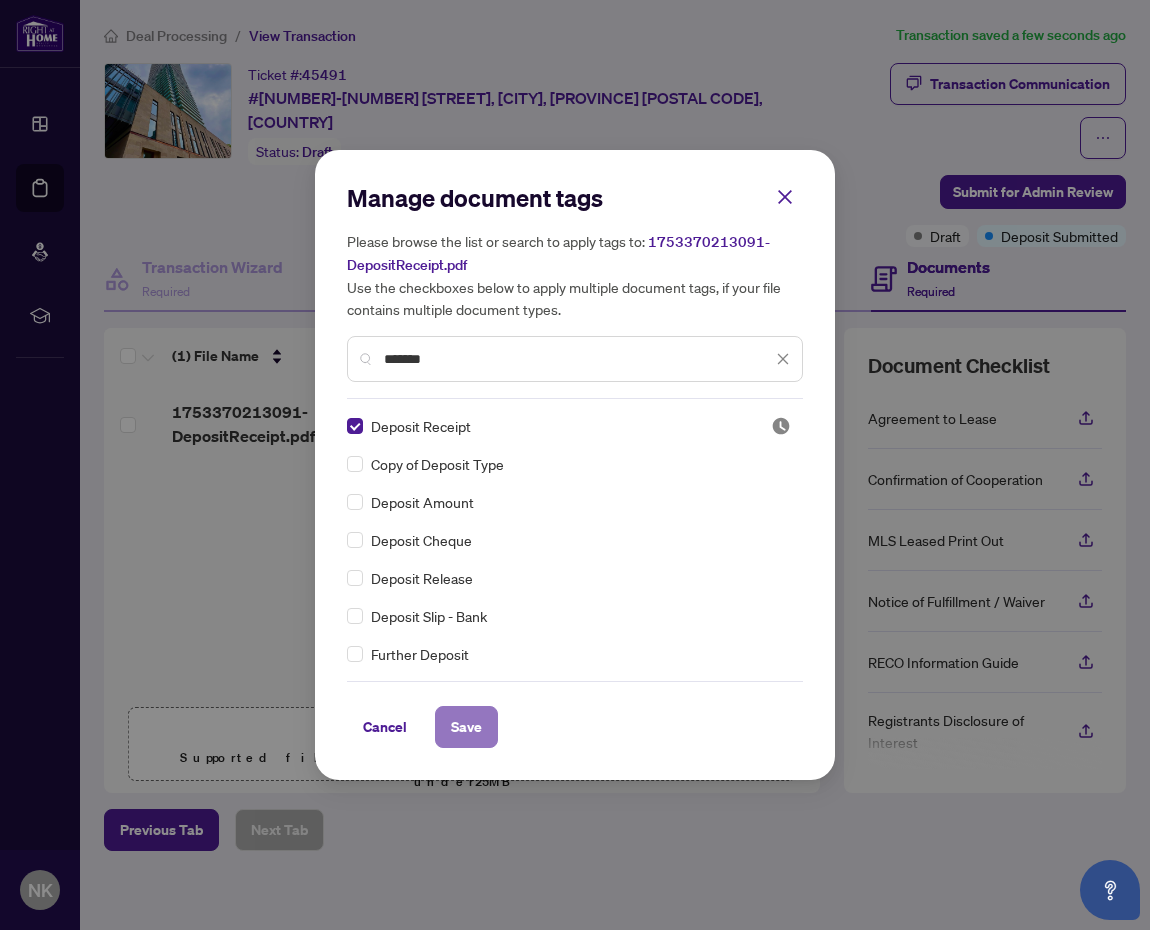 click on "Save" at bounding box center (466, 727) 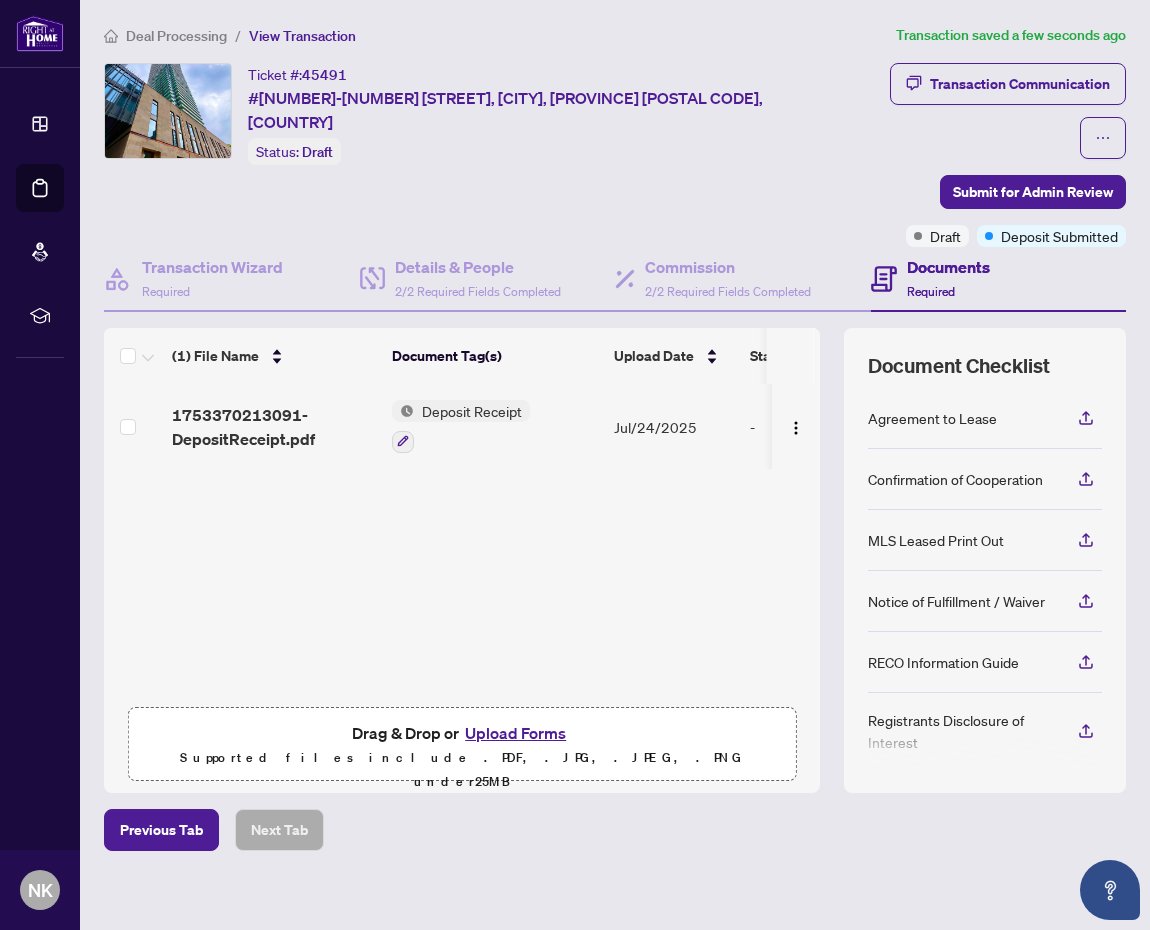 click on "Upload Forms" at bounding box center [515, 733] 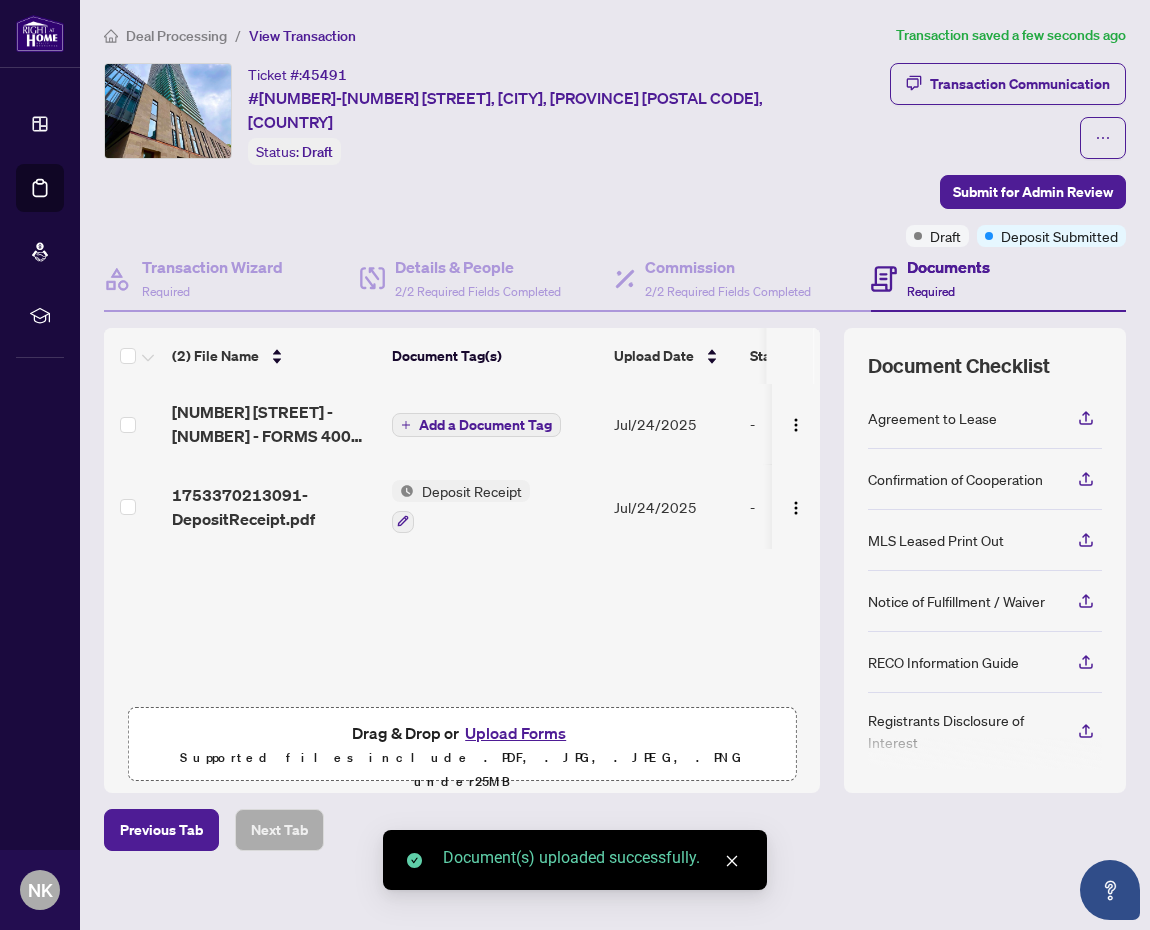 click on "Add a Document Tag" at bounding box center [485, 425] 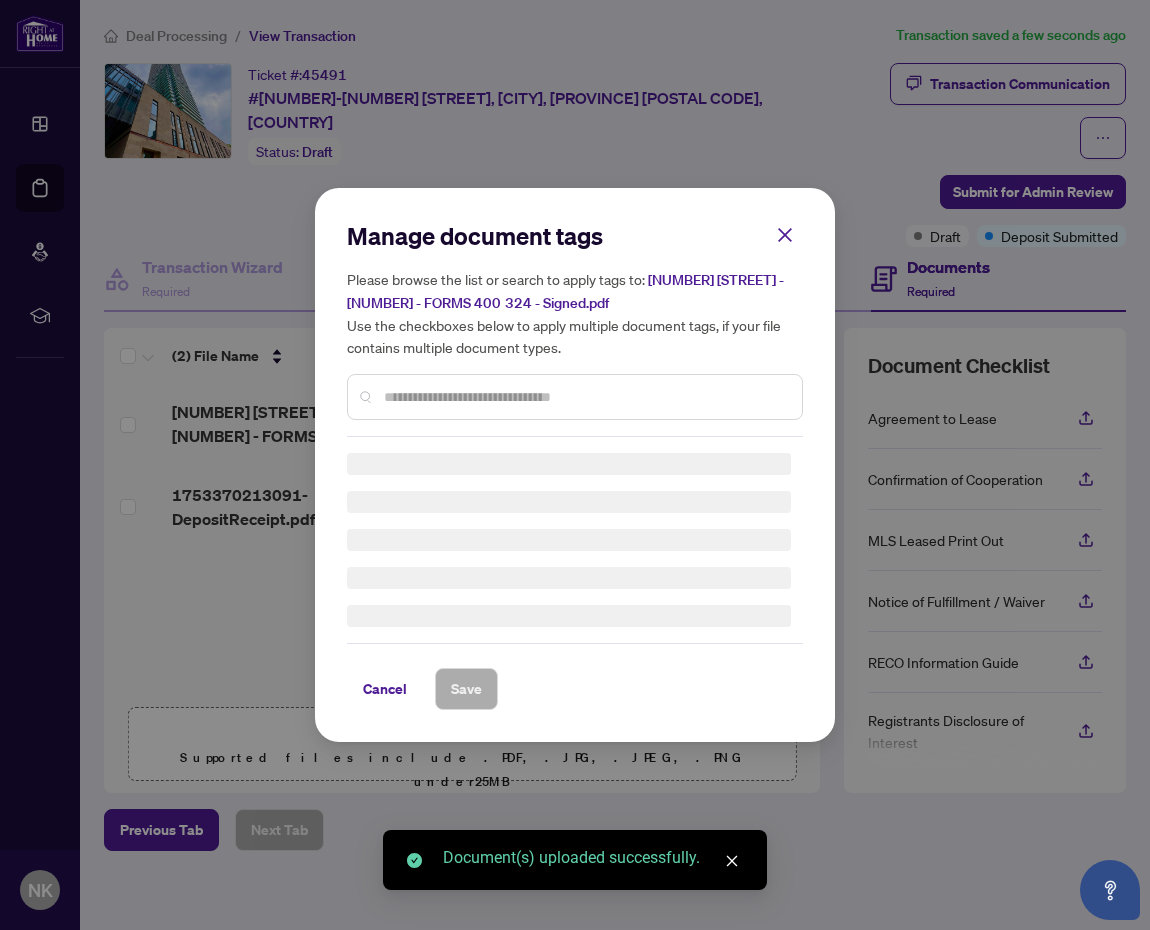 click on "Manage document tags Please browse the list or search to apply tags to:   65 St Mary St - 3708 - FORMS 400  324 - Signed.pdf   Use the checkboxes below to apply multiple document tags, if your file contains multiple document types.   Cancel Save" at bounding box center [575, 465] 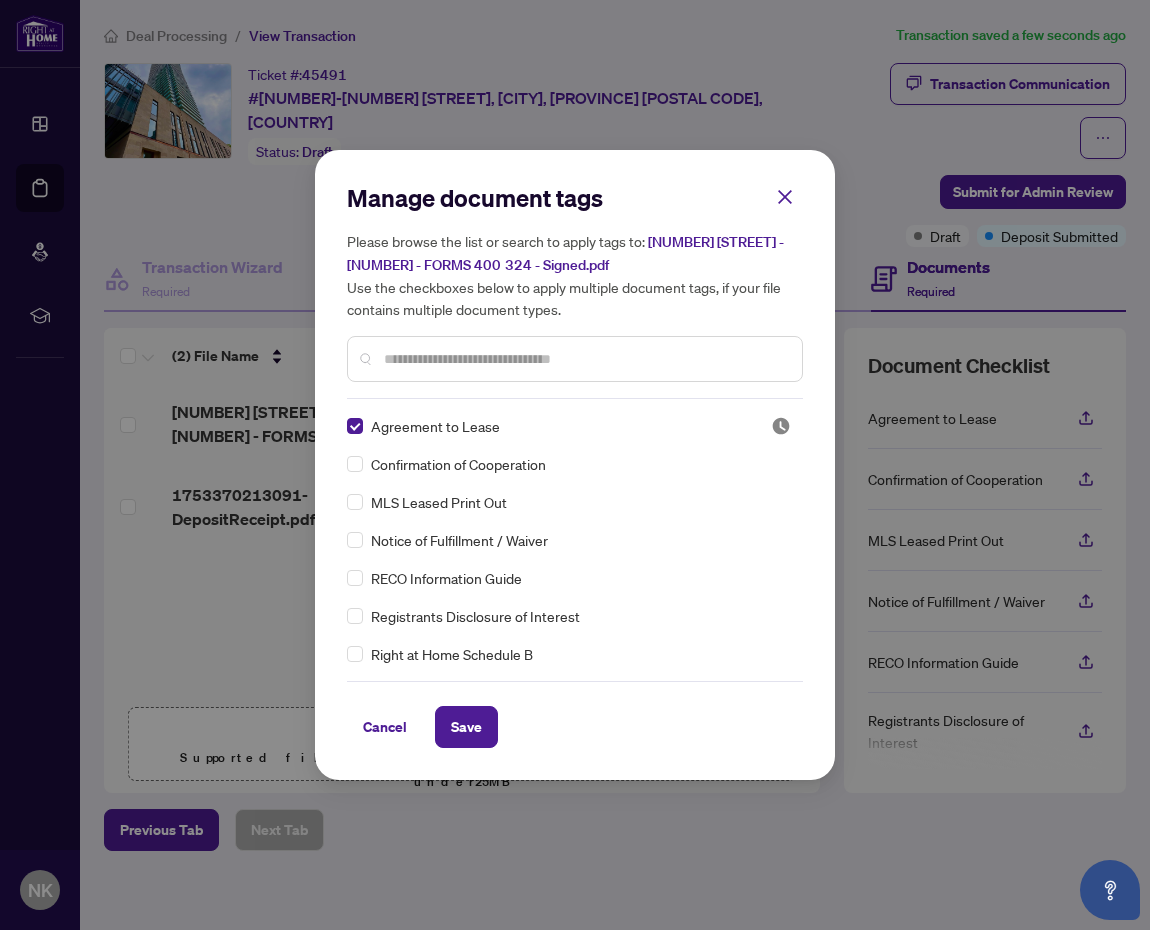 click on "Confirmation of Cooperation" at bounding box center [569, 464] 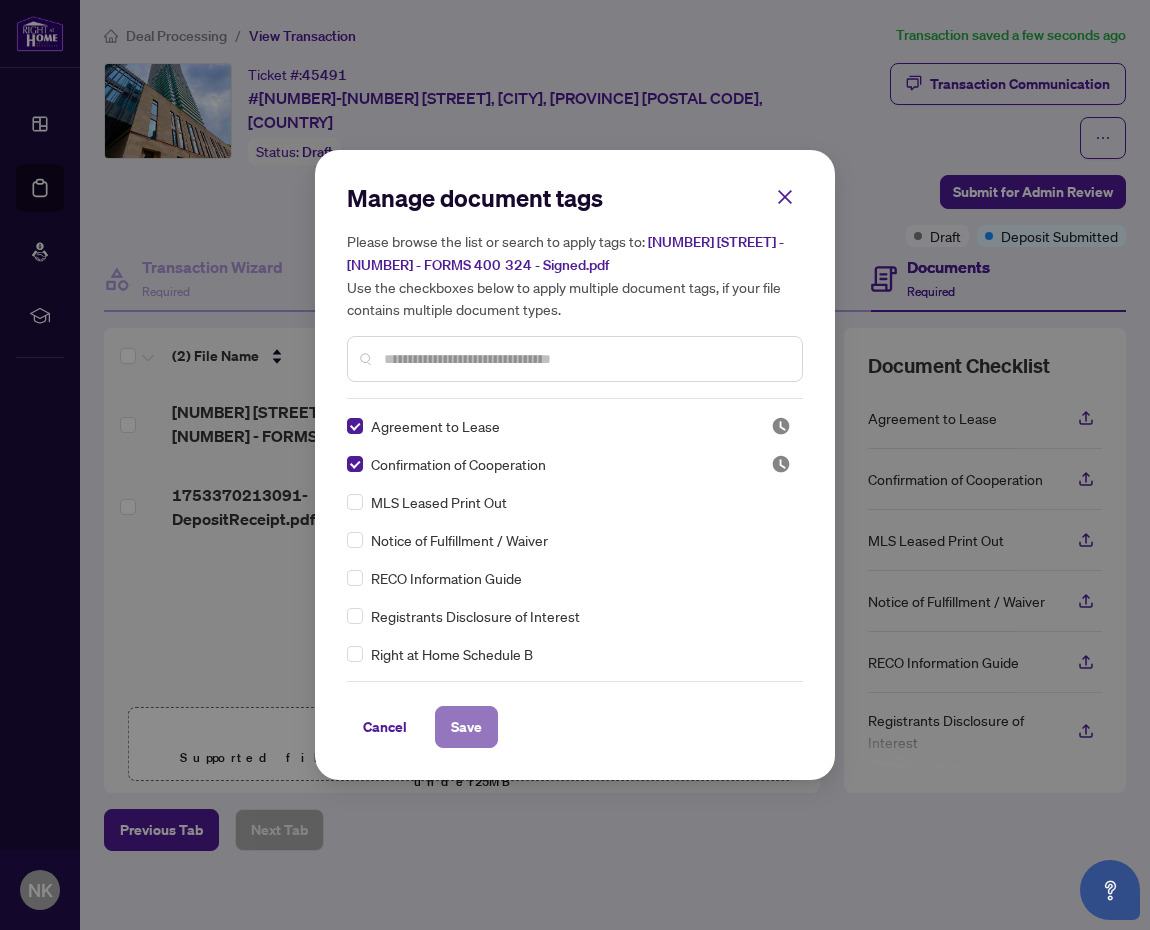 click on "Save" at bounding box center [466, 727] 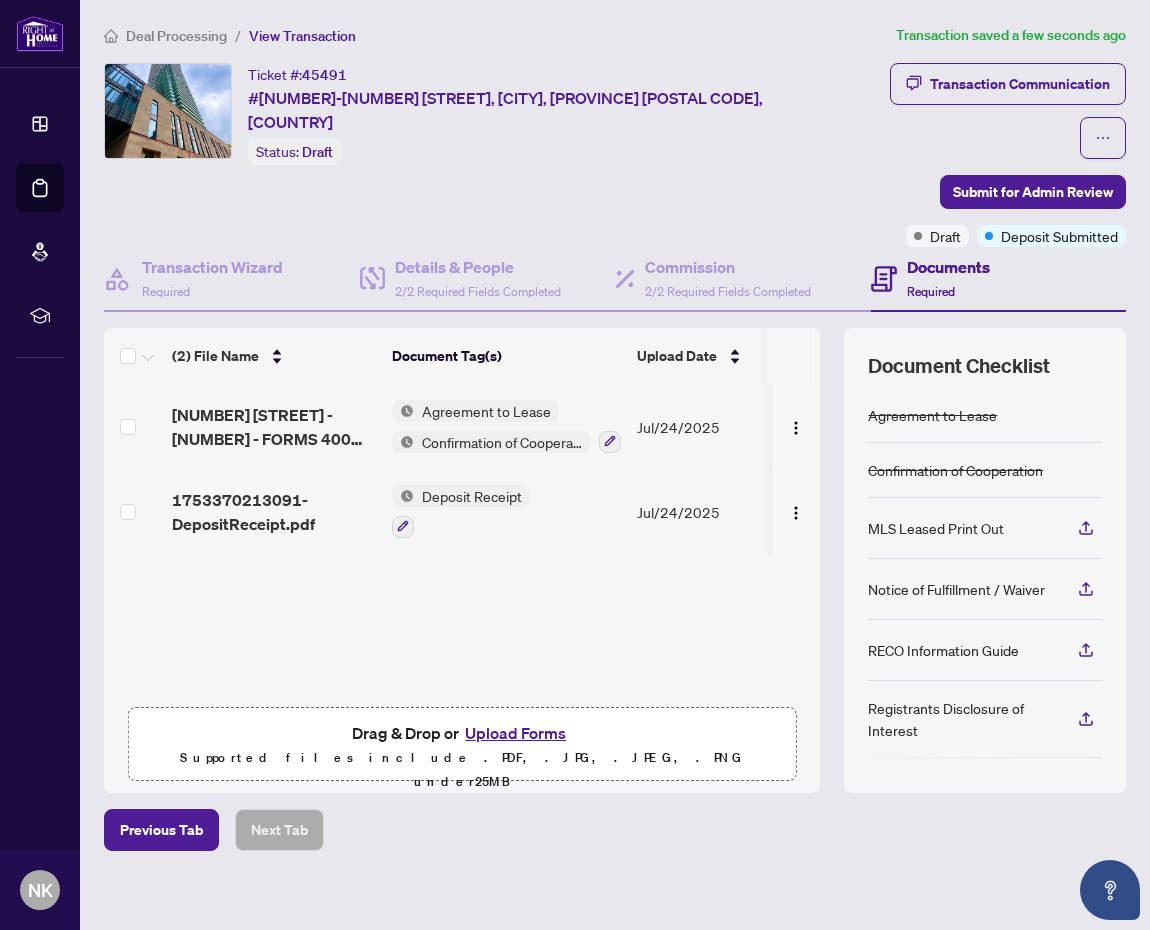click on "Upload Forms" at bounding box center (515, 733) 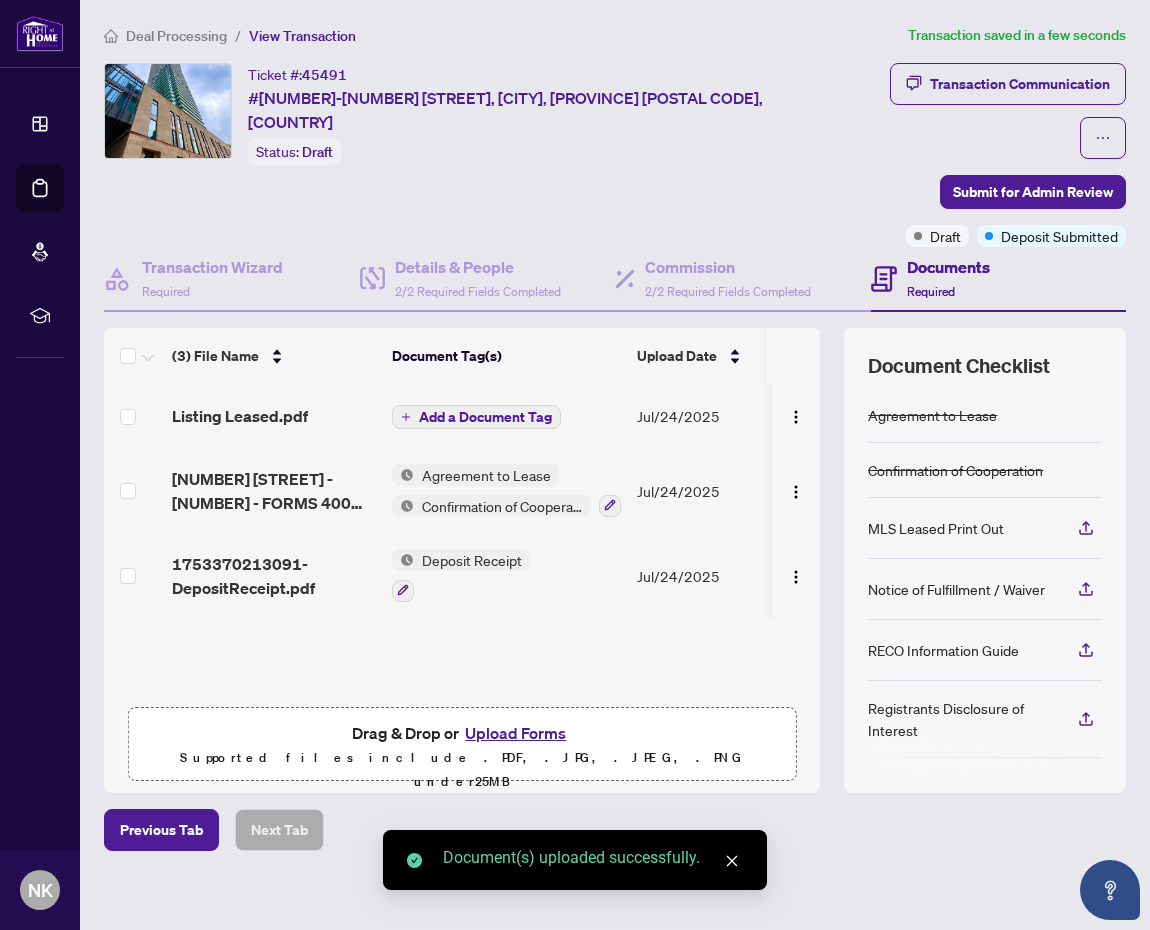 click on "Add a Document Tag" at bounding box center (485, 417) 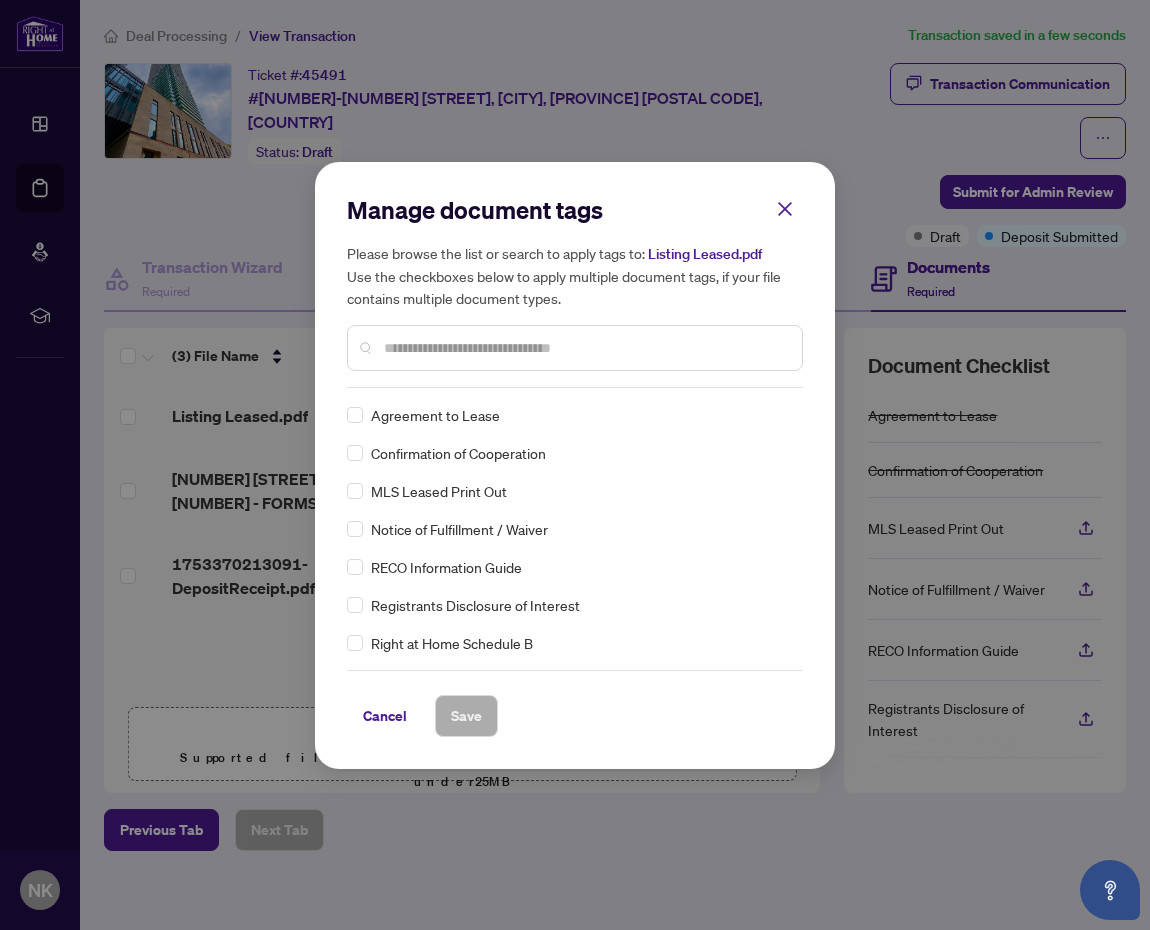 click on "Manage document tags Please browse the list or search to apply tags to:   Listing Leased.pdf   Use the checkboxes below to apply multiple document tags, if your file contains multiple document types." at bounding box center (575, 291) 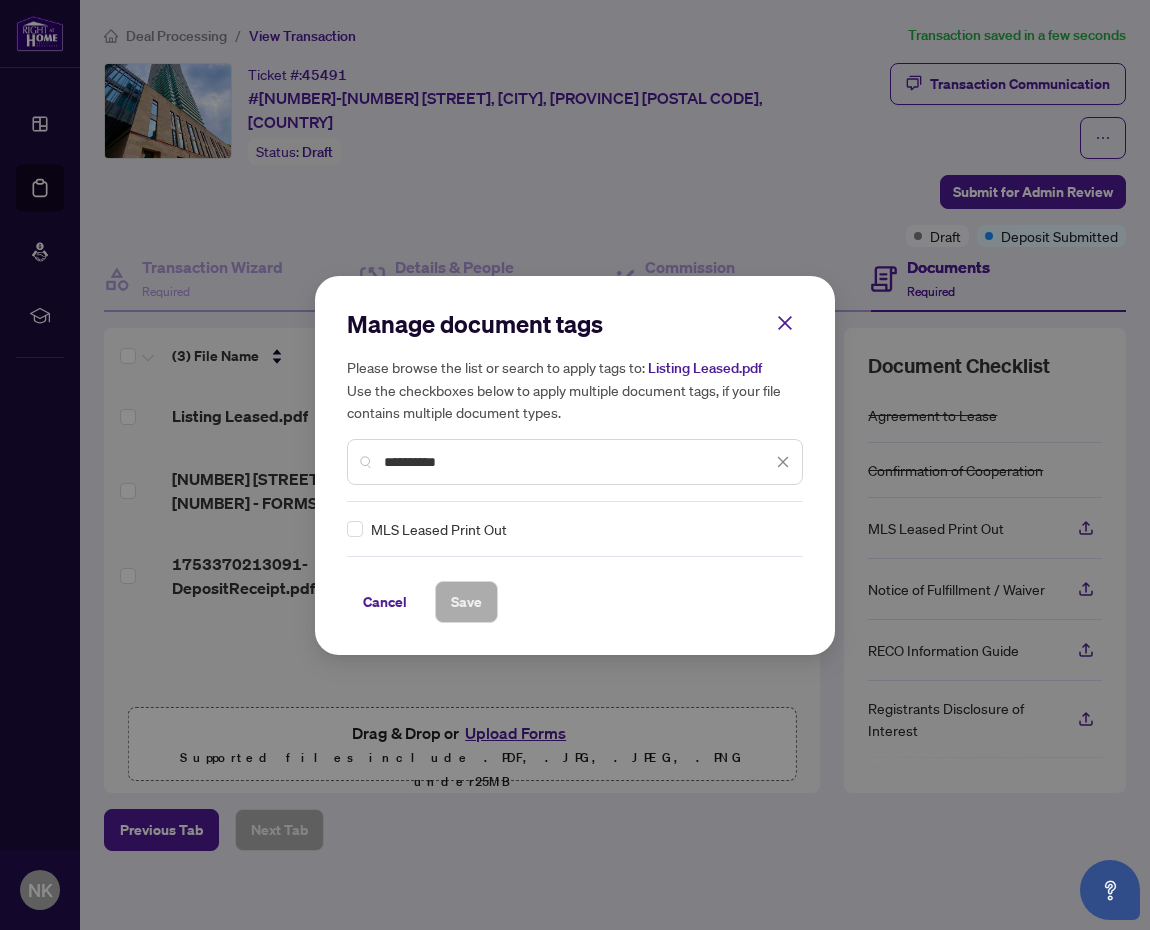 type on "**********" 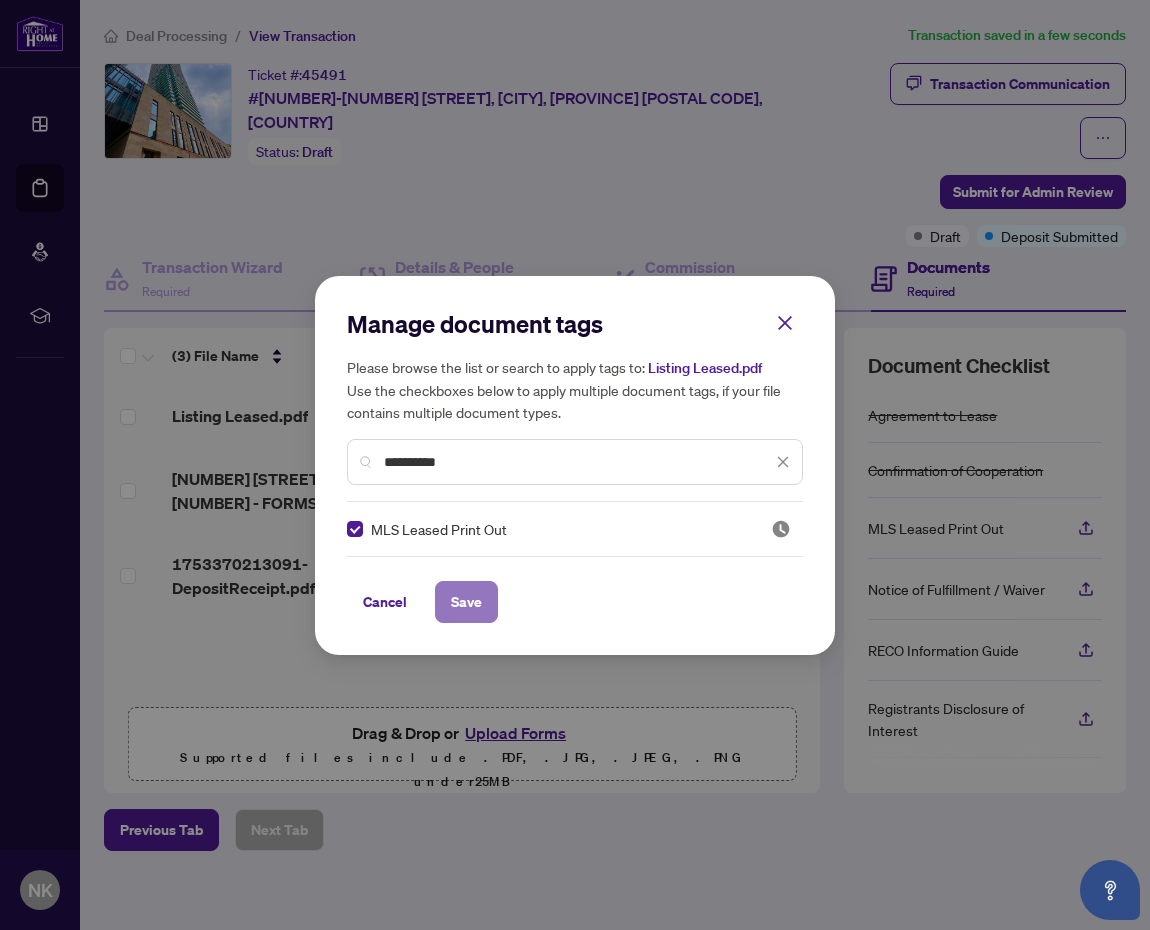 click on "Save" at bounding box center (466, 602) 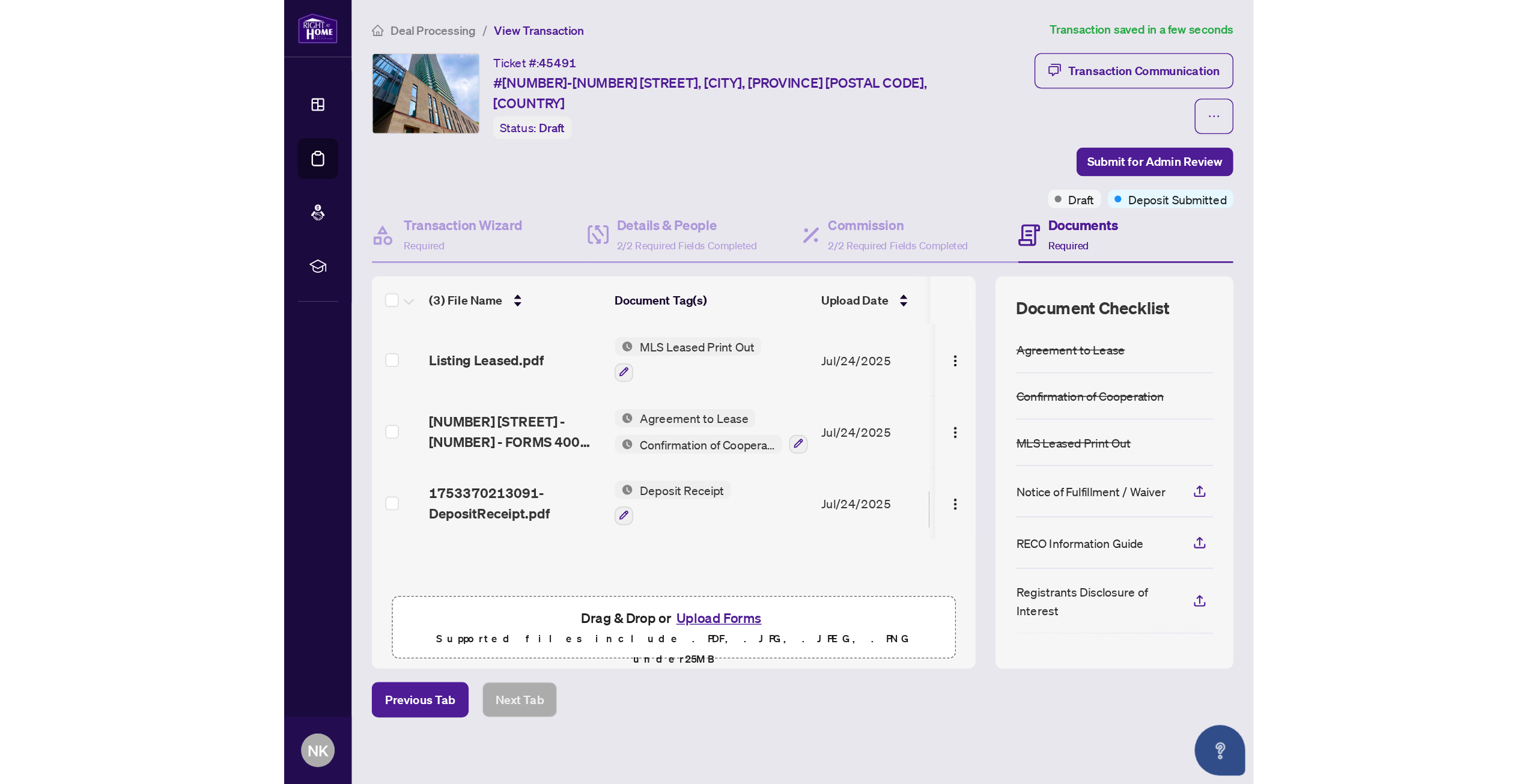 scroll, scrollTop: 0, scrollLeft: 0, axis: both 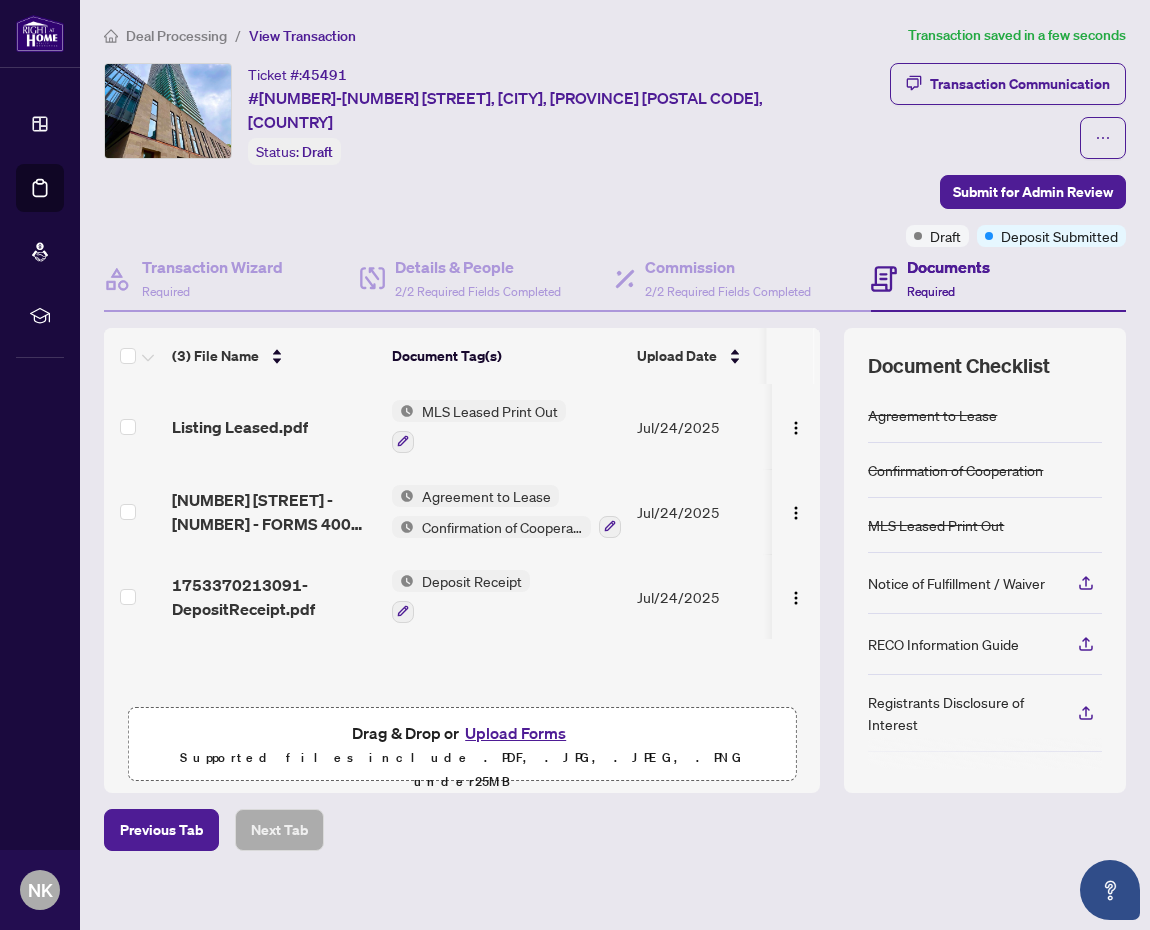 click on "MLS Leased Print Out" at bounding box center (490, 411) 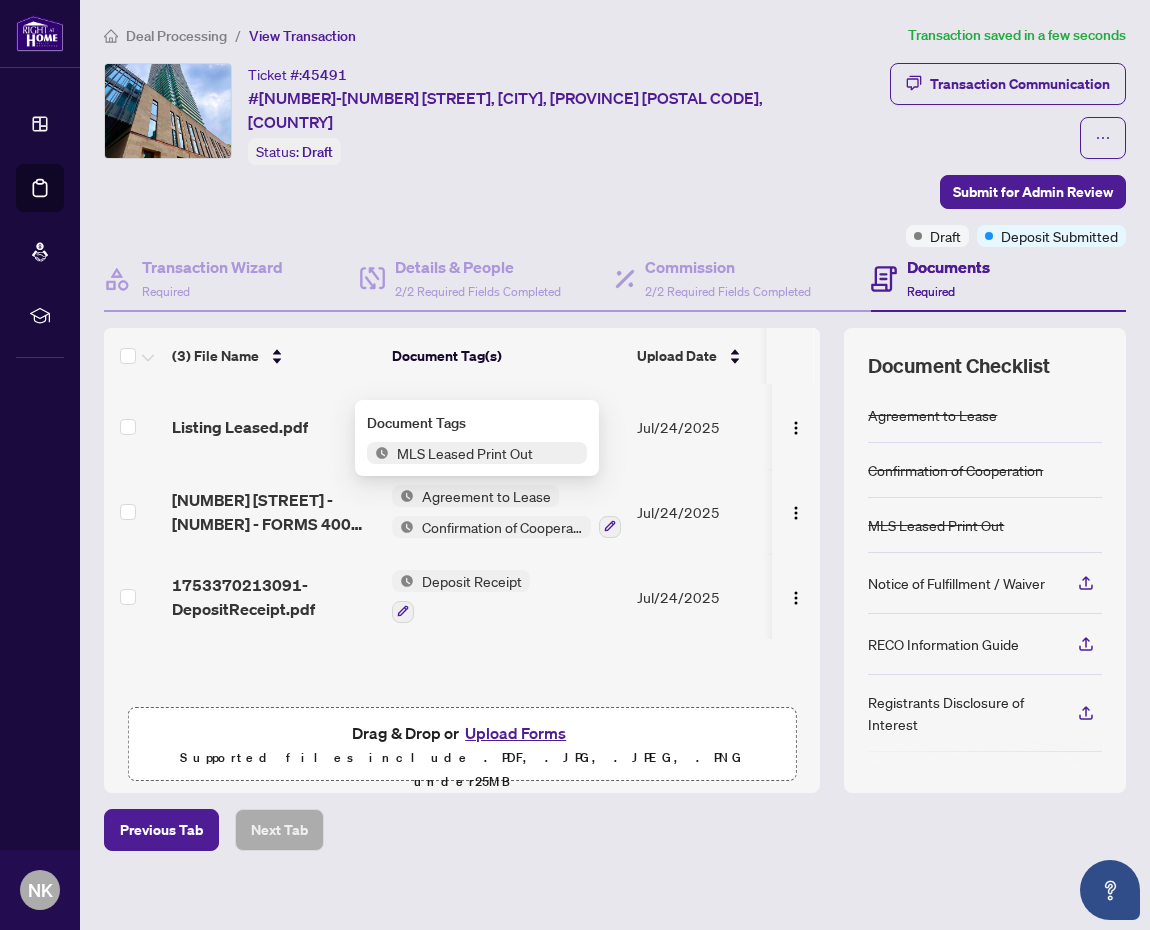 click 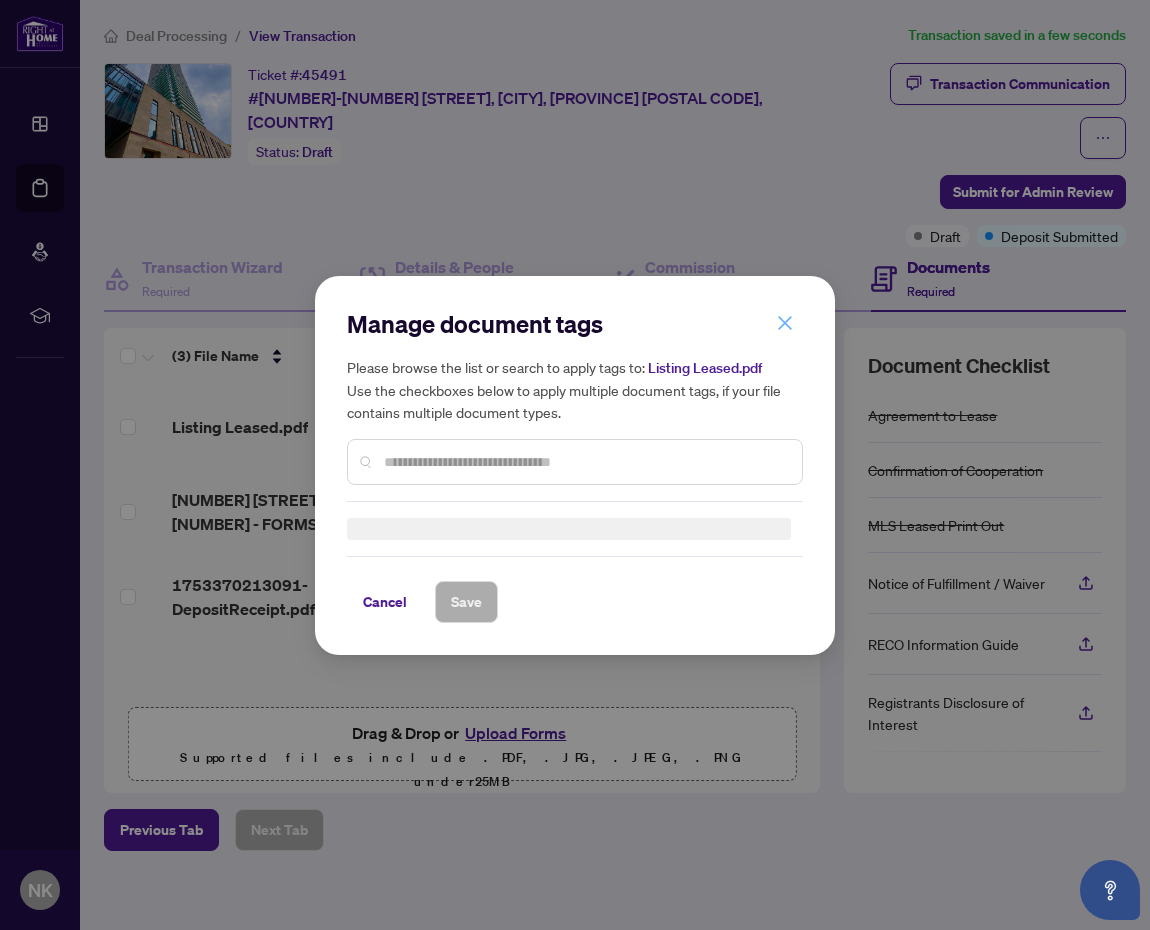click on "Manage document tags Please browse the list or search to apply tags to:   Listing Leased.pdf   Use the checkboxes below to apply multiple document tags, if your file contains multiple document types.   Cancel Save" at bounding box center [575, 465] 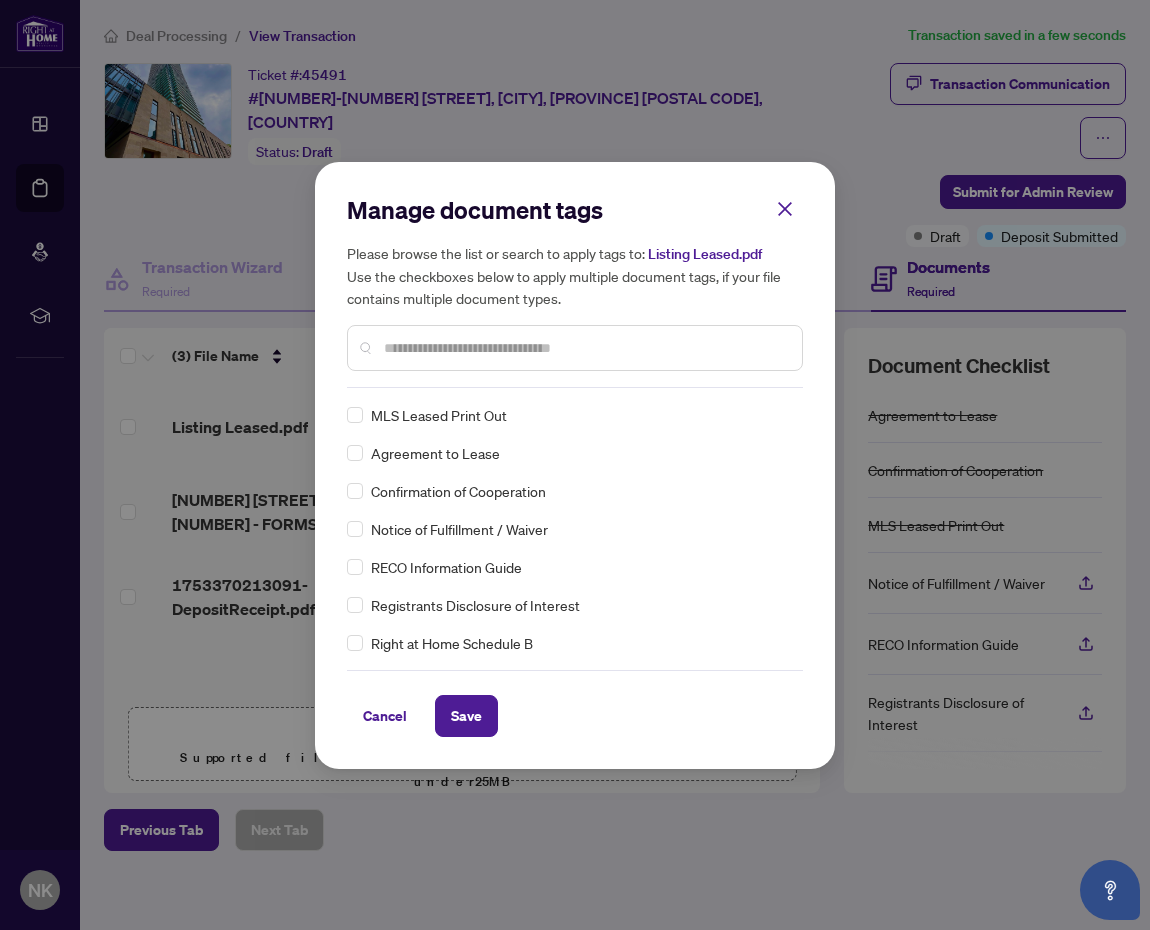 click 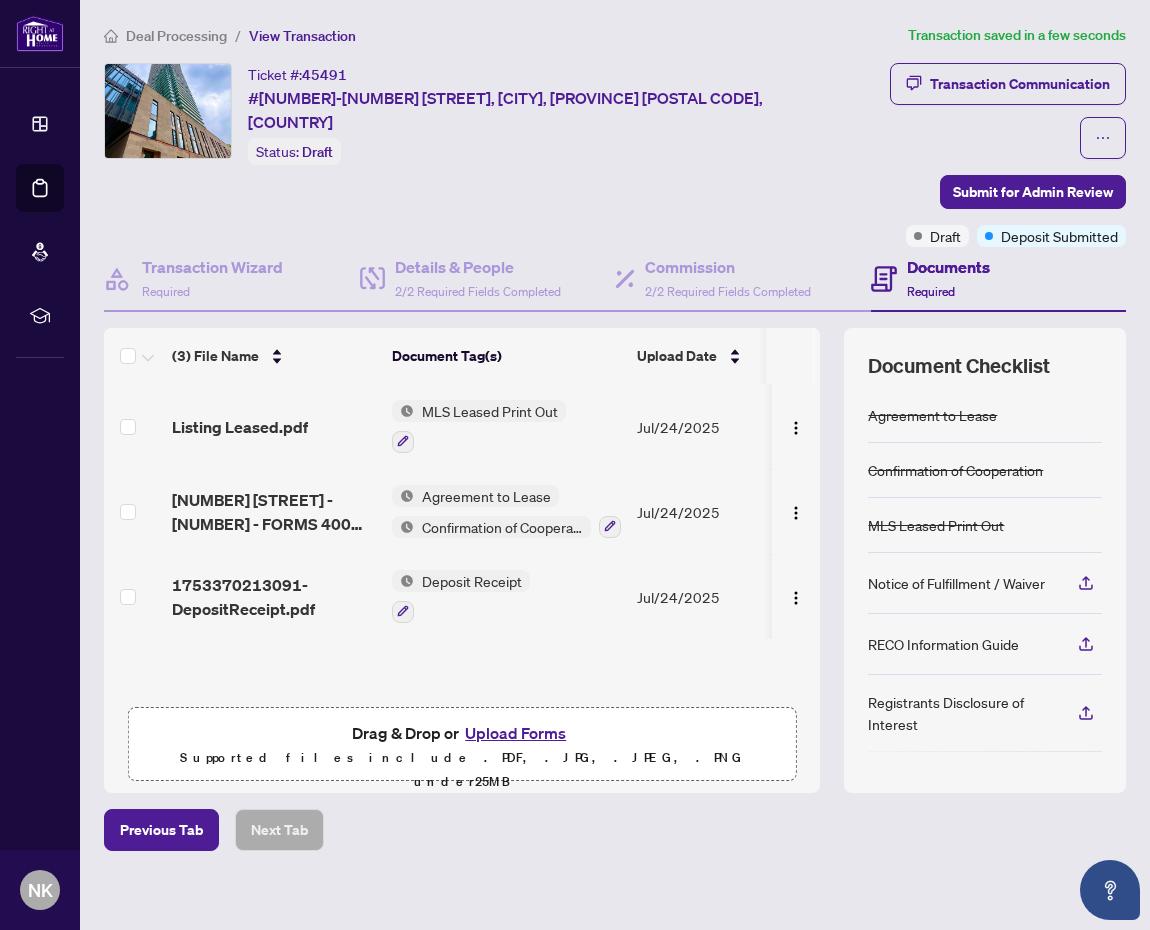 click on "MLS Leased Print Out" at bounding box center [490, 411] 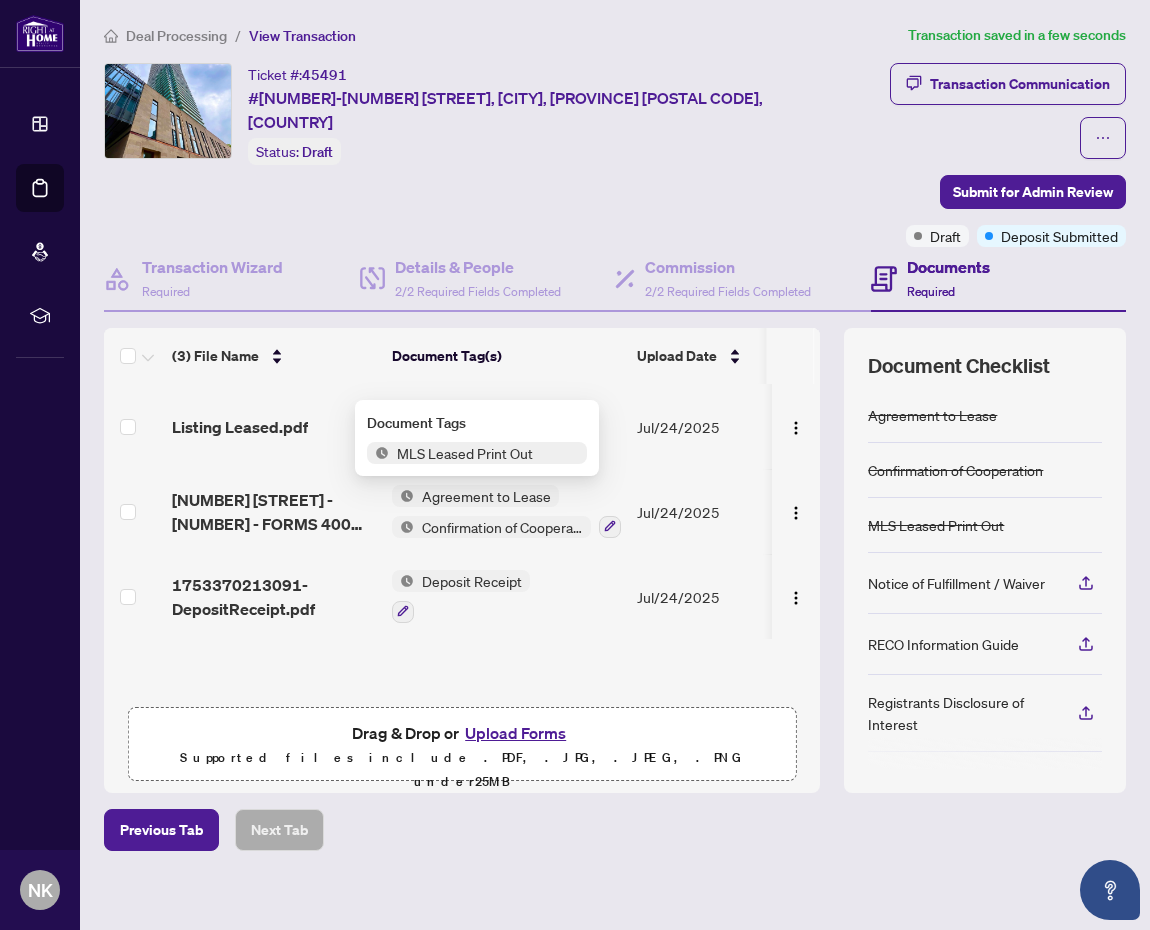 click on "MLS Leased Print Out" at bounding box center [465, 453] 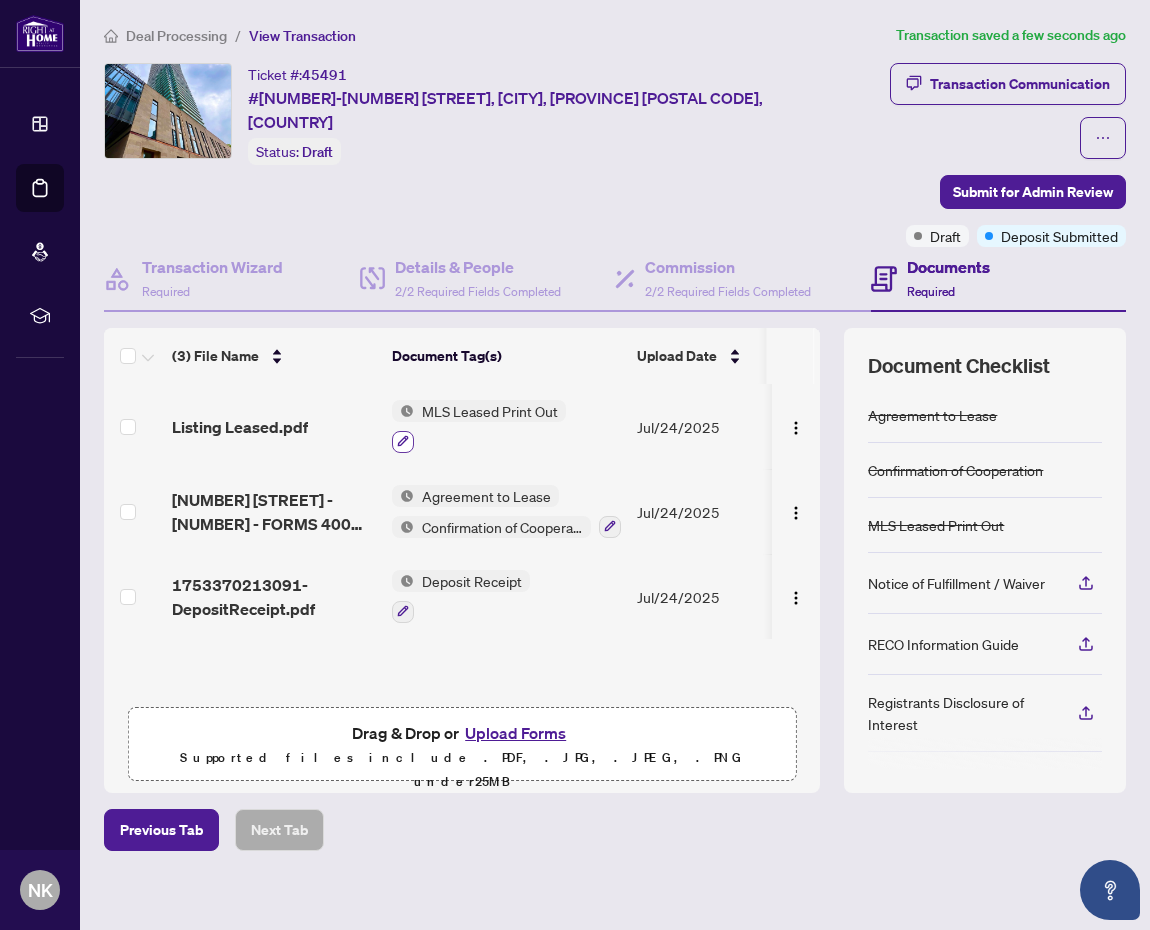 click 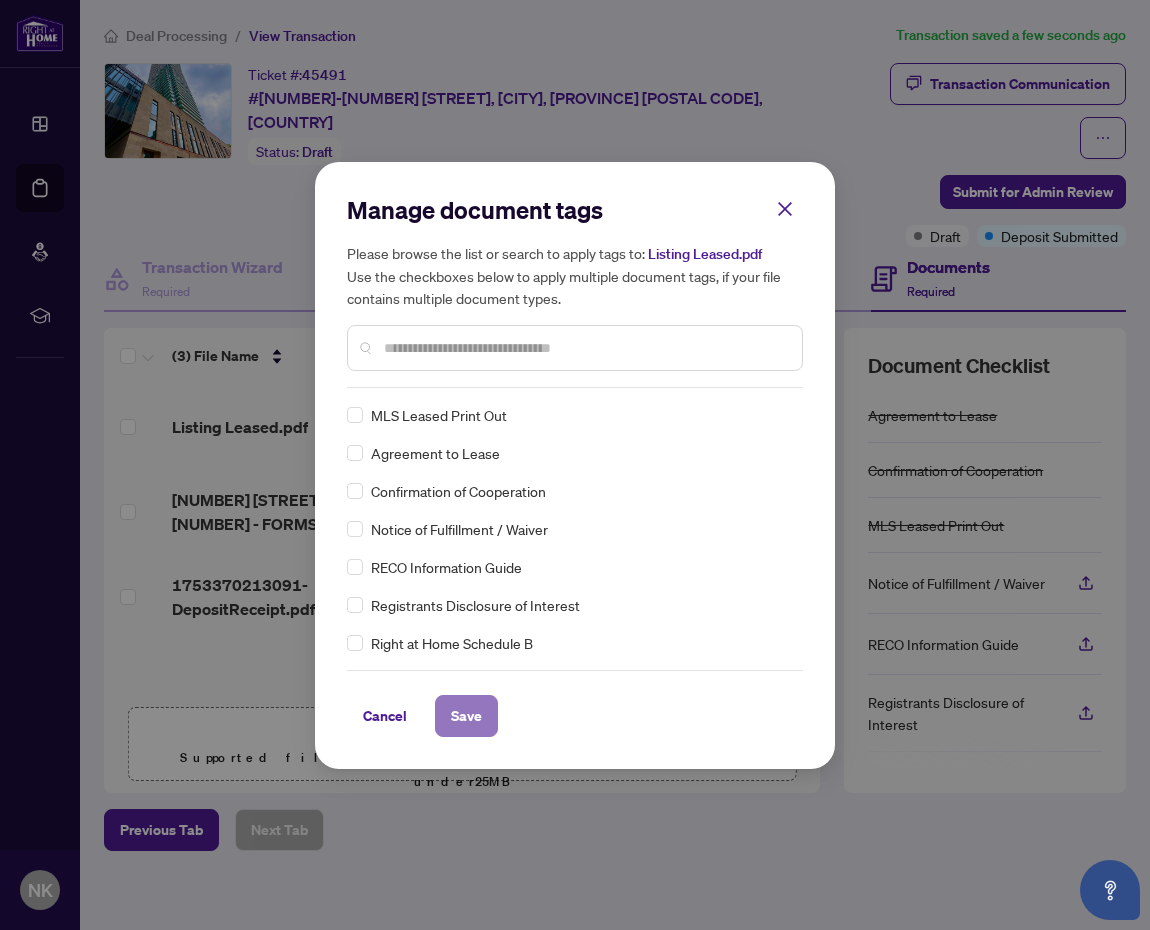 click on "Save" at bounding box center (466, 716) 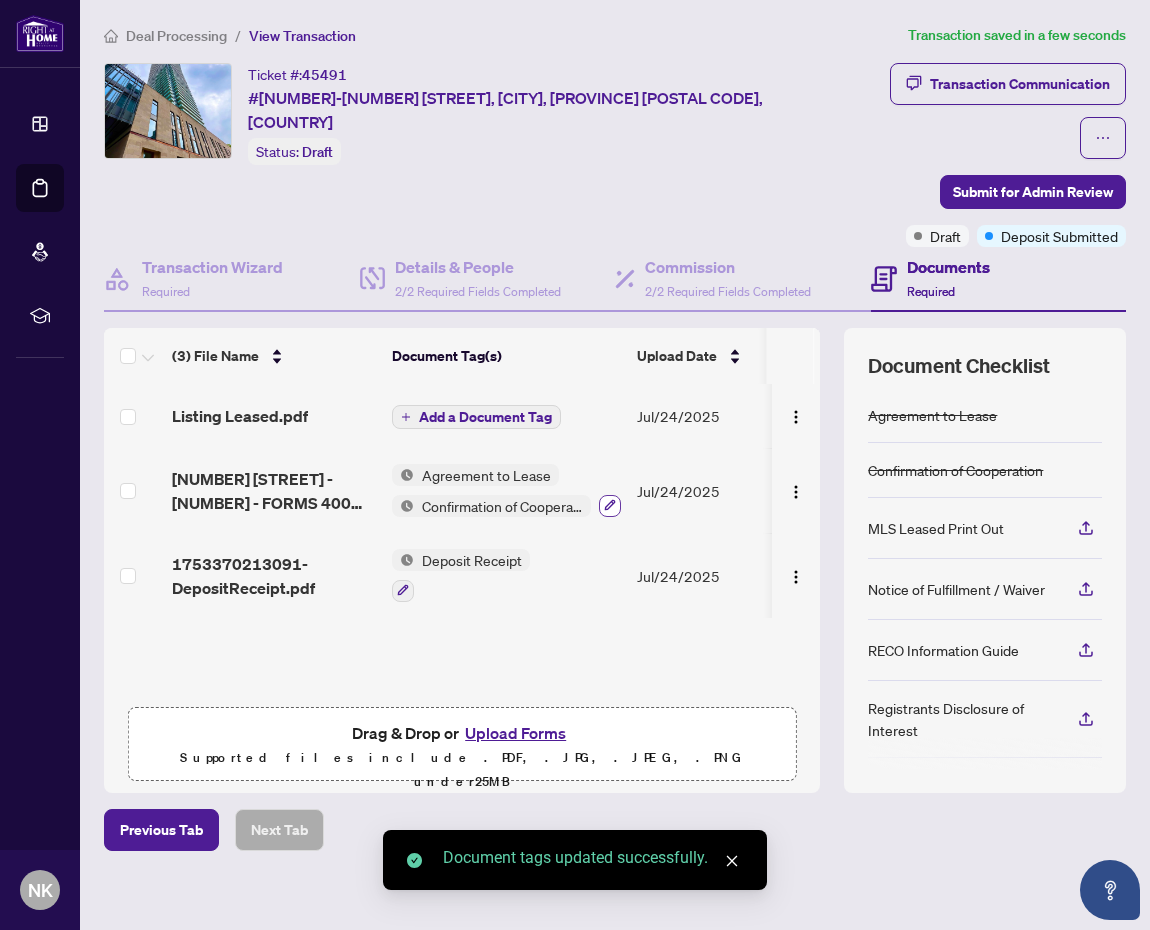 click 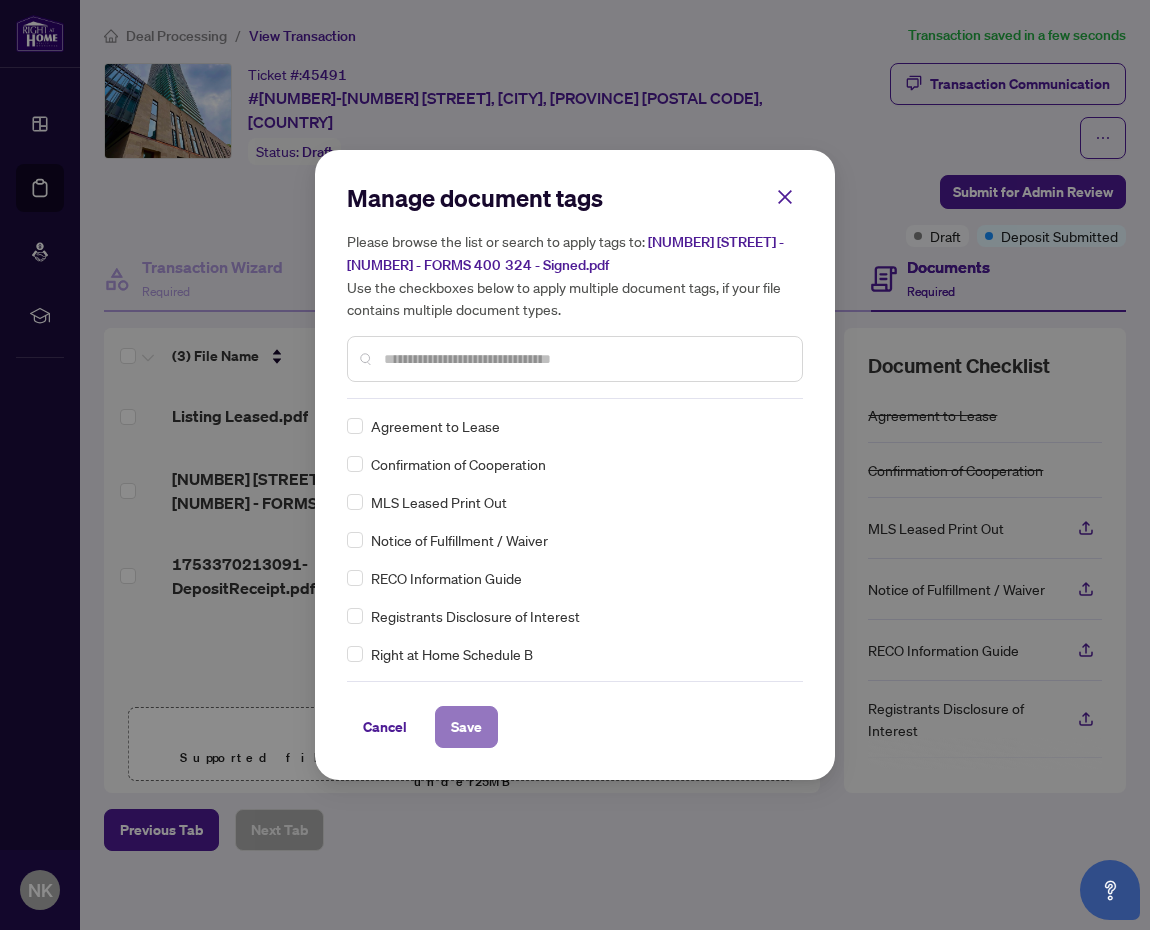 click on "Save" at bounding box center [466, 727] 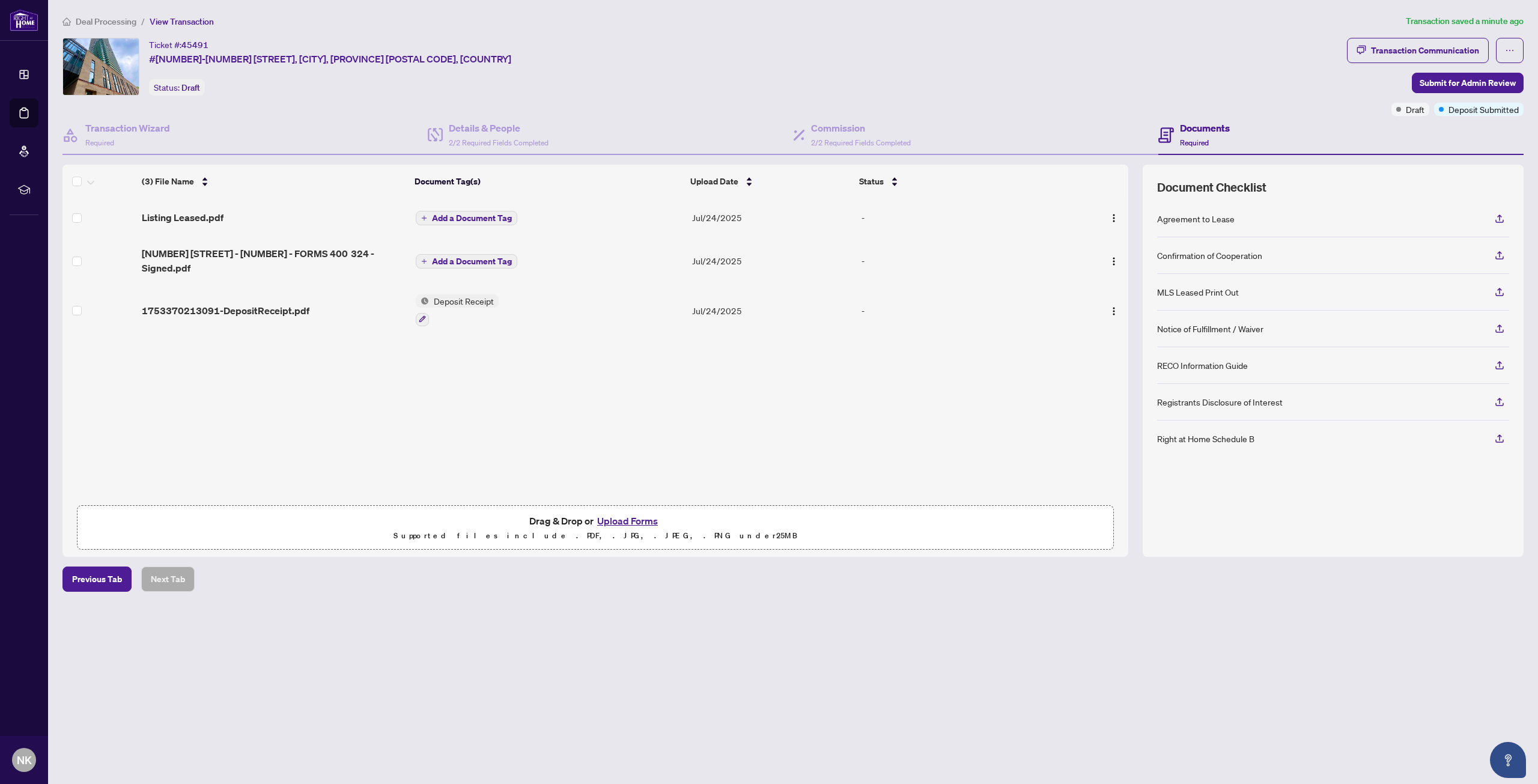 click on "Add a Document Tag" at bounding box center (472, 261) 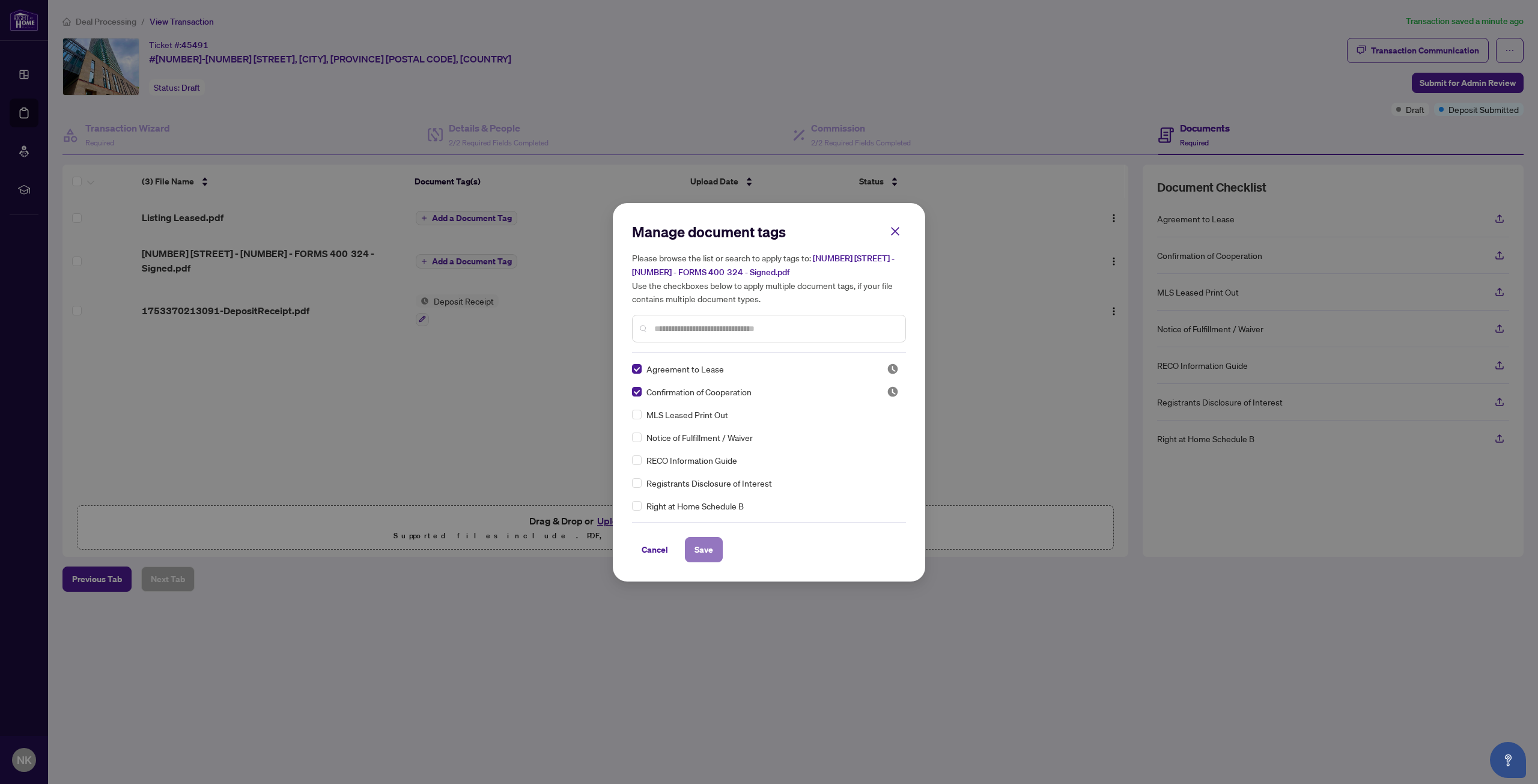 click on "Save" at bounding box center [704, 550] 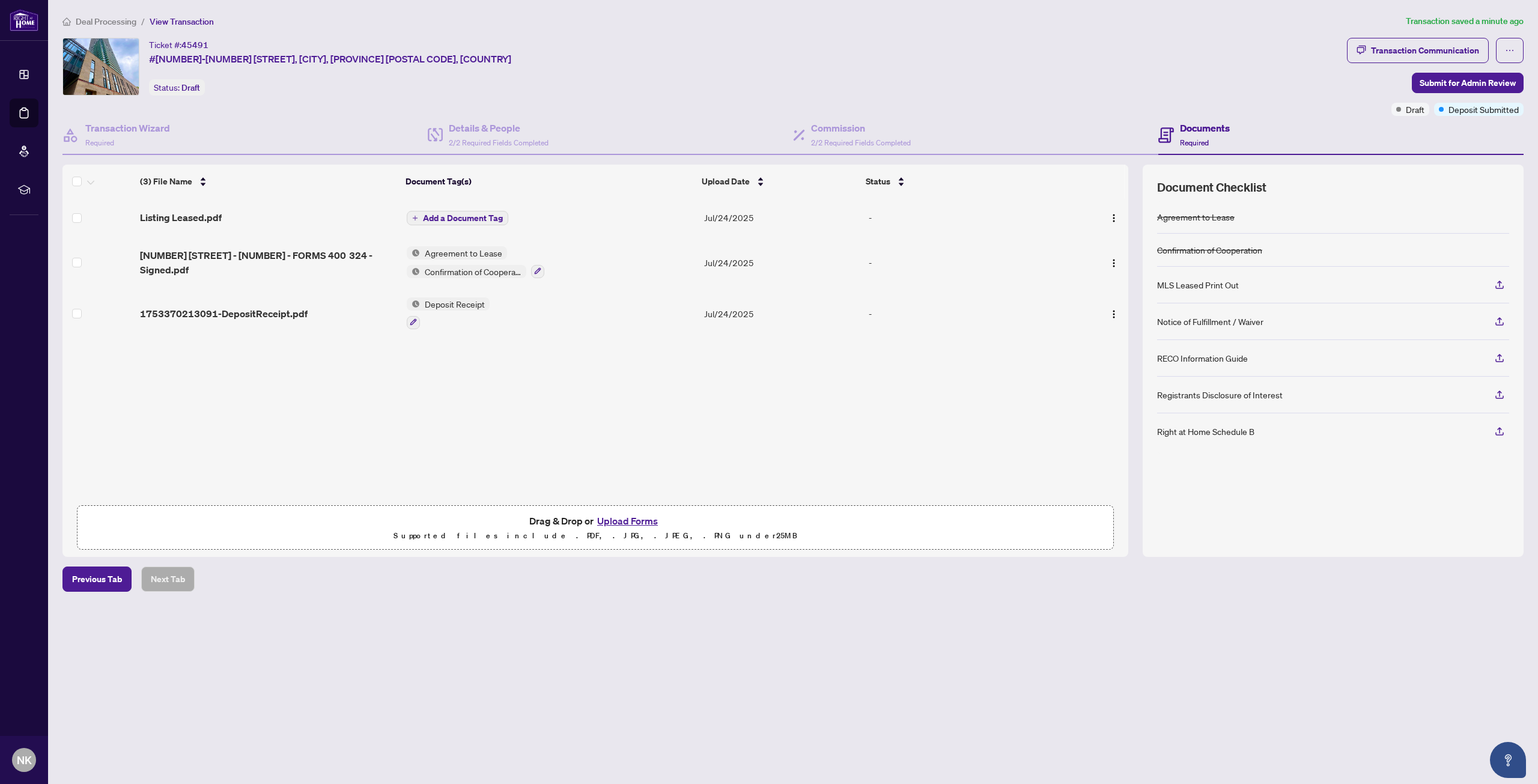 click on "Add a Document Tag" at bounding box center [463, 218] 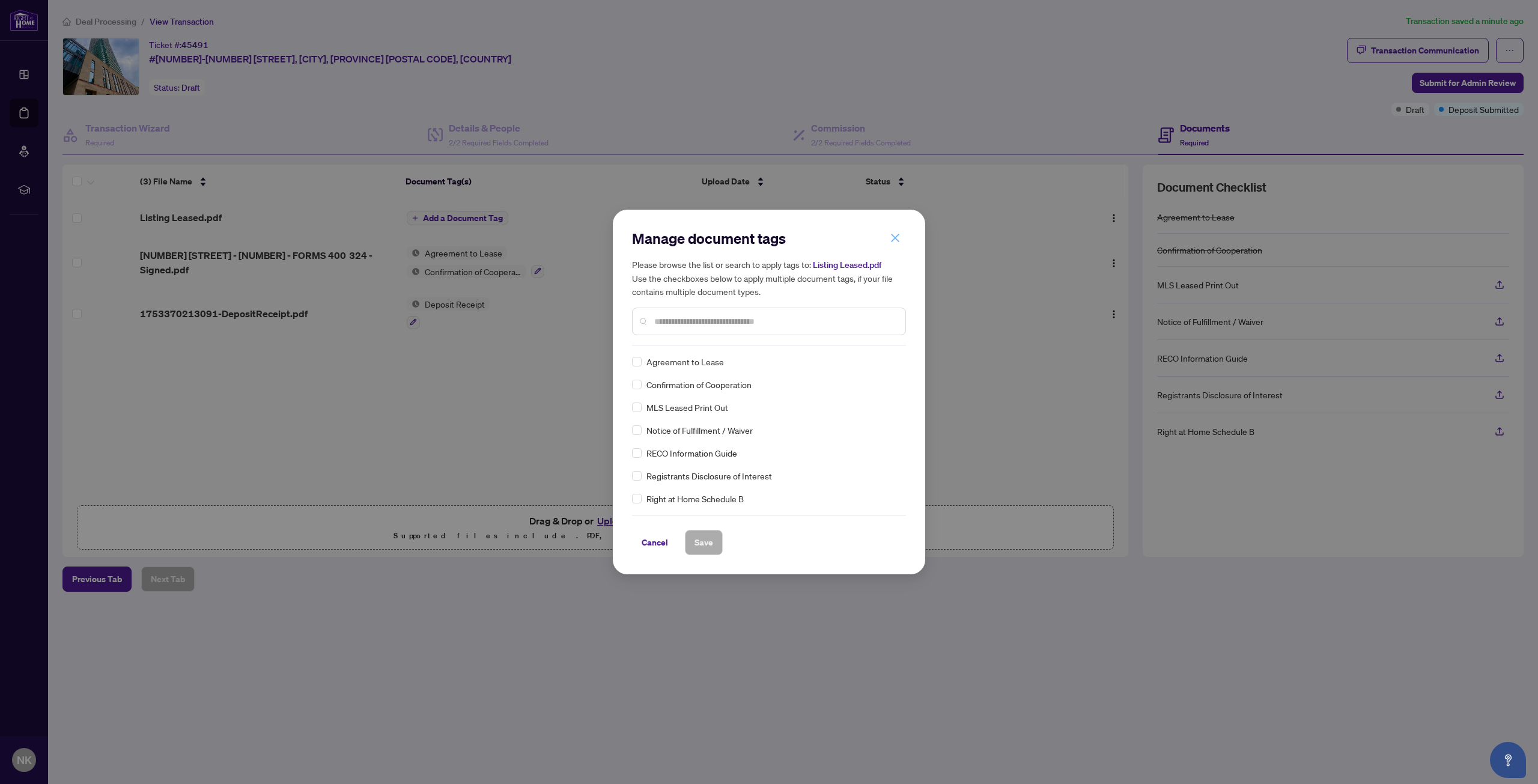 click 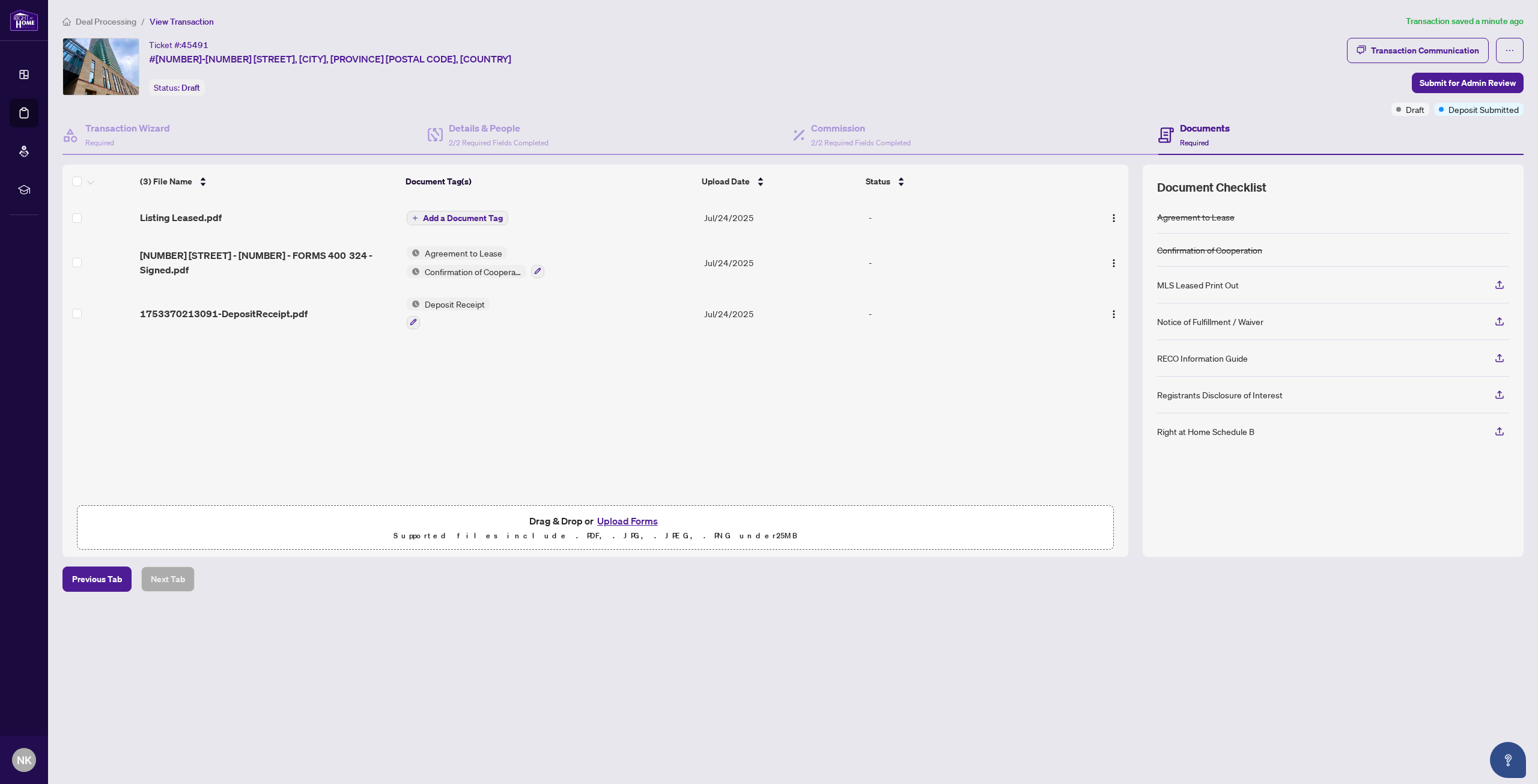 click on "Add a Document Tag" at bounding box center (463, 218) 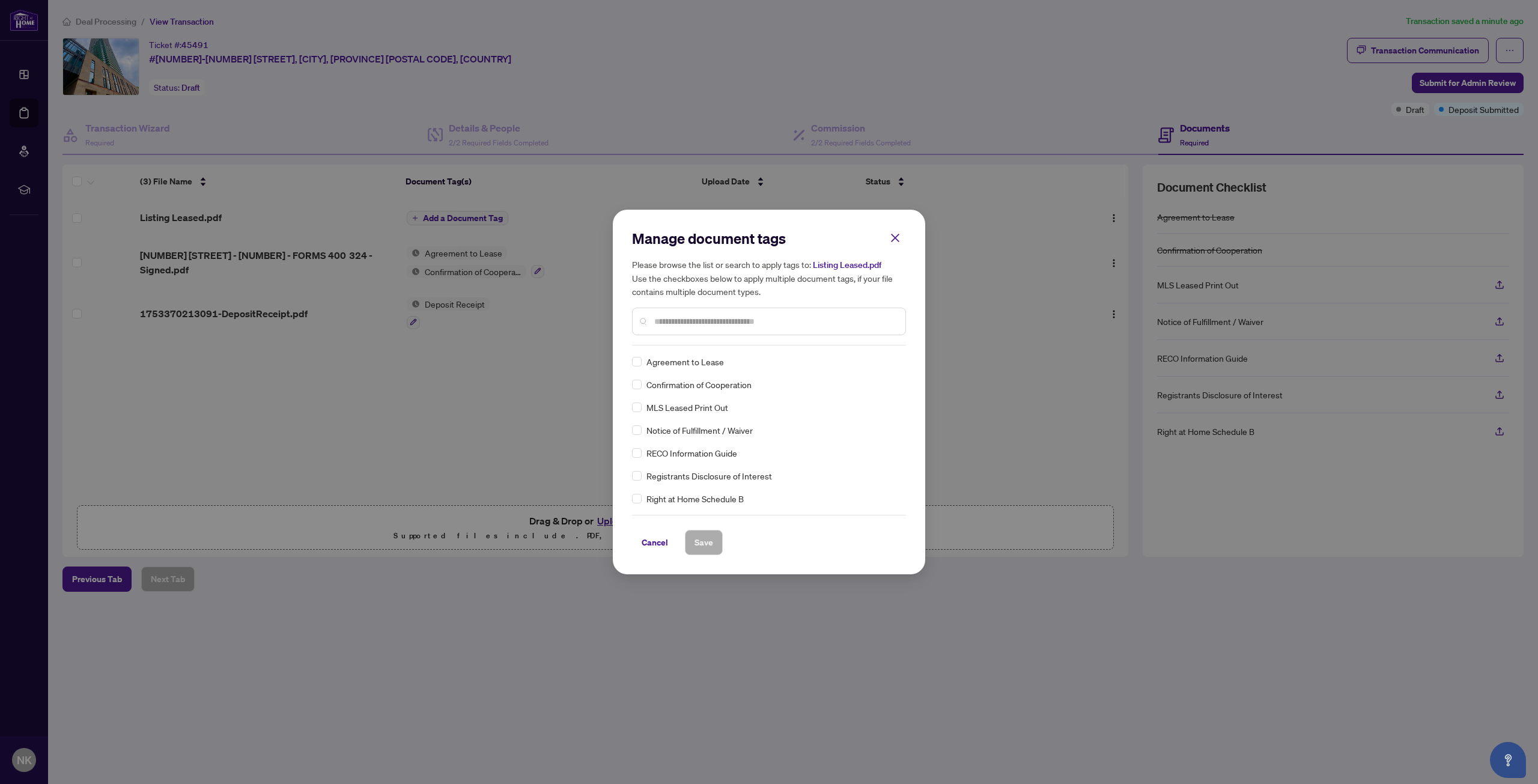 click at bounding box center [775, 321] 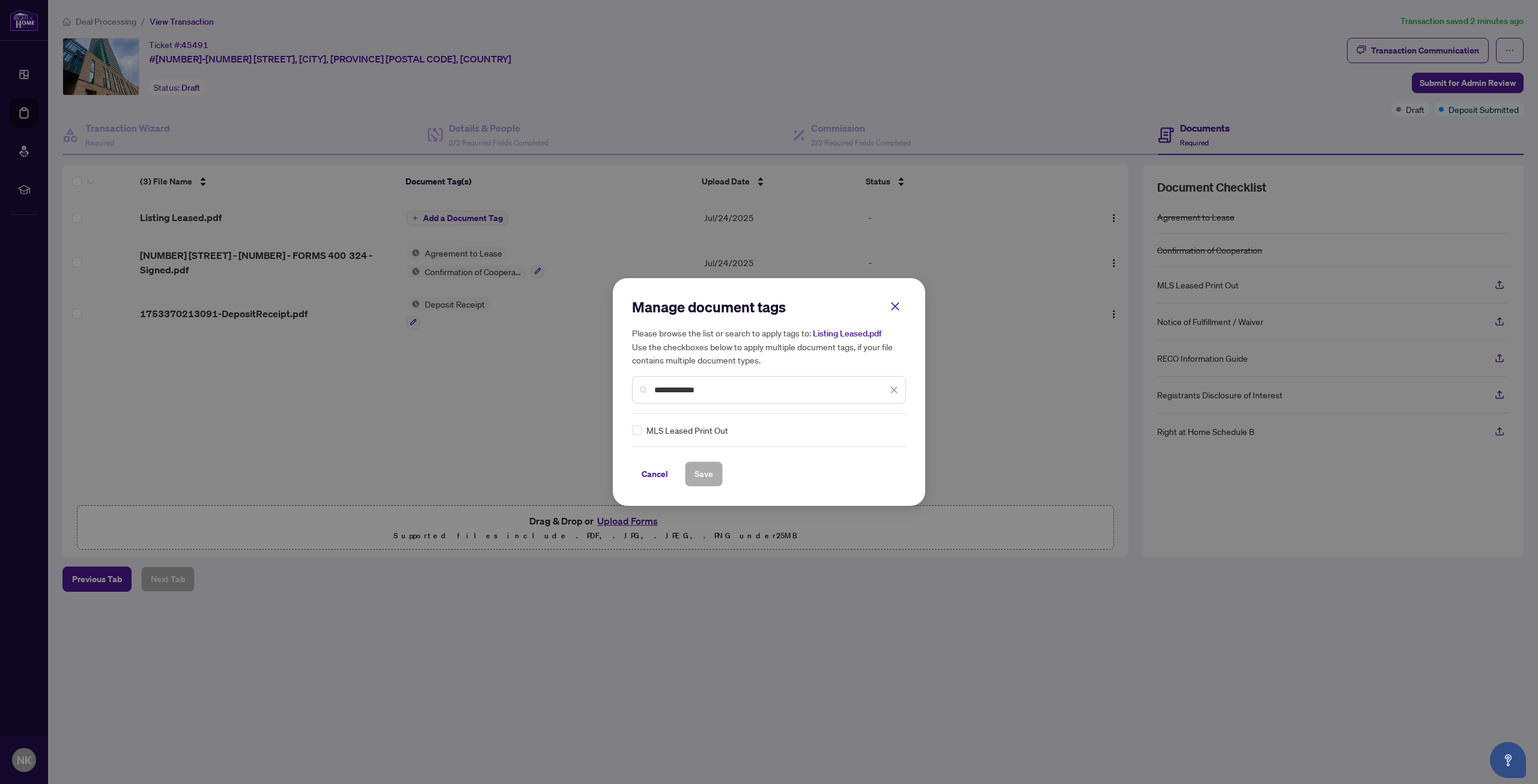 type on "**********" 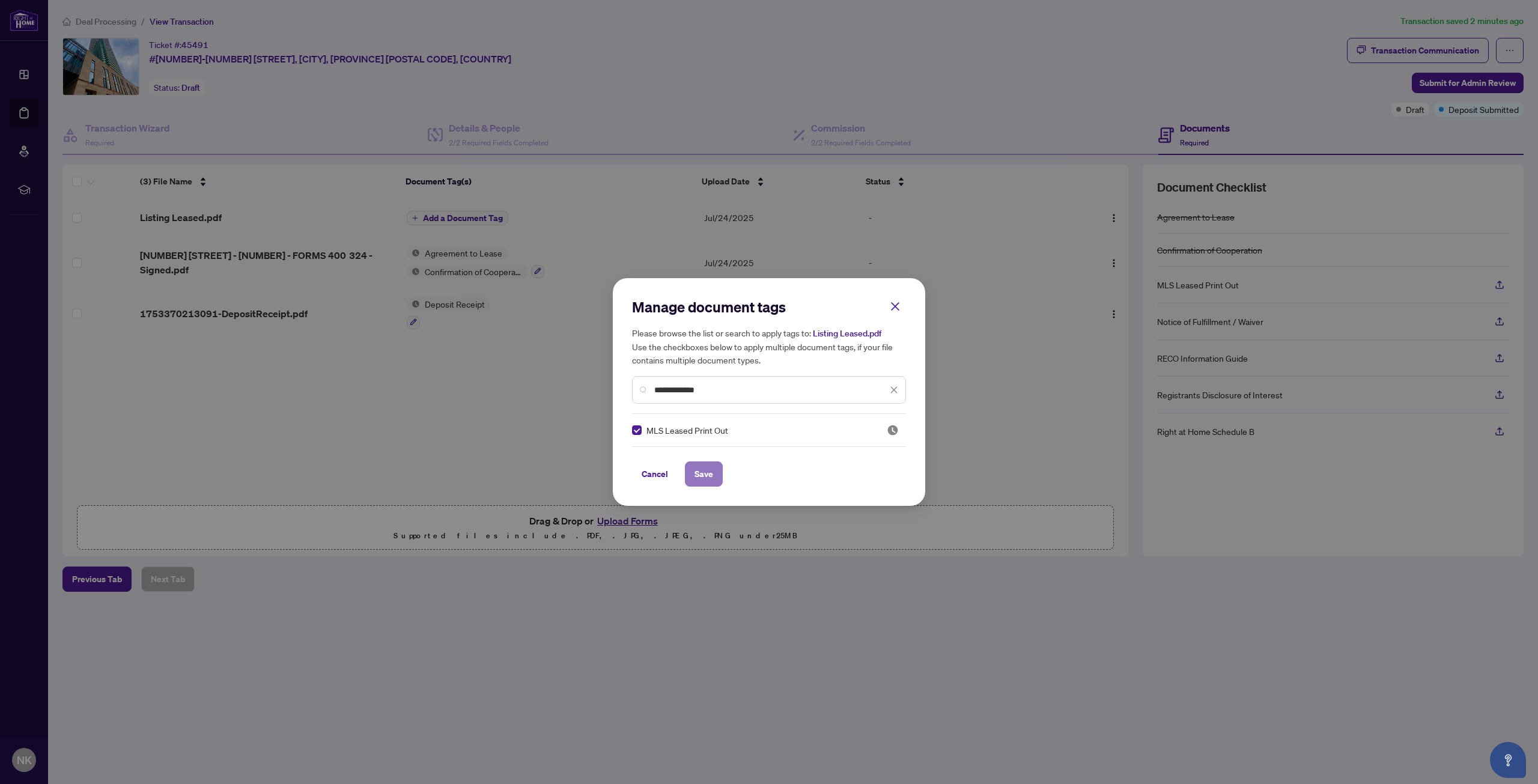 click on "Save" at bounding box center [704, 474] 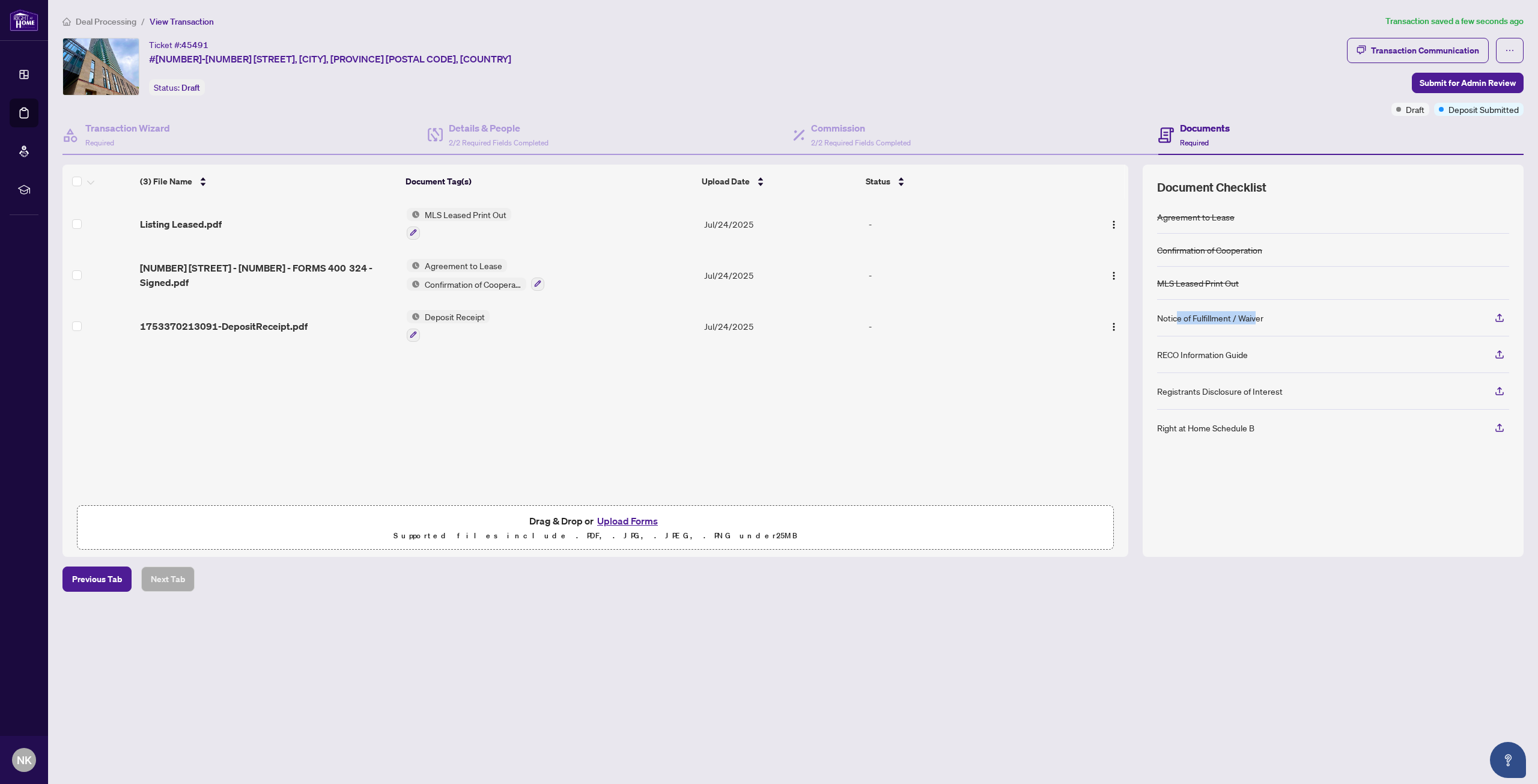 drag, startPoint x: 1259, startPoint y: 318, endPoint x: 1179, endPoint y: 323, distance: 80.1561 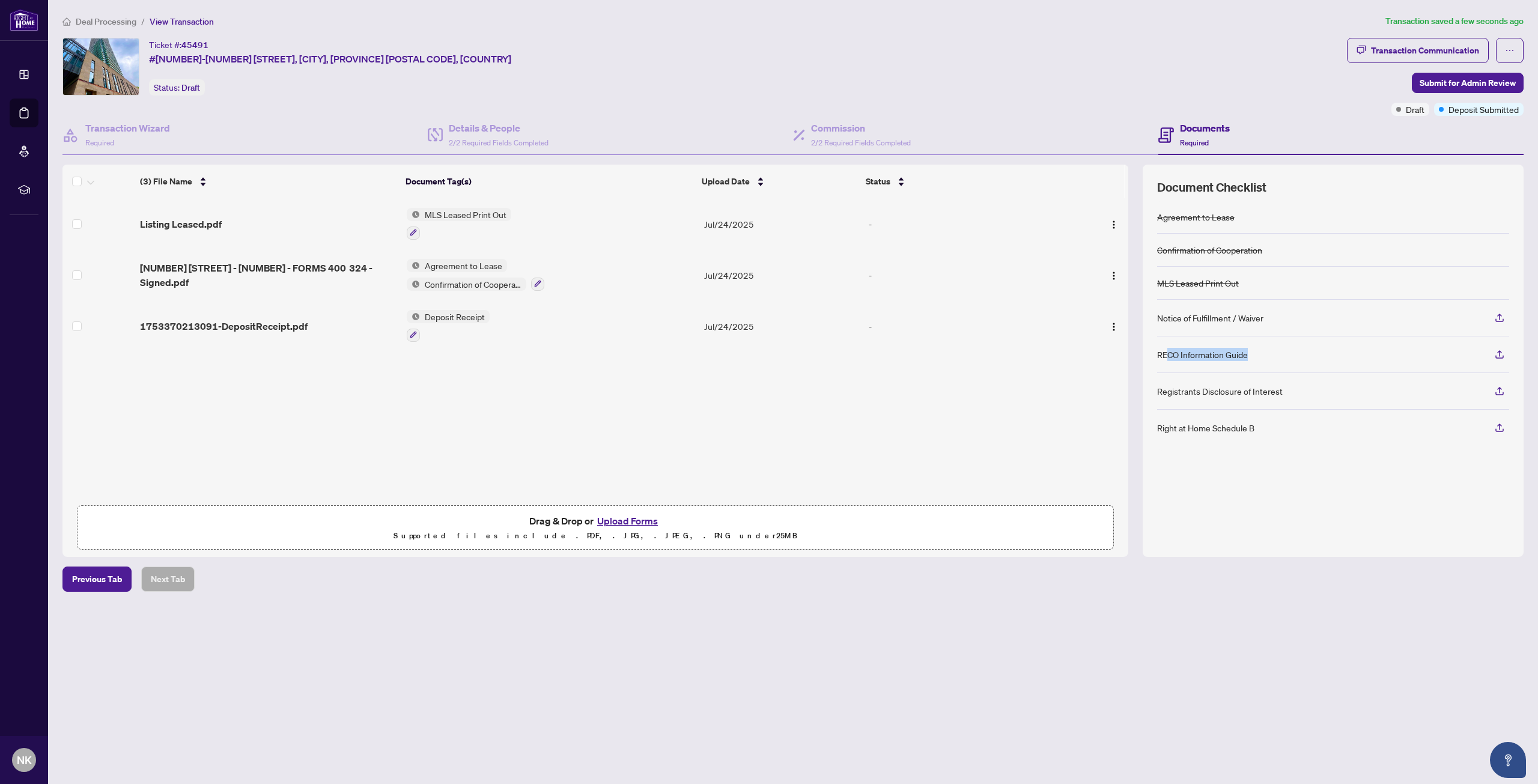 drag, startPoint x: 1246, startPoint y: 351, endPoint x: 1169, endPoint y: 341, distance: 77.64664 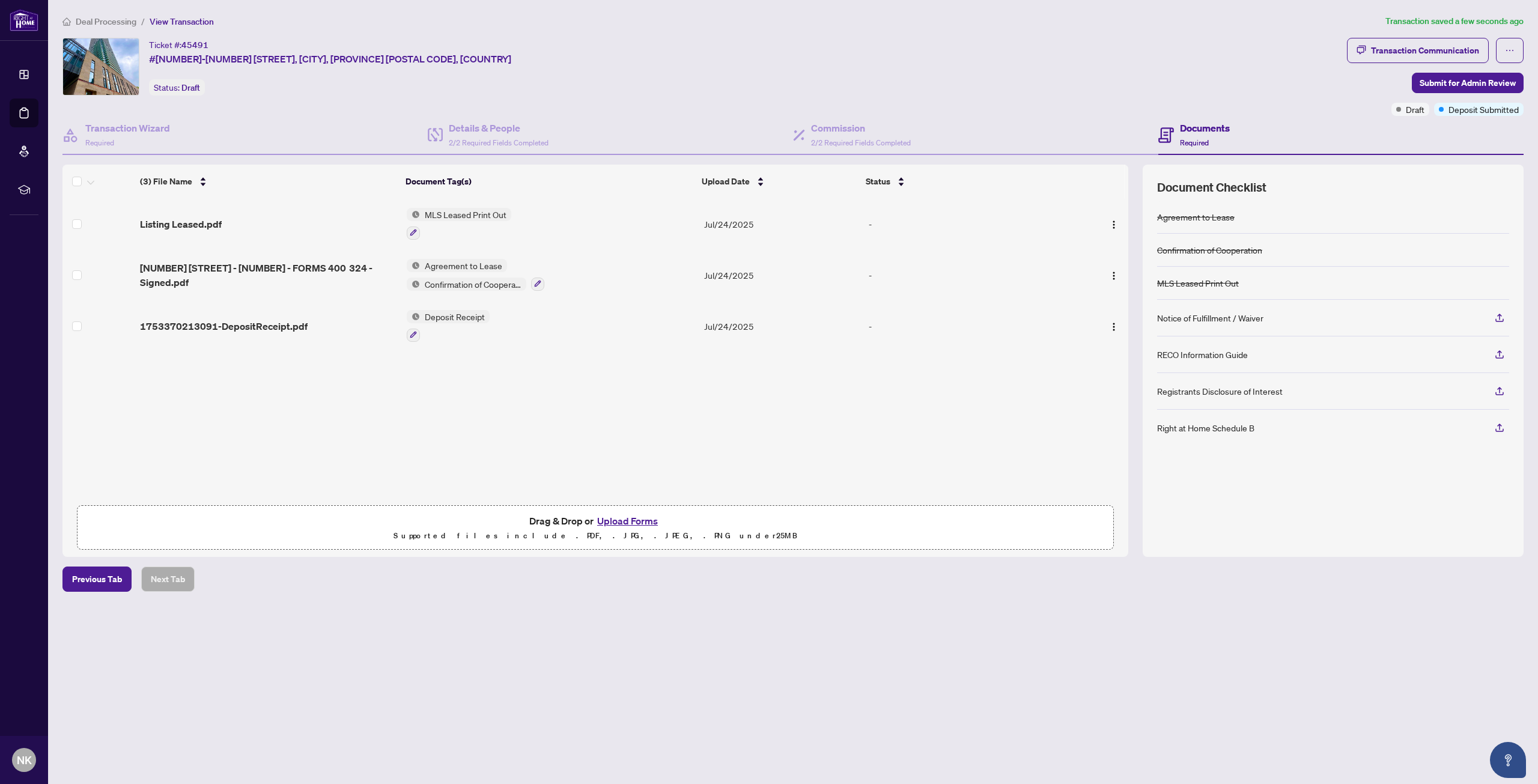 click on "Registrants Disclosure of Interest" at bounding box center (1220, 391) 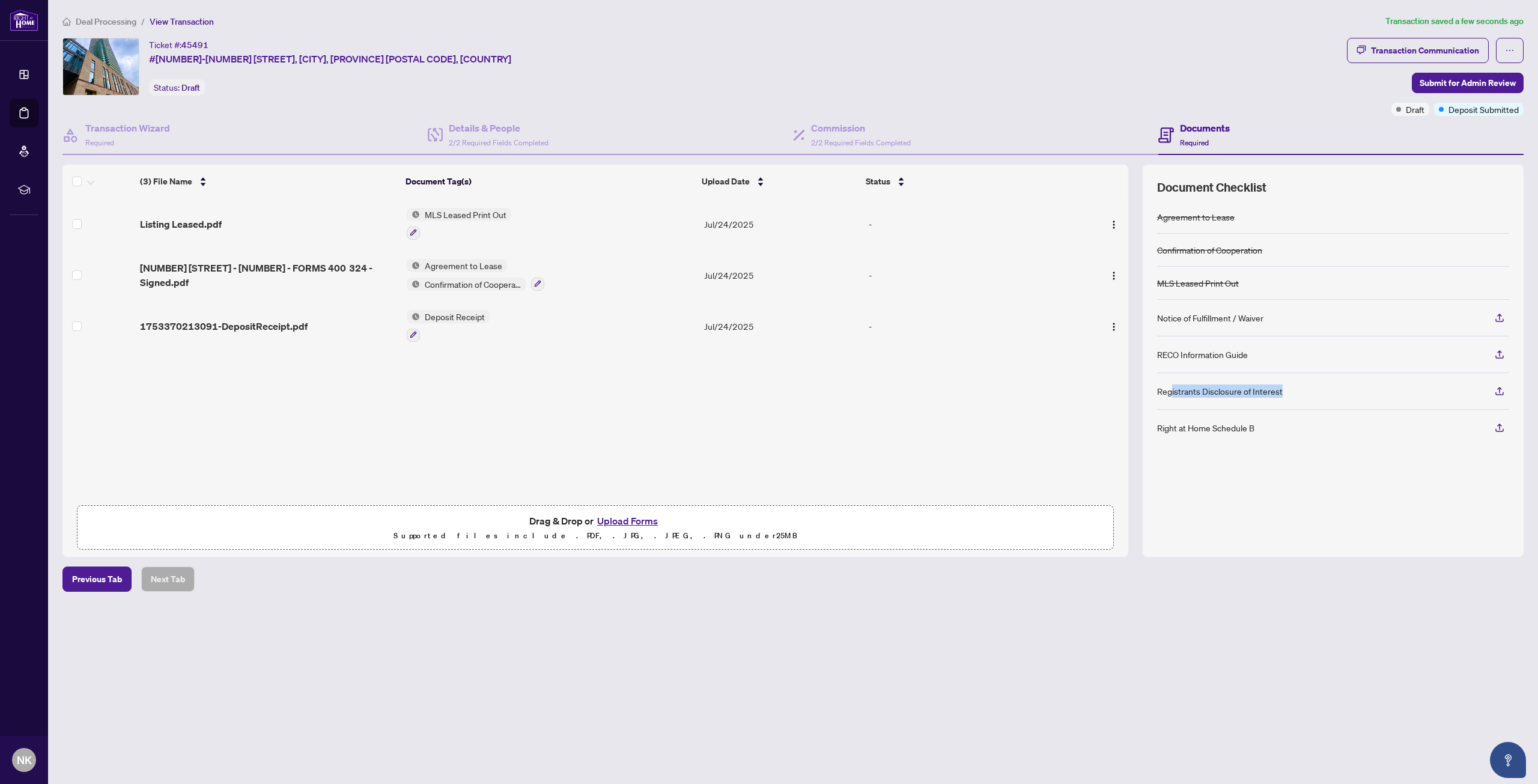 drag, startPoint x: 1284, startPoint y: 384, endPoint x: 1187, endPoint y: 403, distance: 98.84331 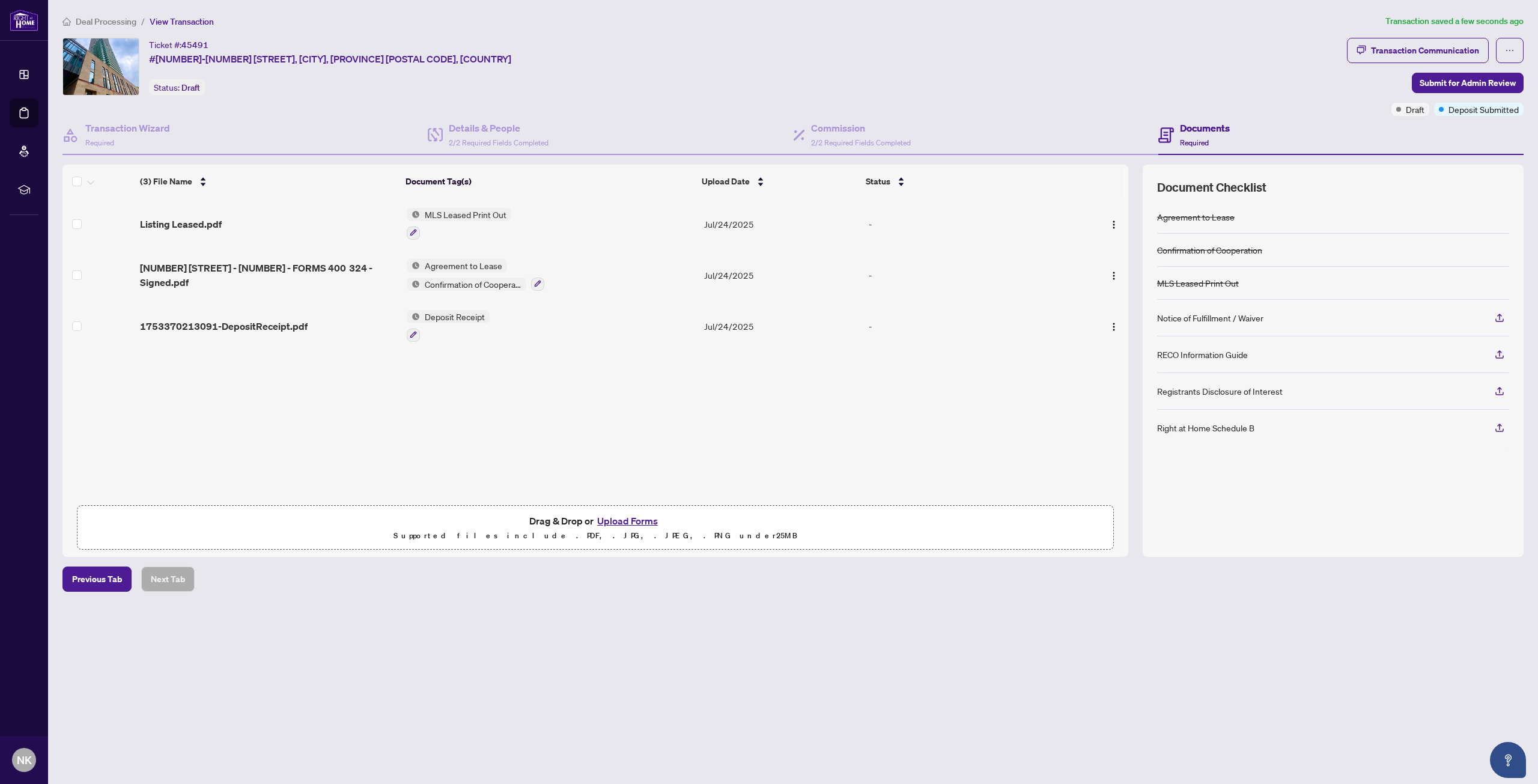 click on "Right at Home Schedule B" at bounding box center [1206, 428] 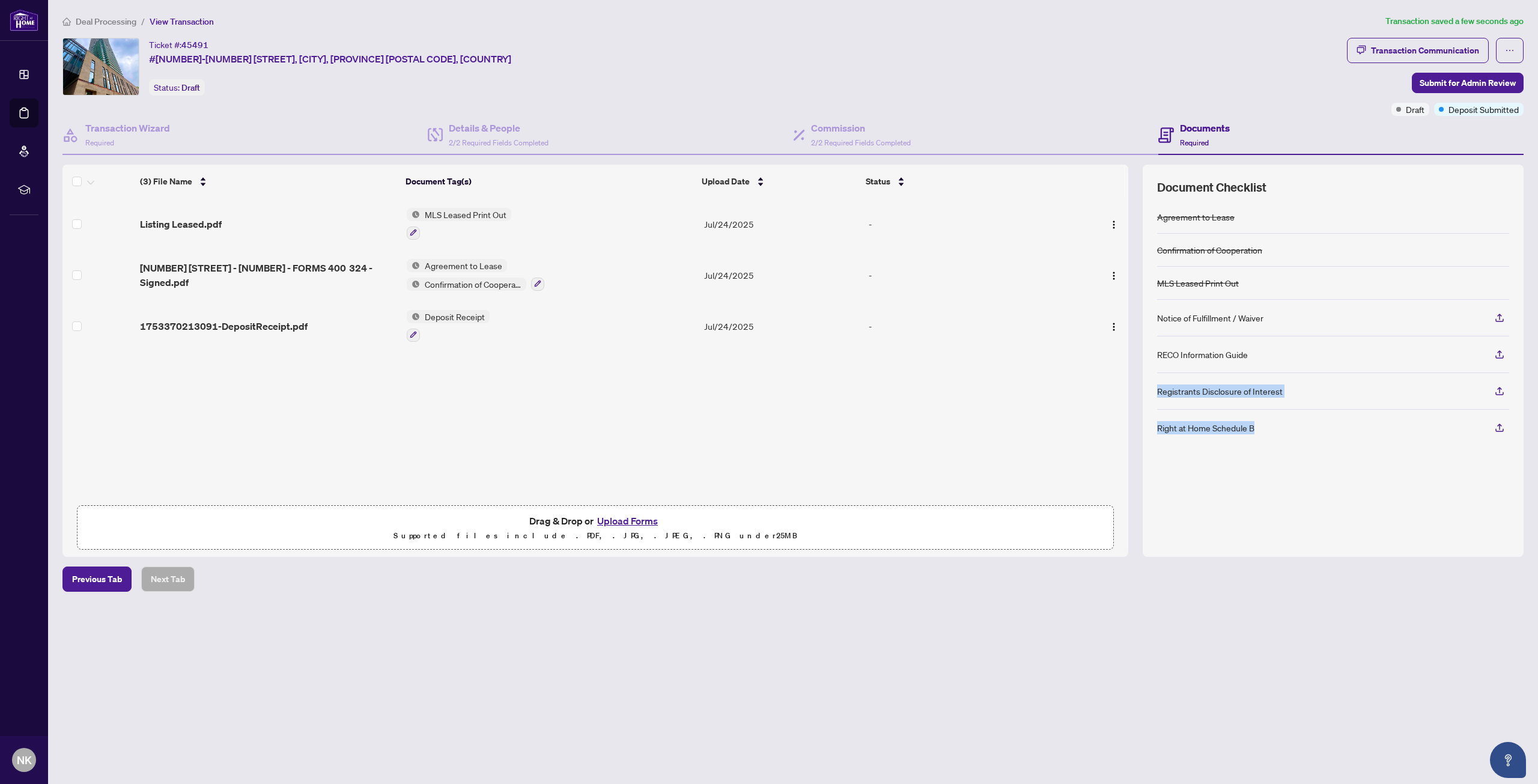 drag, startPoint x: 1256, startPoint y: 424, endPoint x: 1149, endPoint y: 394, distance: 111.12605 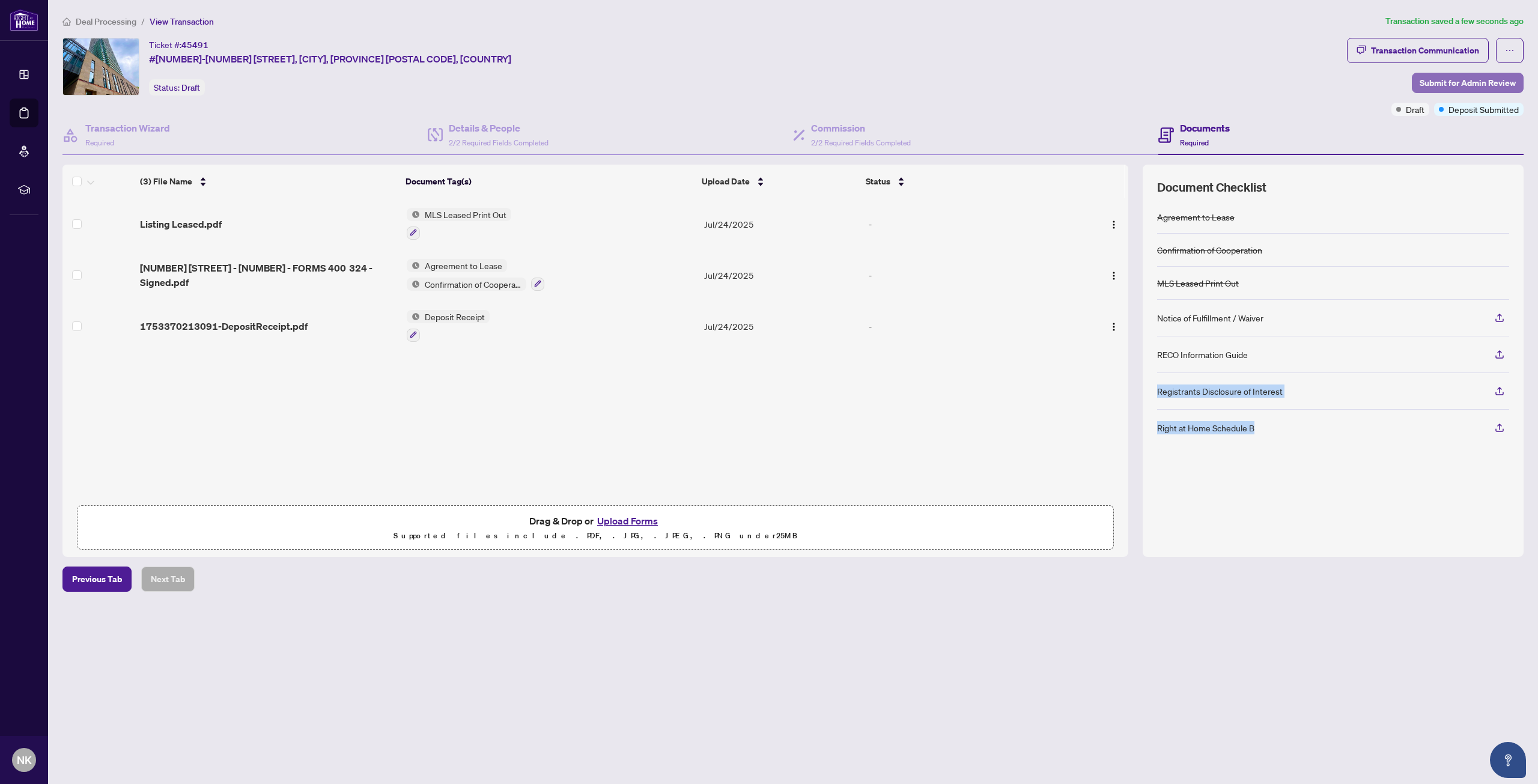 click on "Submit for Admin Review" at bounding box center (1468, 83) 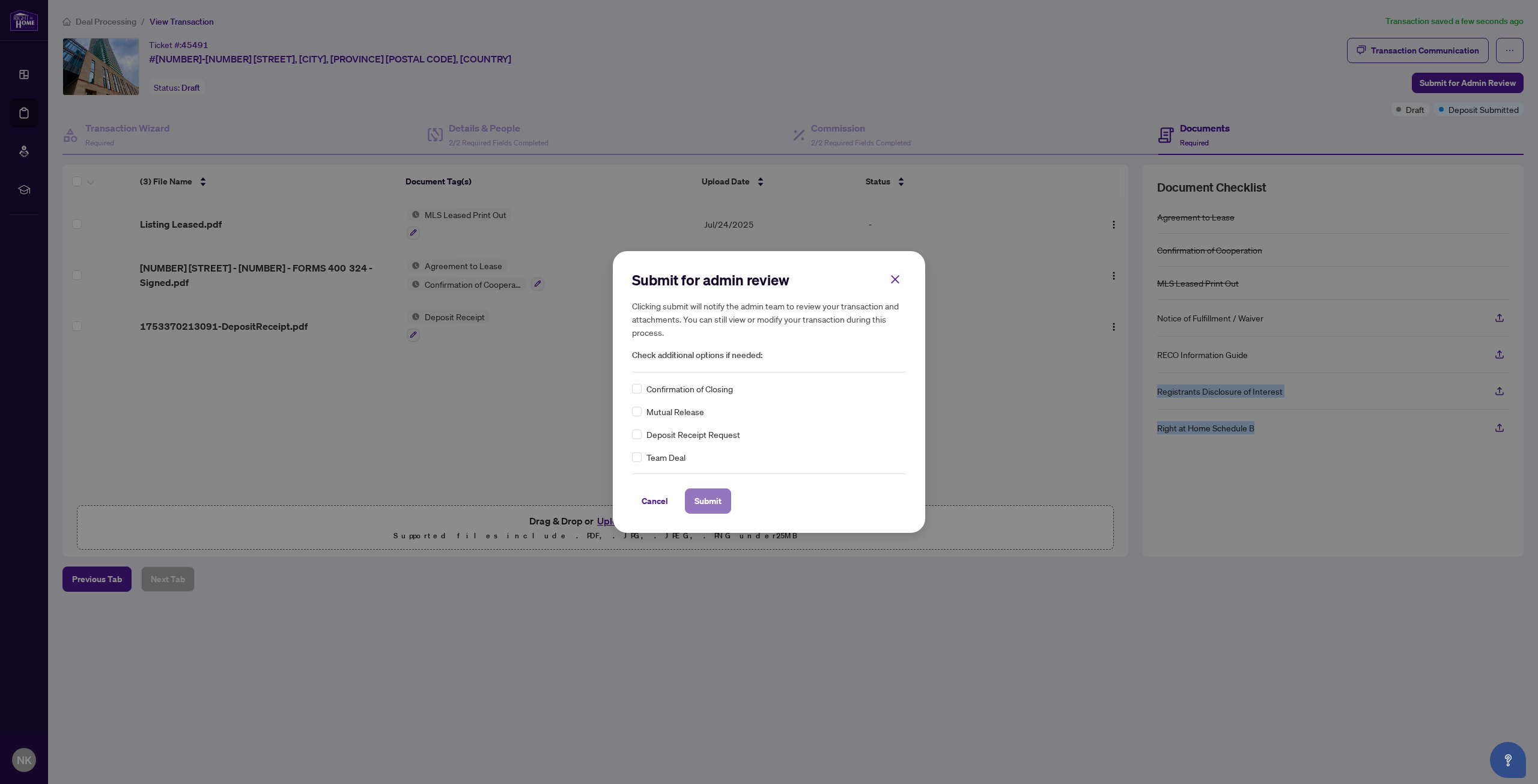 click on "Submit" at bounding box center (708, 501) 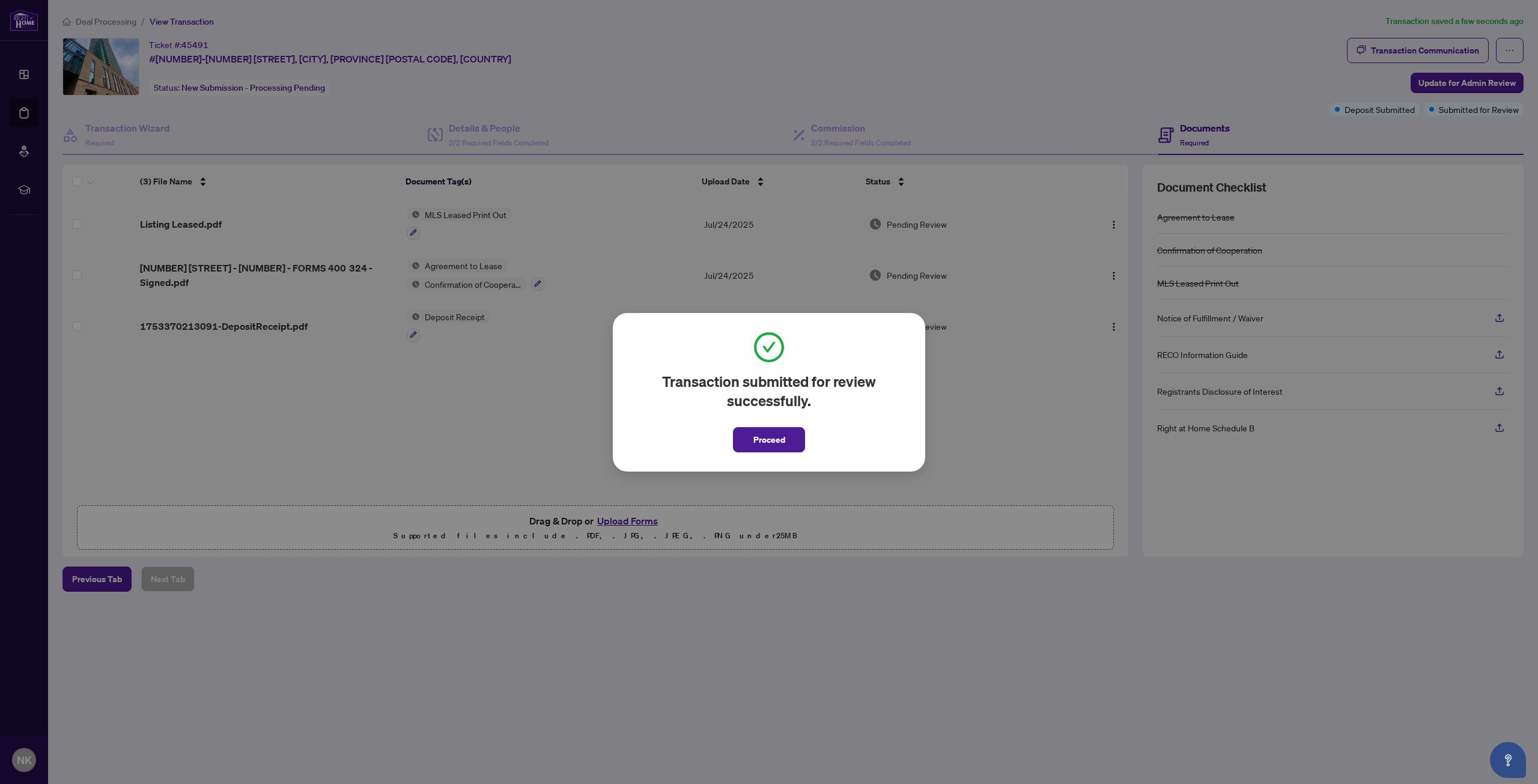 click on "Proceed" at bounding box center (769, 440) 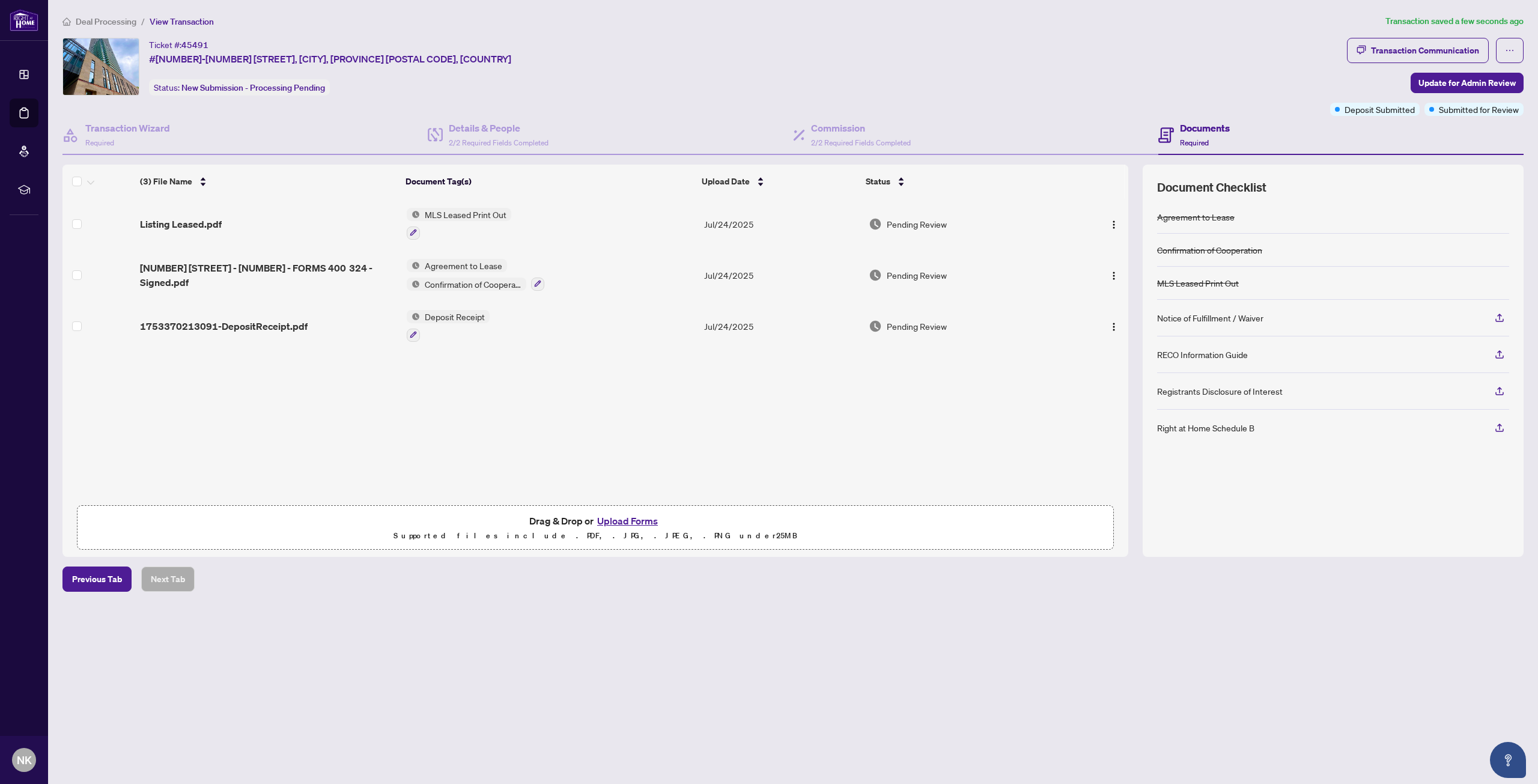 click on "Deal Processing" at bounding box center [106, 22] 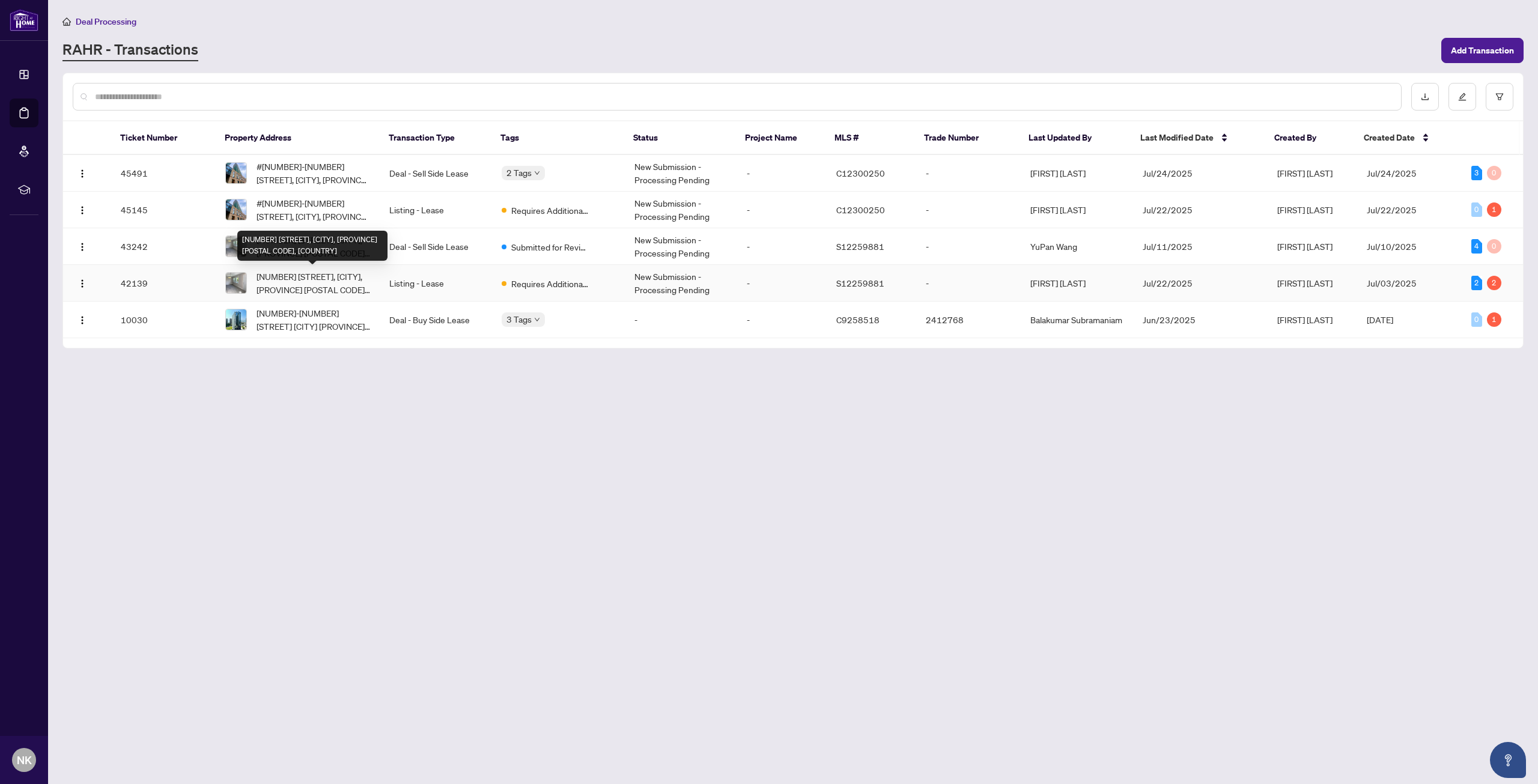 click on "[NUMBER] [STREET], [CITY], [PROVINCE] [POSTAL CODE], [COUNTRY]" at bounding box center (314, 283) 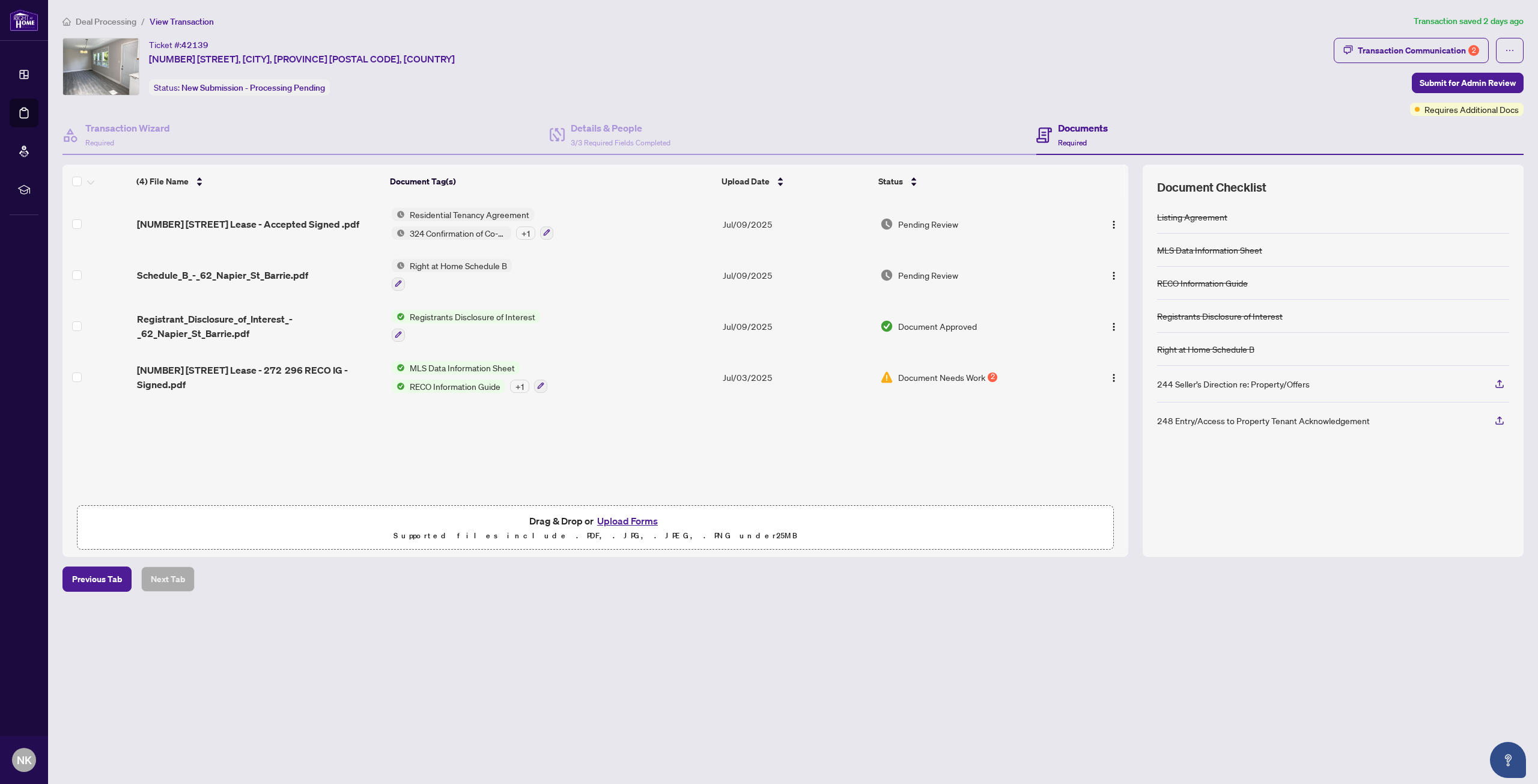 scroll, scrollTop: 1, scrollLeft: 0, axis: vertical 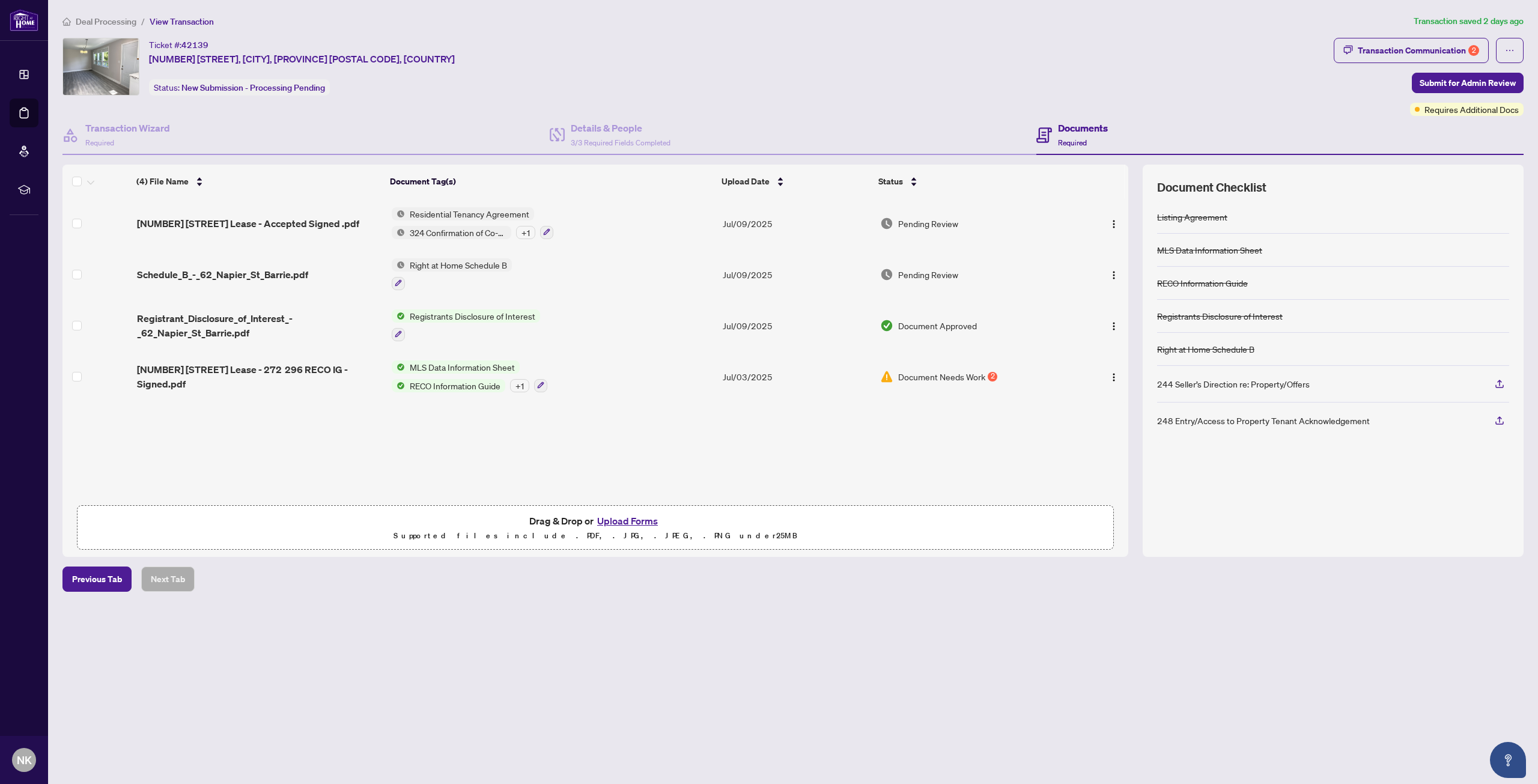 click on "Document Needs Work" at bounding box center (941, 377) 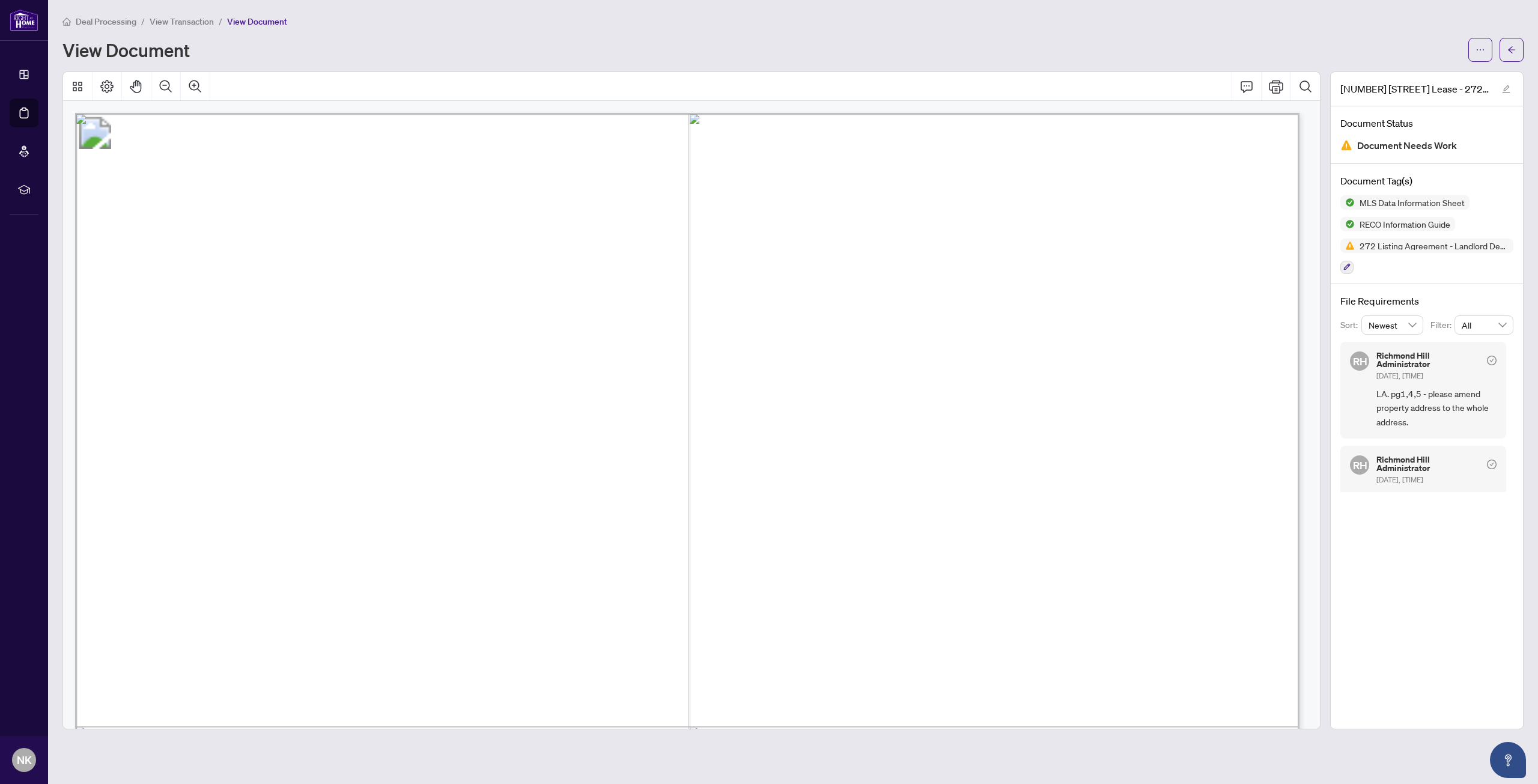 scroll, scrollTop: 49, scrollLeft: 0, axis: vertical 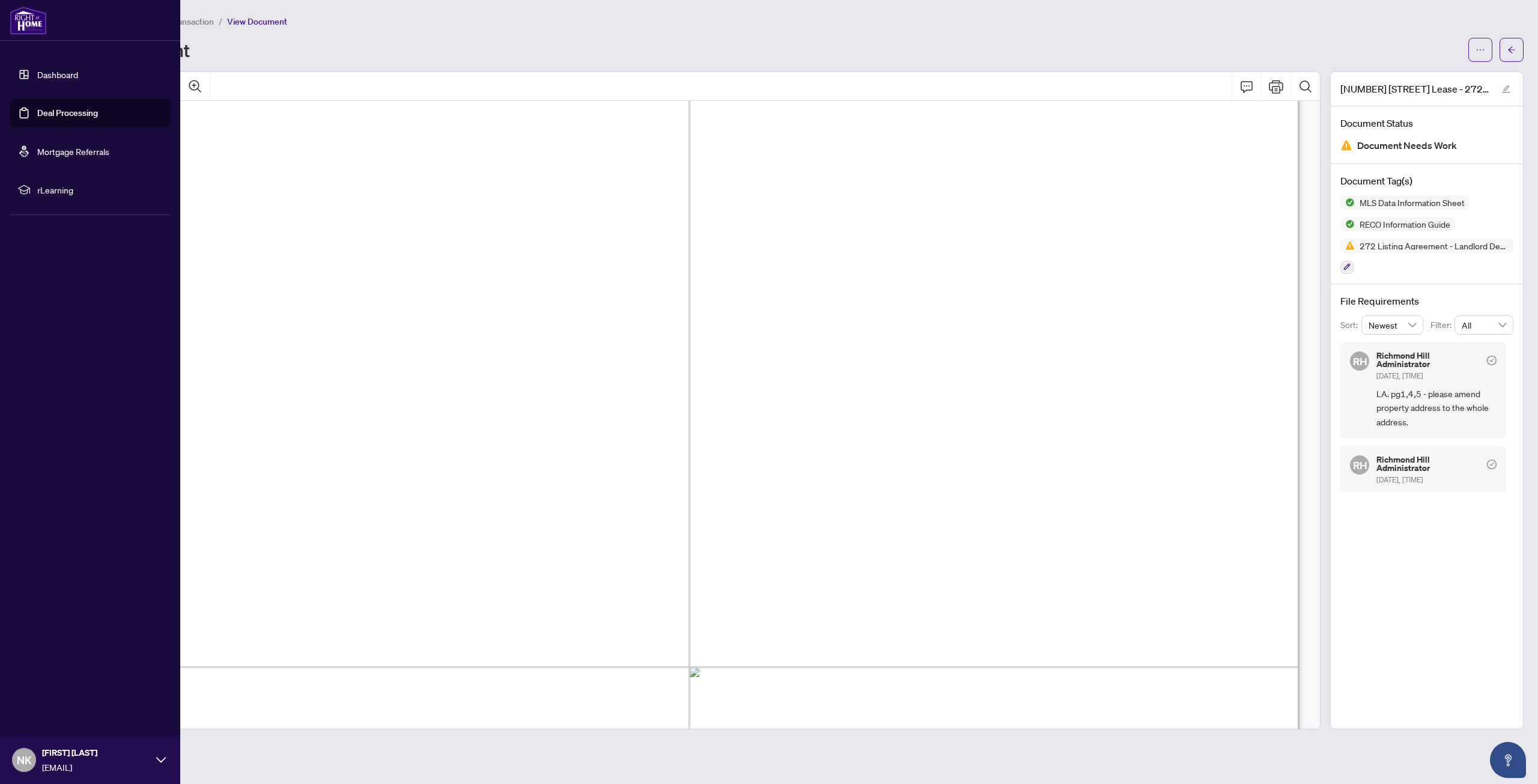 click on "Dashboard" at bounding box center (58, 74) 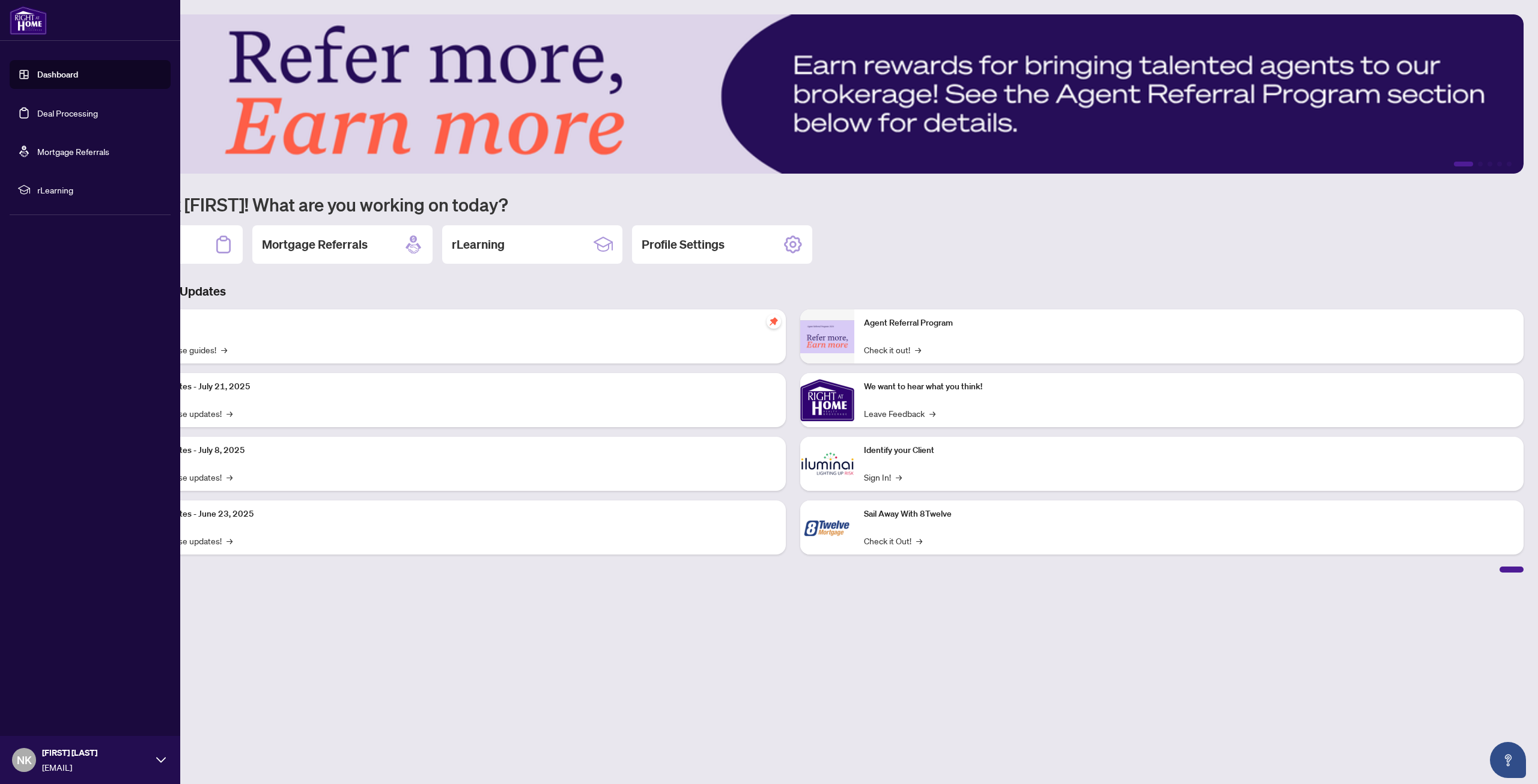 click on "Deal Processing" at bounding box center [67, 113] 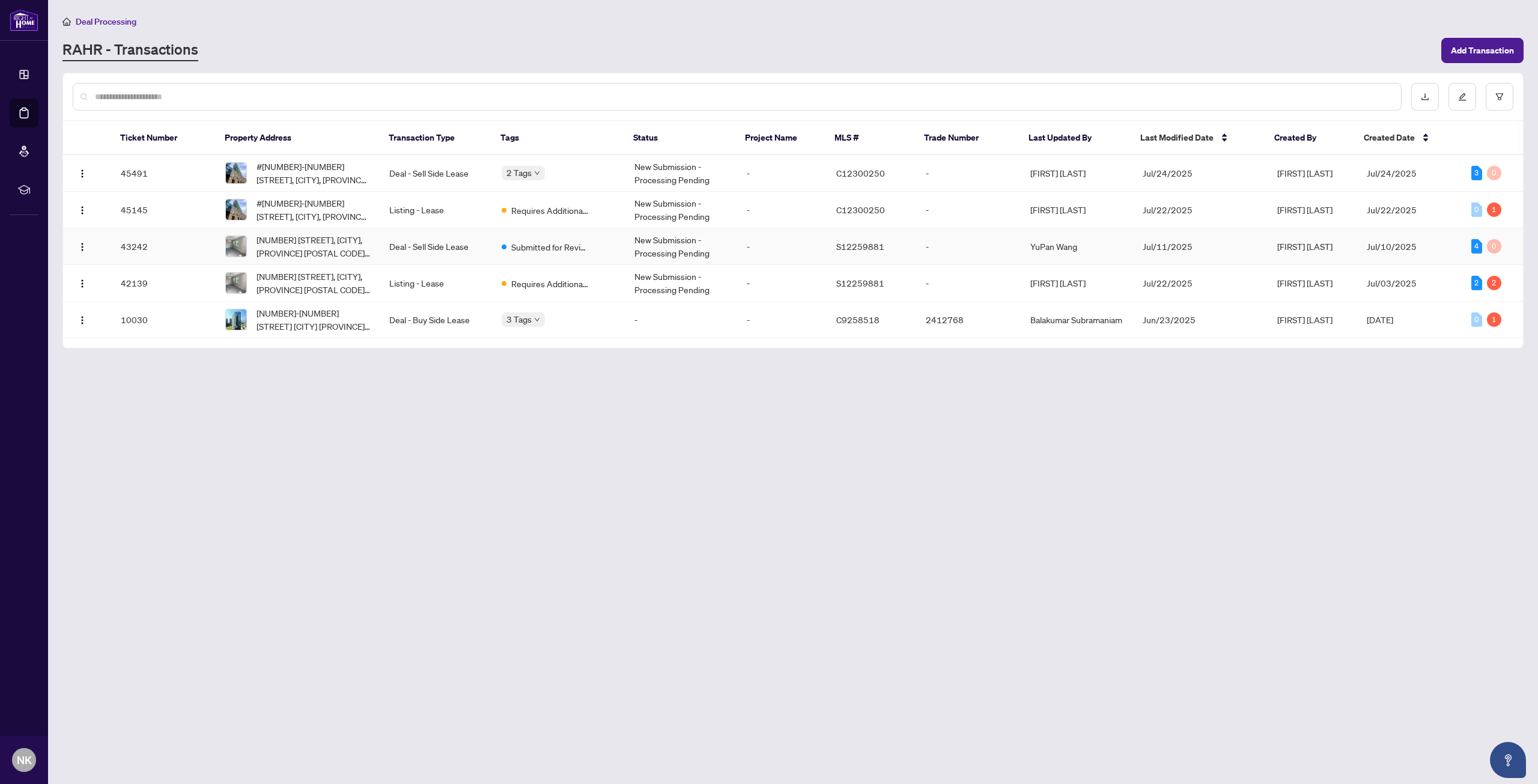 click on "Jul/11/2025" at bounding box center [1200, 246] 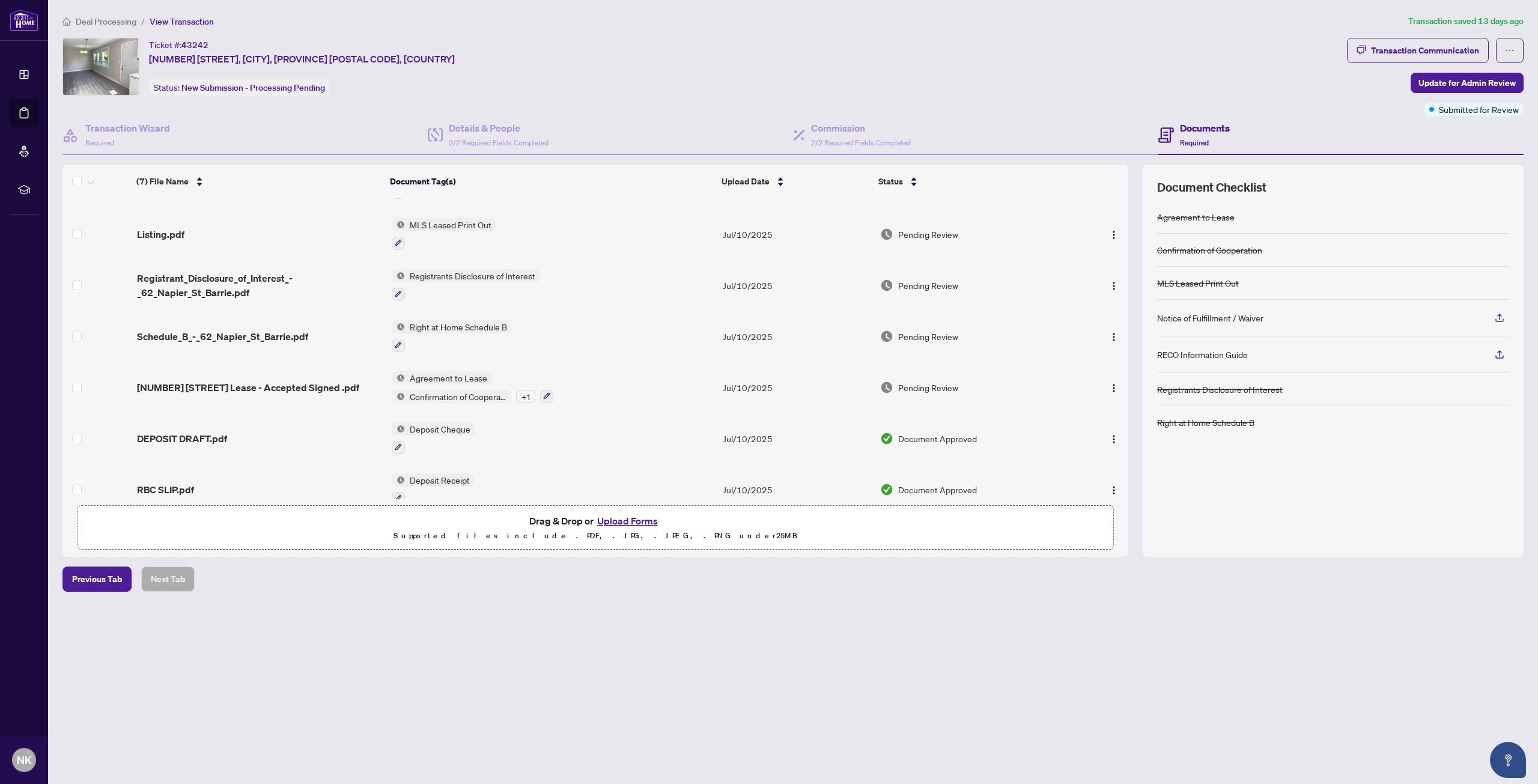 scroll, scrollTop: 0, scrollLeft: 0, axis: both 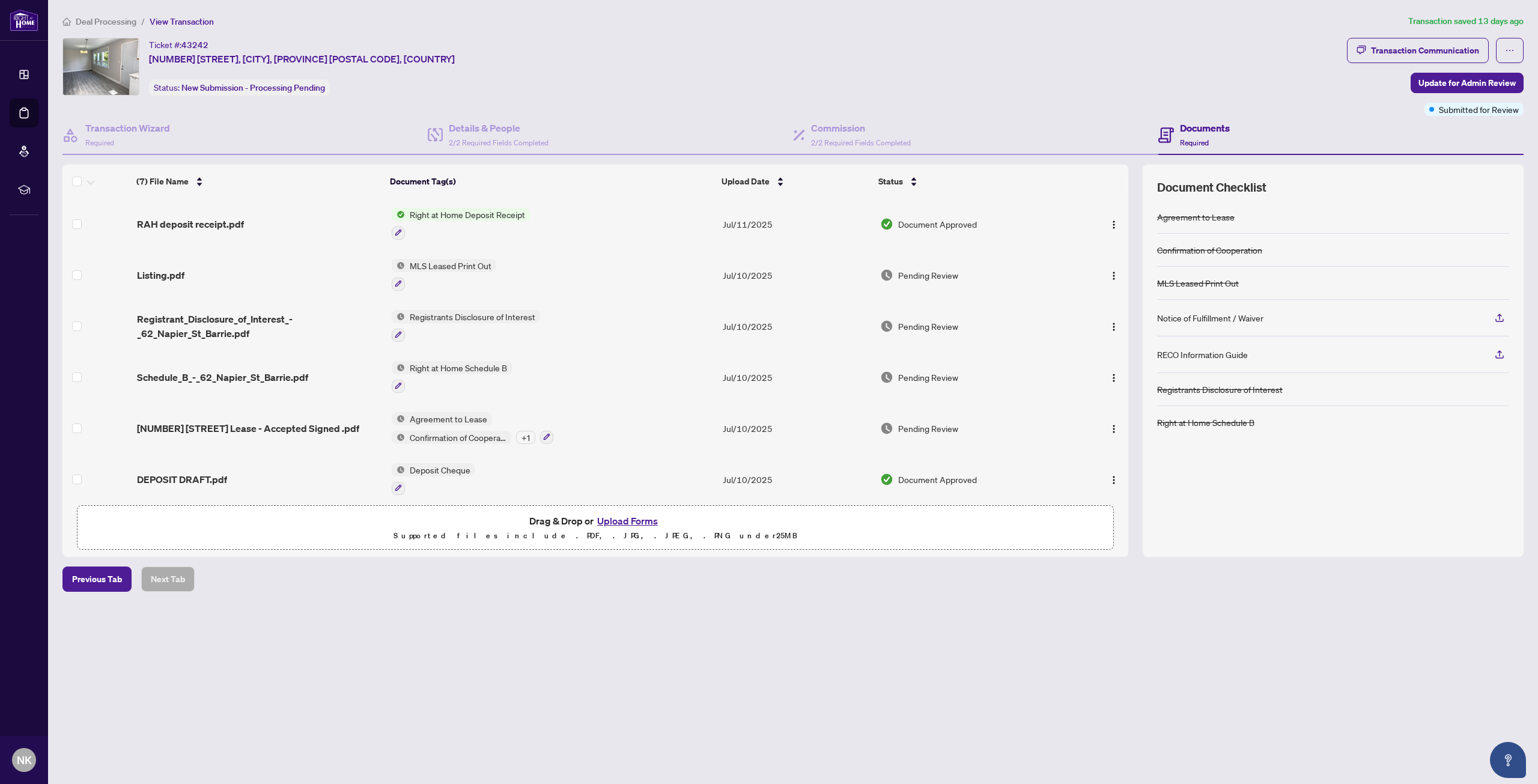 click on "Right at Home Deposit Receipt" at bounding box center [467, 214] 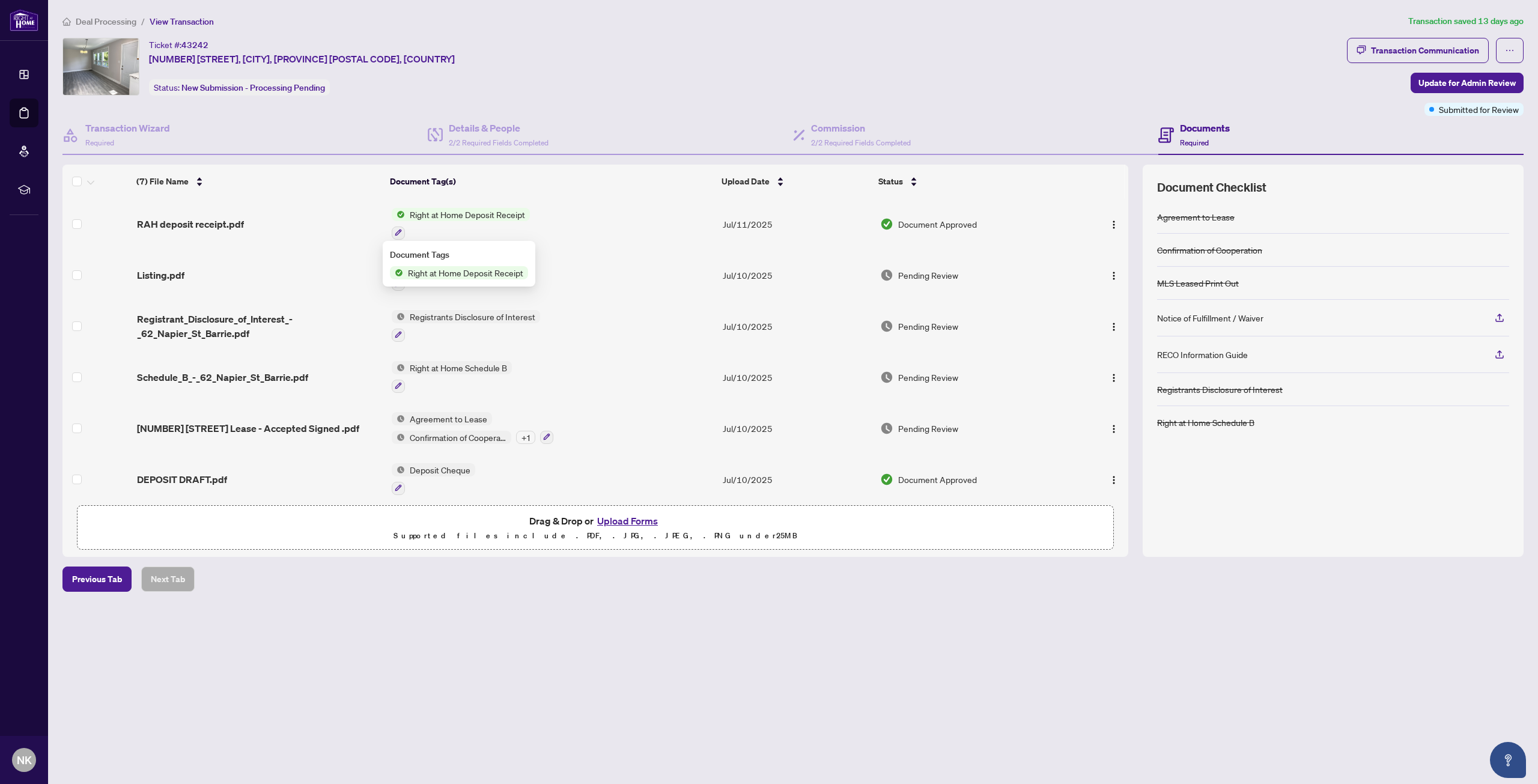 click on "Right at Home Deposit Receipt" at bounding box center [466, 273] 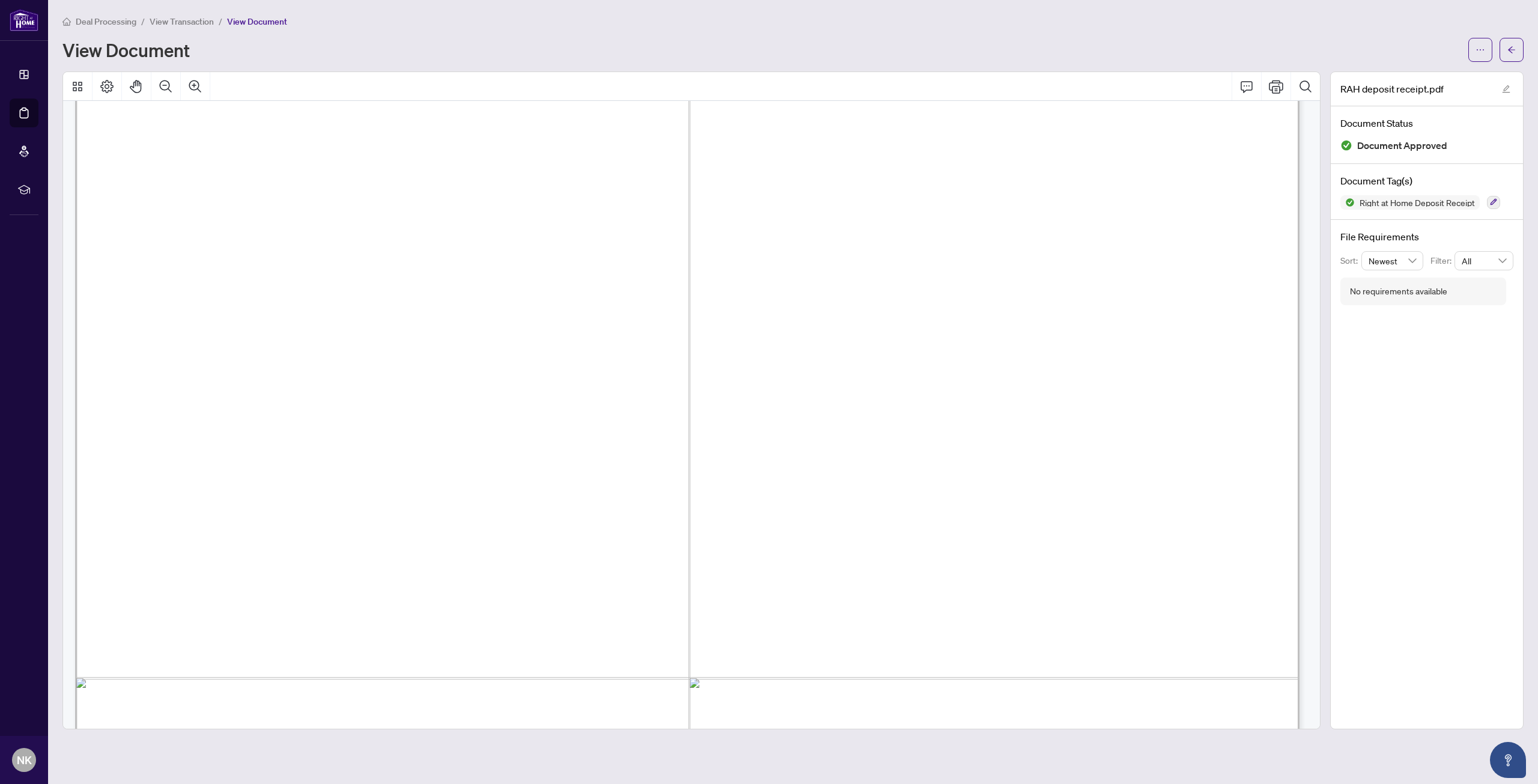 scroll, scrollTop: 481, scrollLeft: 0, axis: vertical 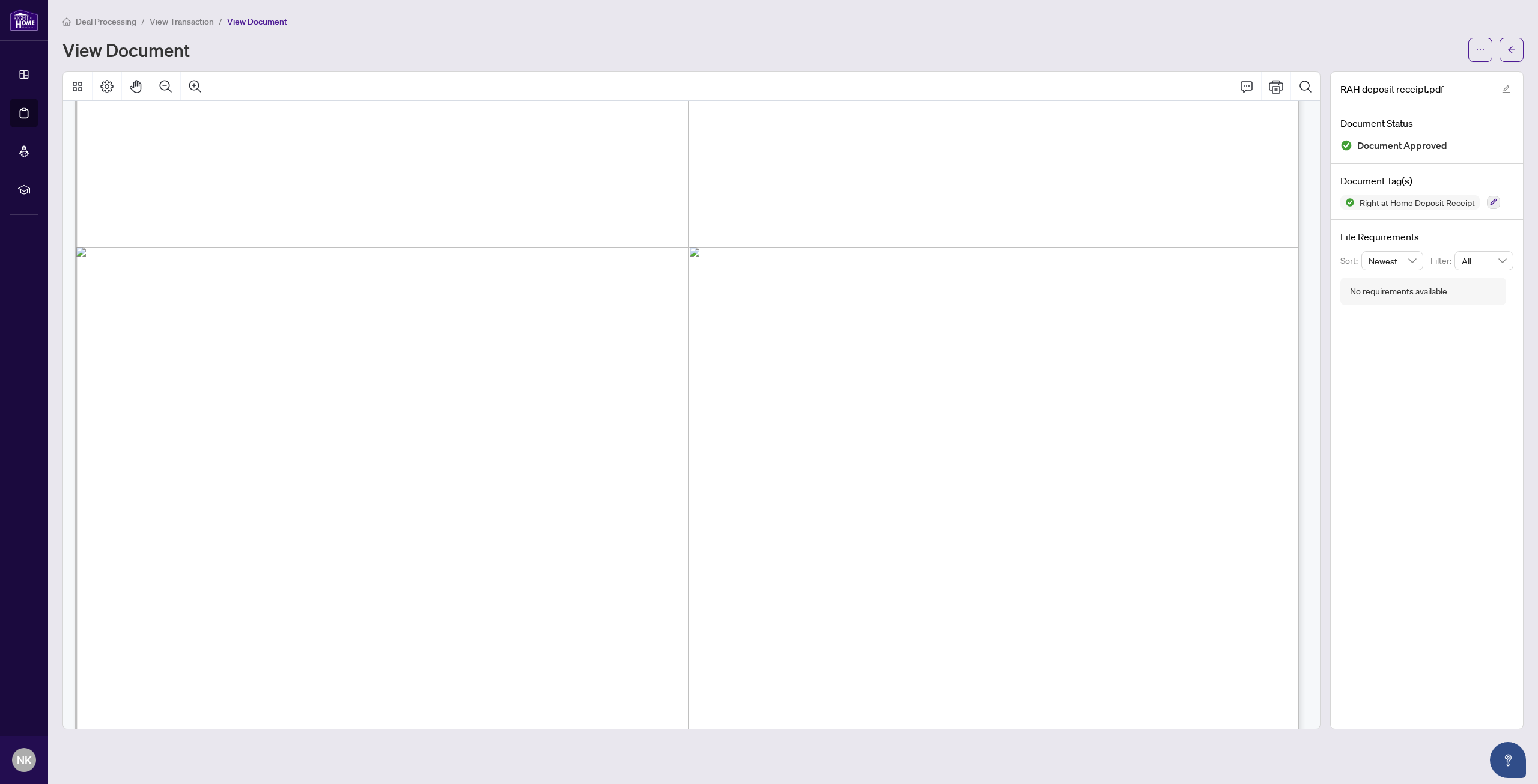 drag, startPoint x: 467, startPoint y: 303, endPoint x: 494, endPoint y: 312, distance: 28.460499 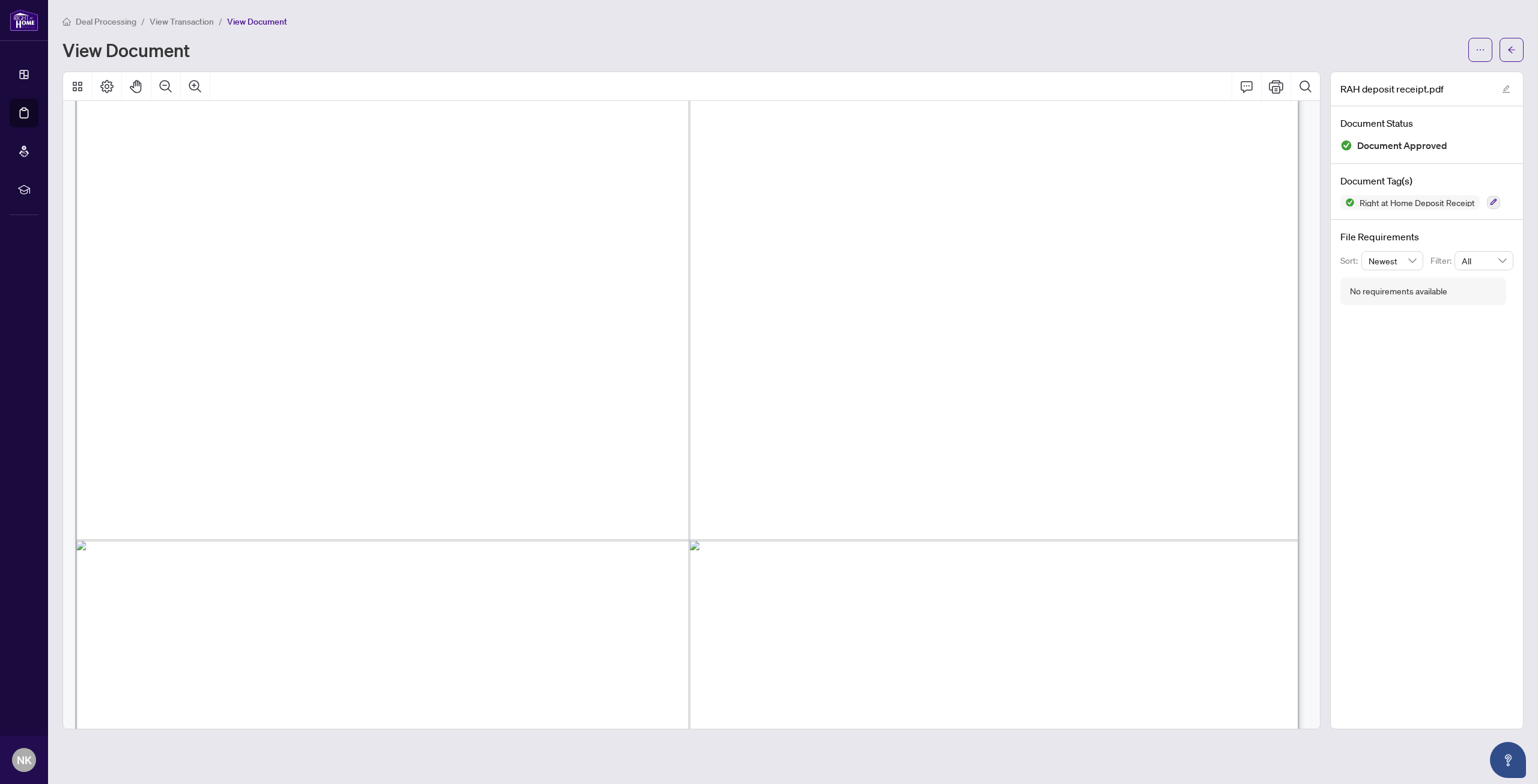 scroll, scrollTop: 180, scrollLeft: 0, axis: vertical 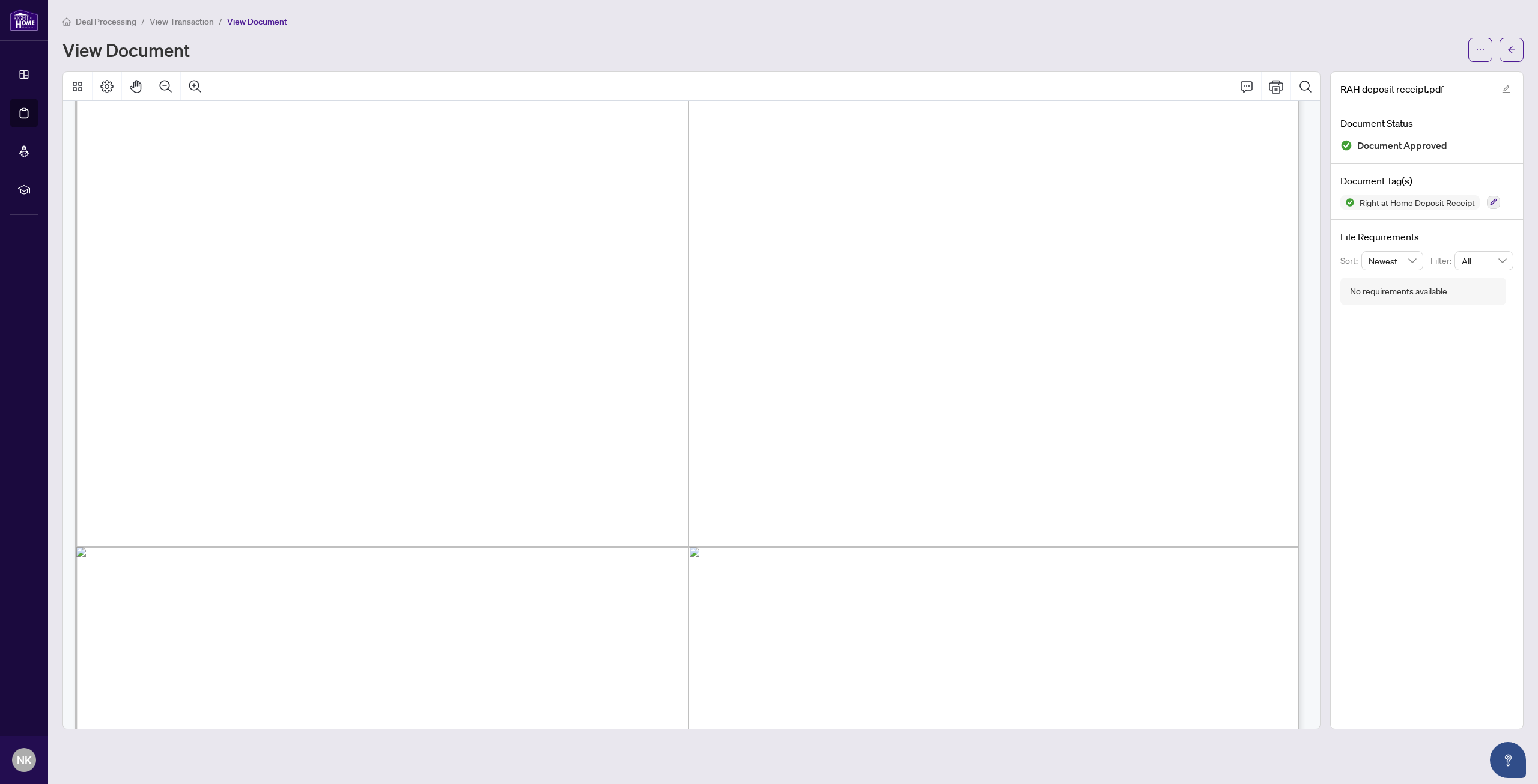 click on "View Document" at bounding box center (126, 50) 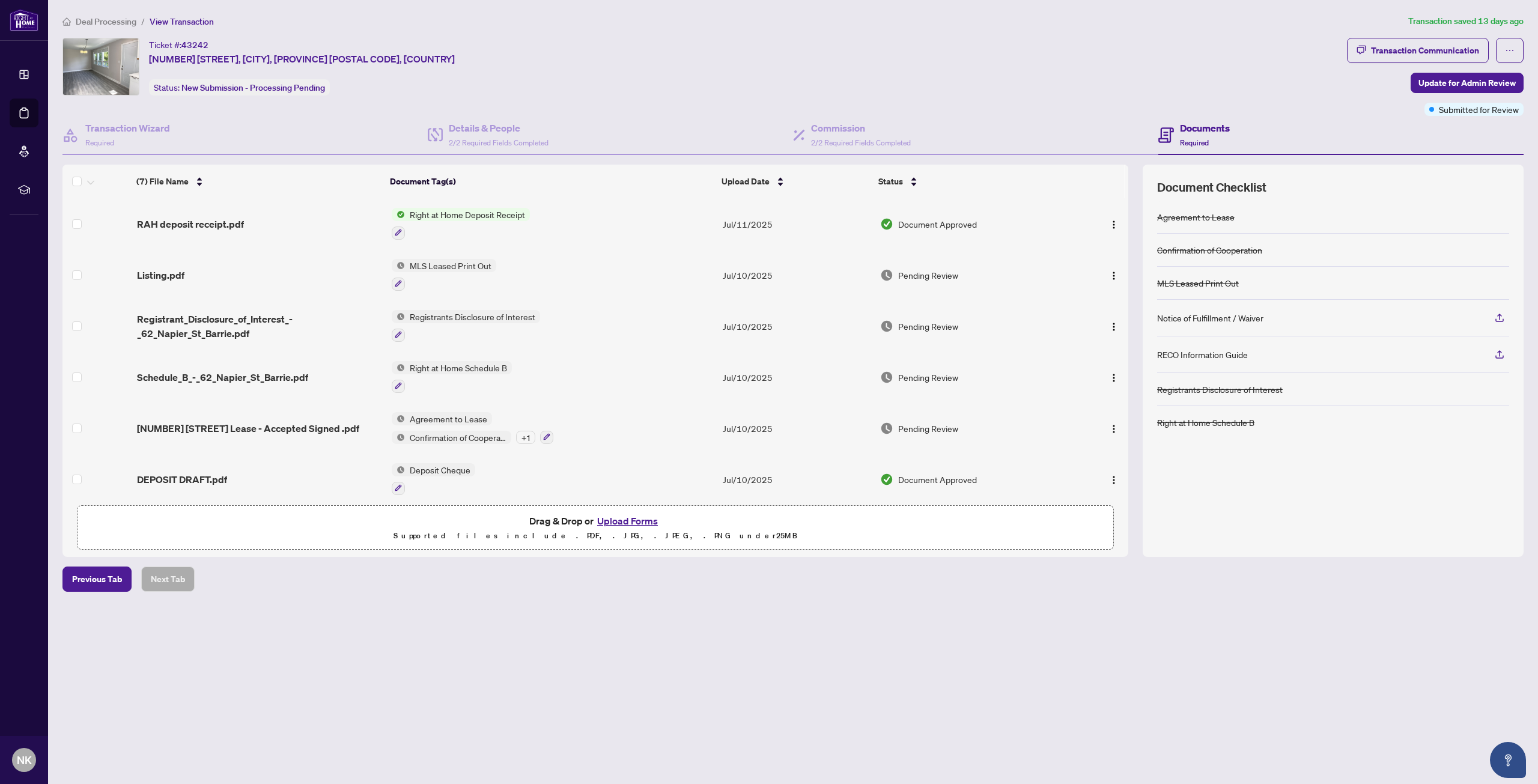 click on "Deal Processing" at bounding box center [106, 22] 